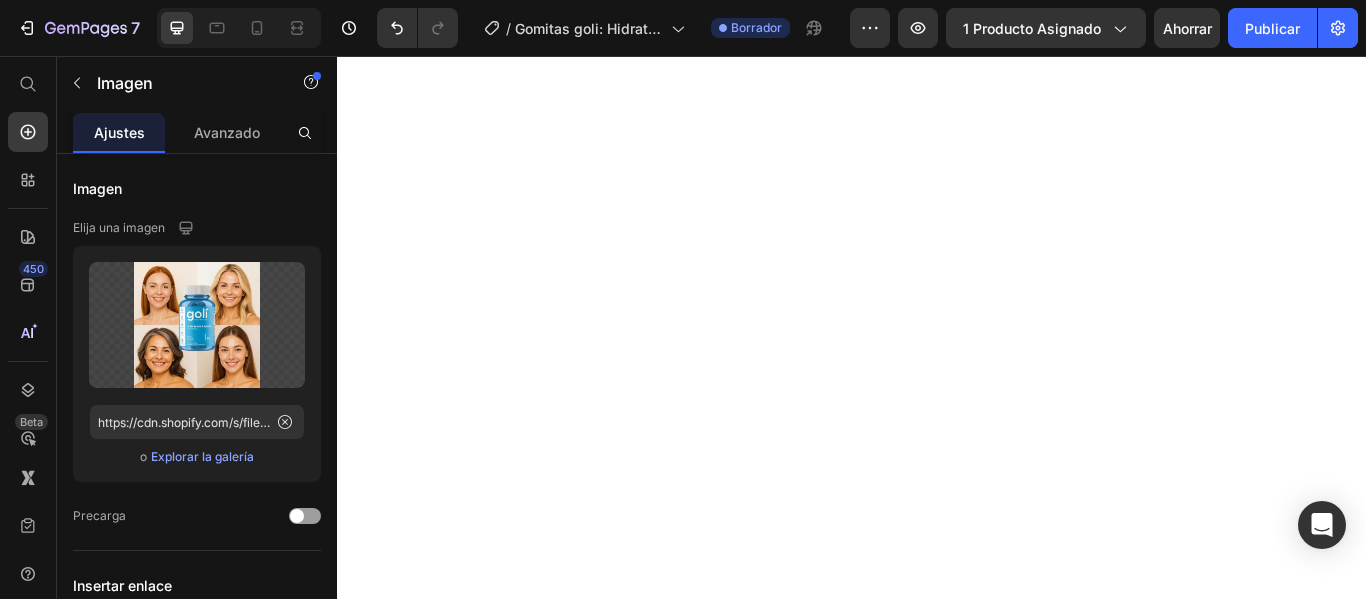 scroll, scrollTop: 0, scrollLeft: 0, axis: both 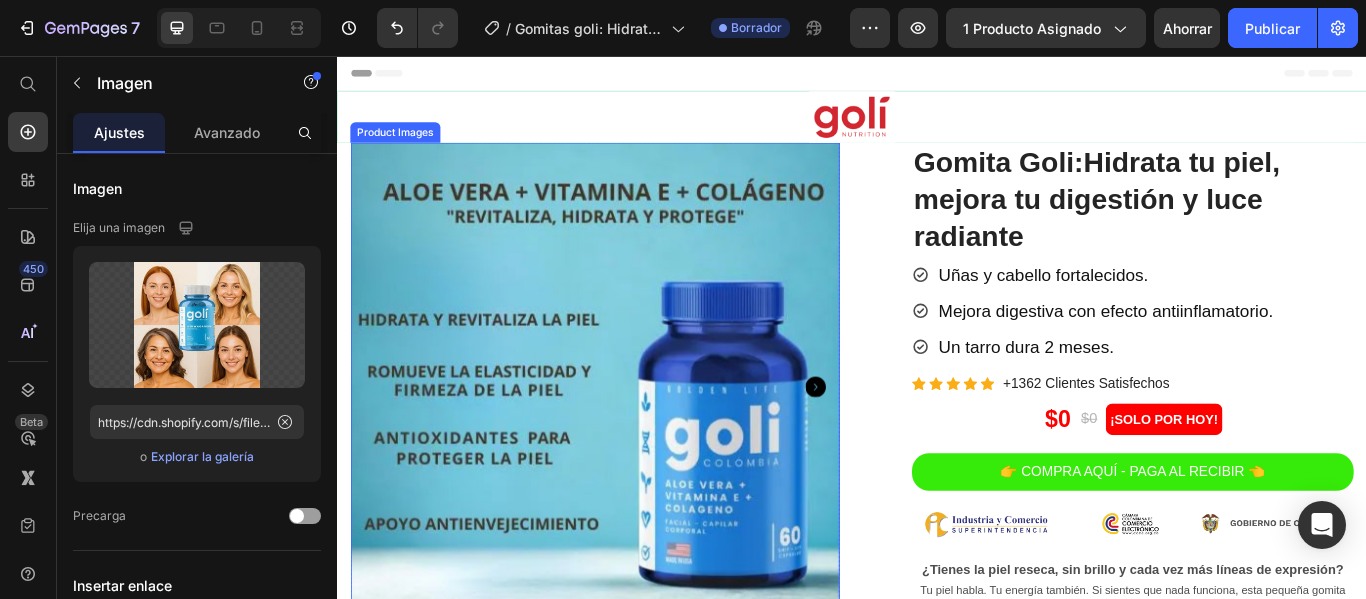 click 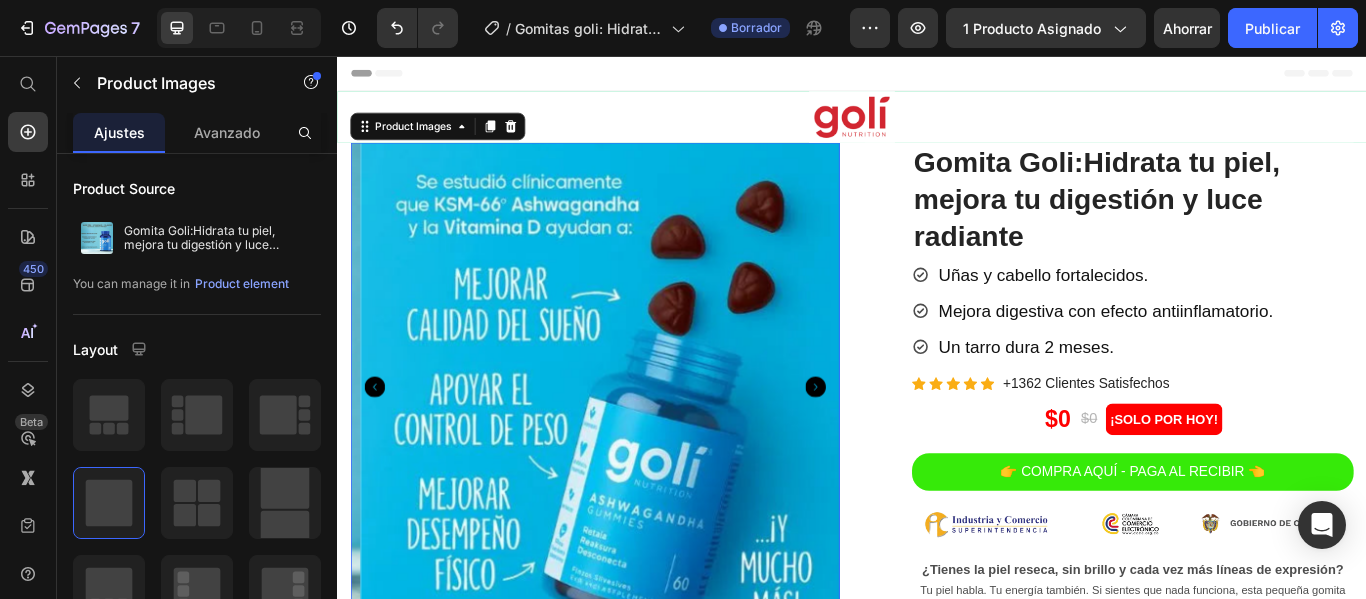 click 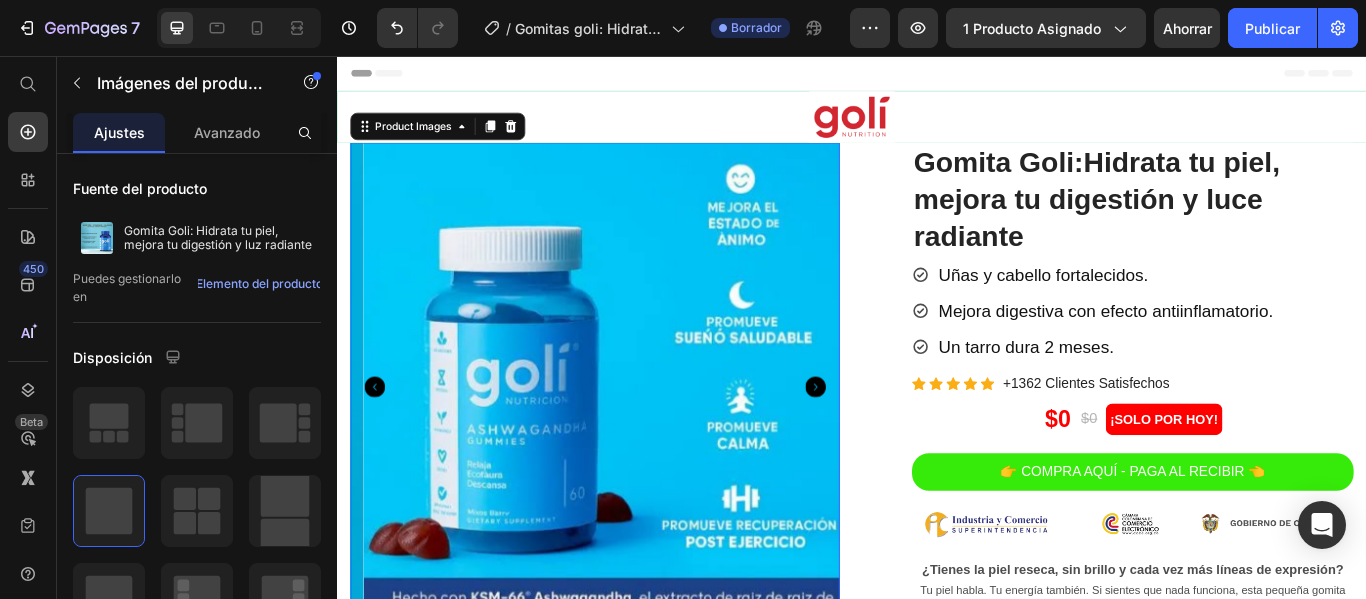 click 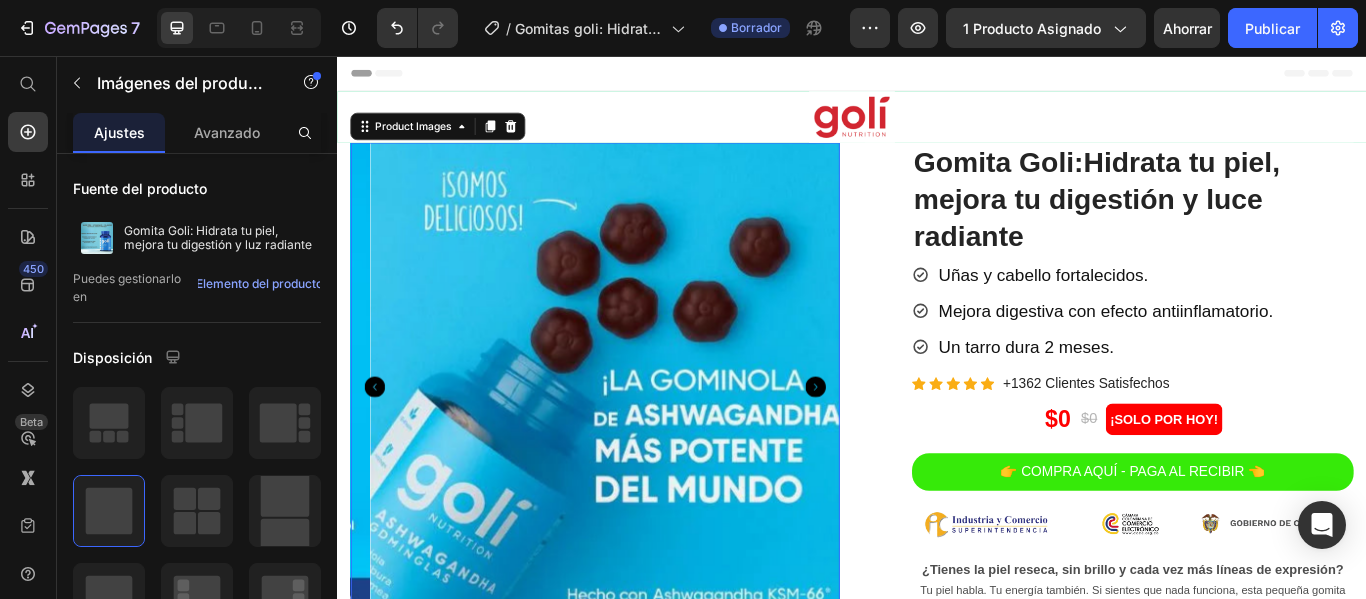 click 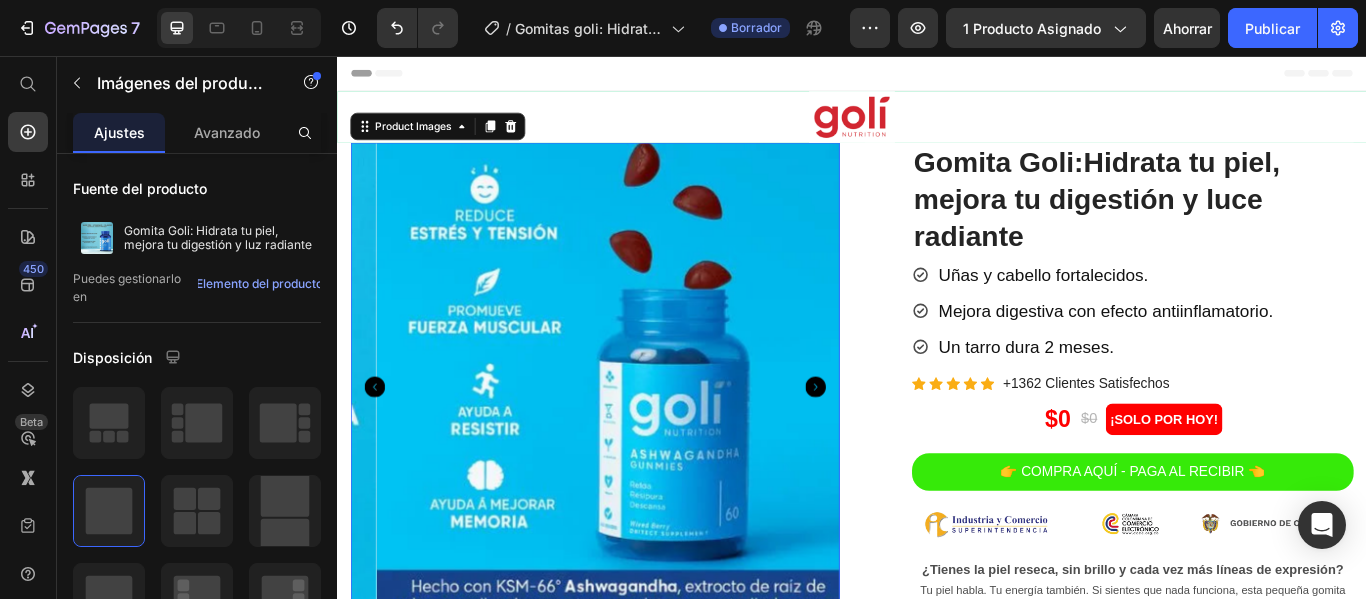 click 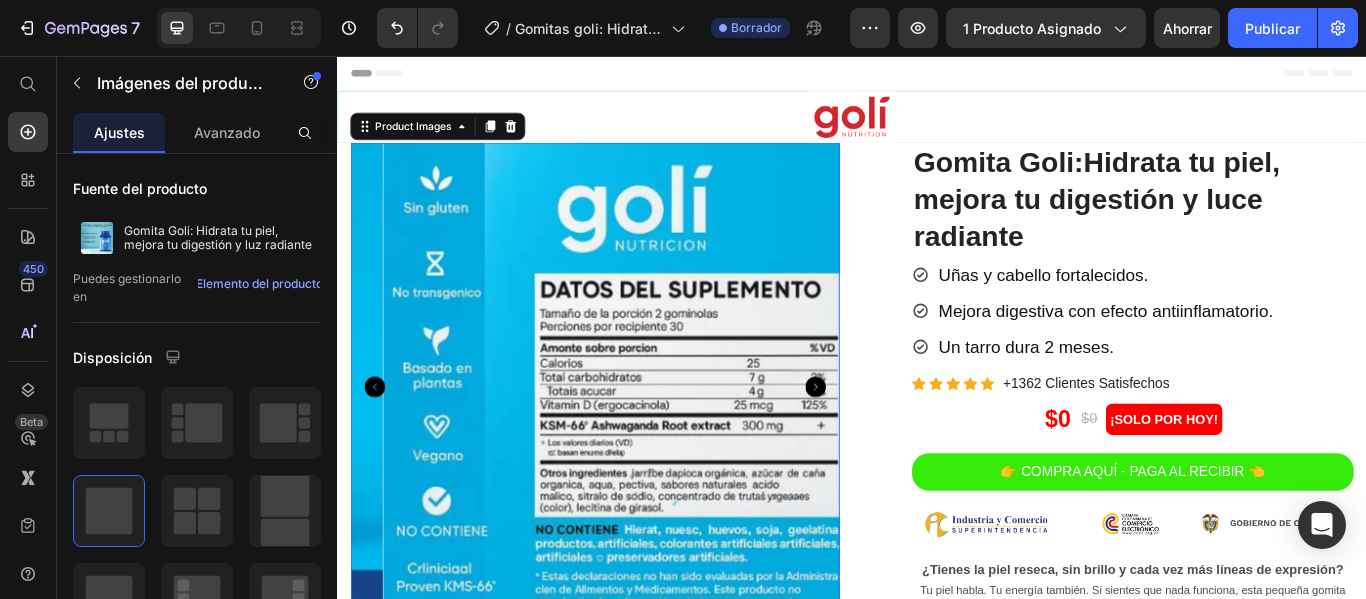 click 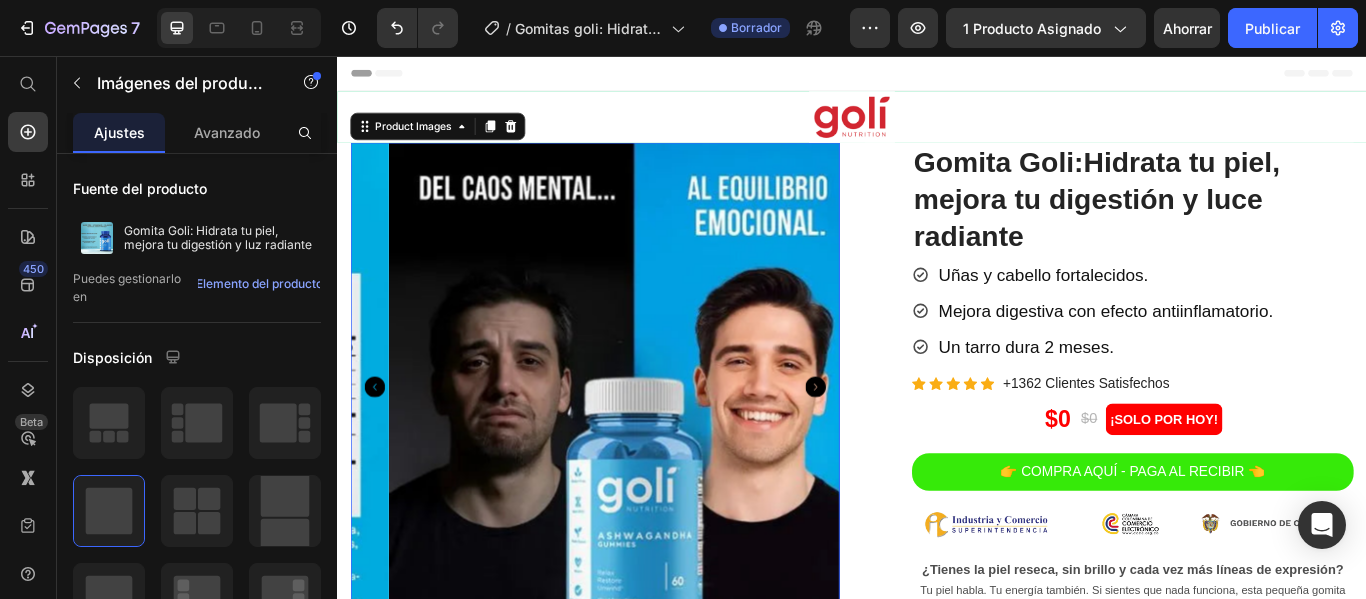 click 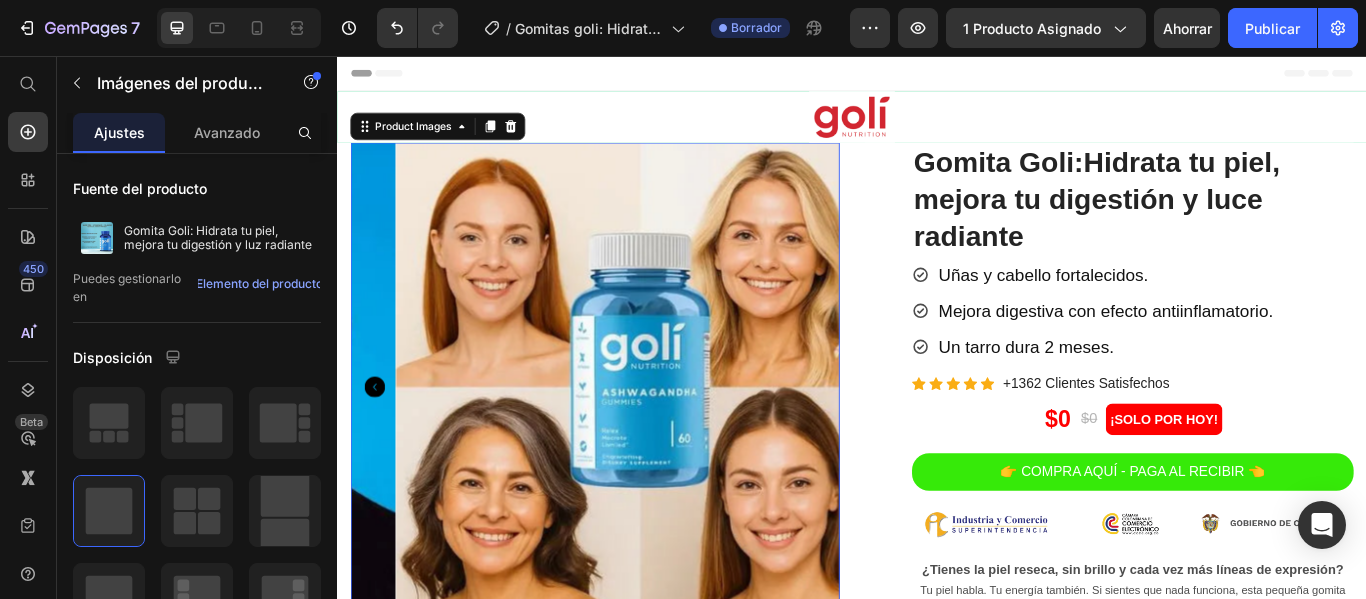 click 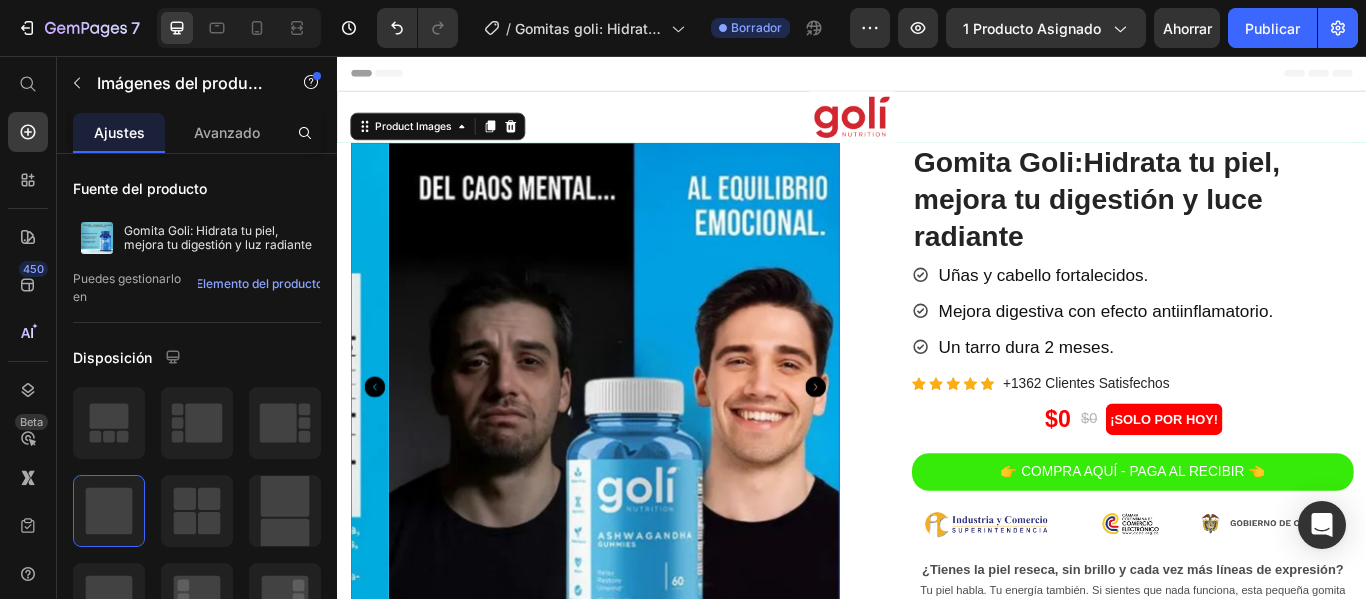 click 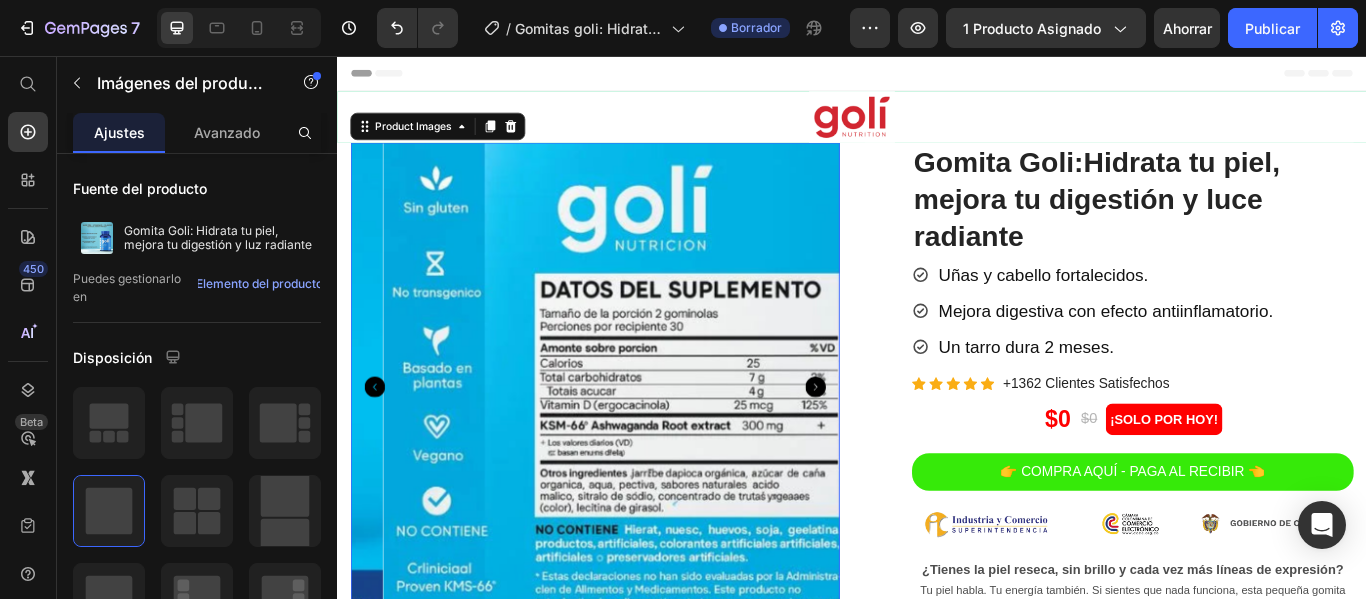 click 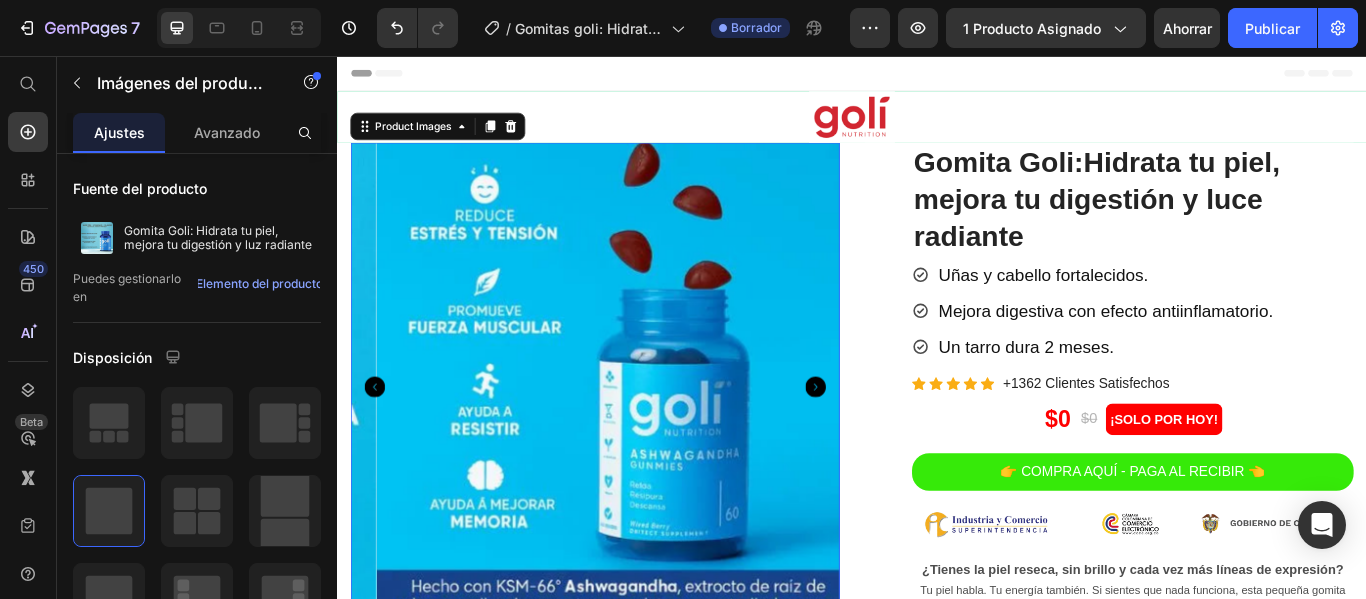 click 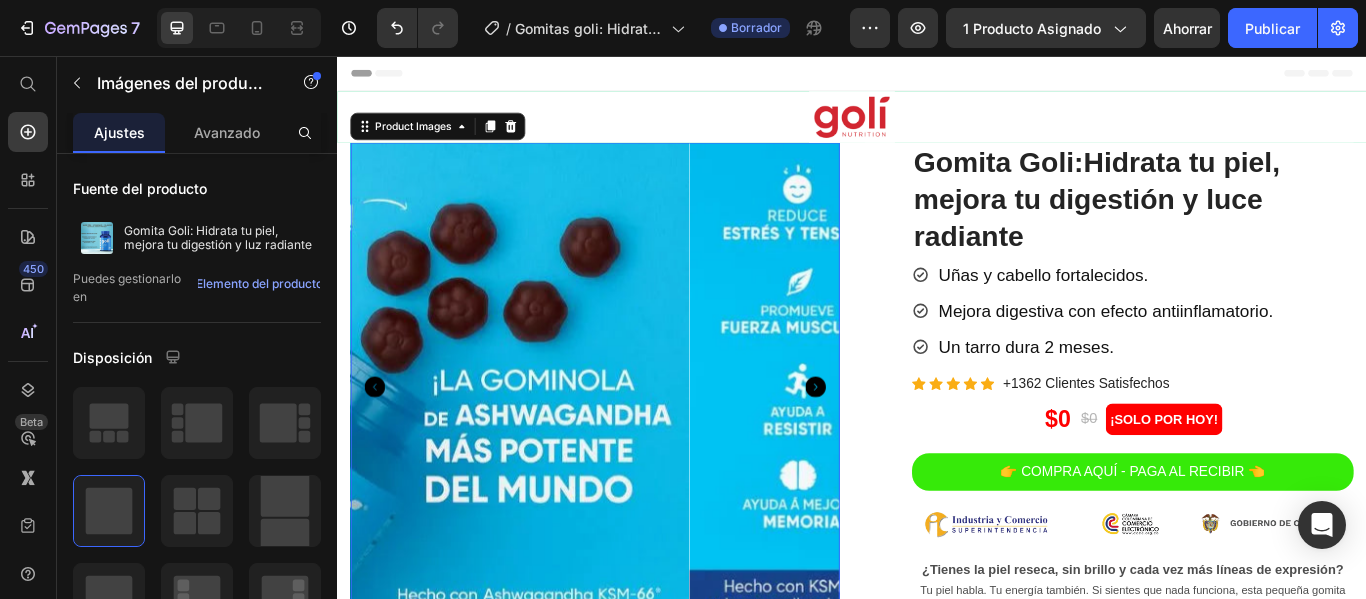 click 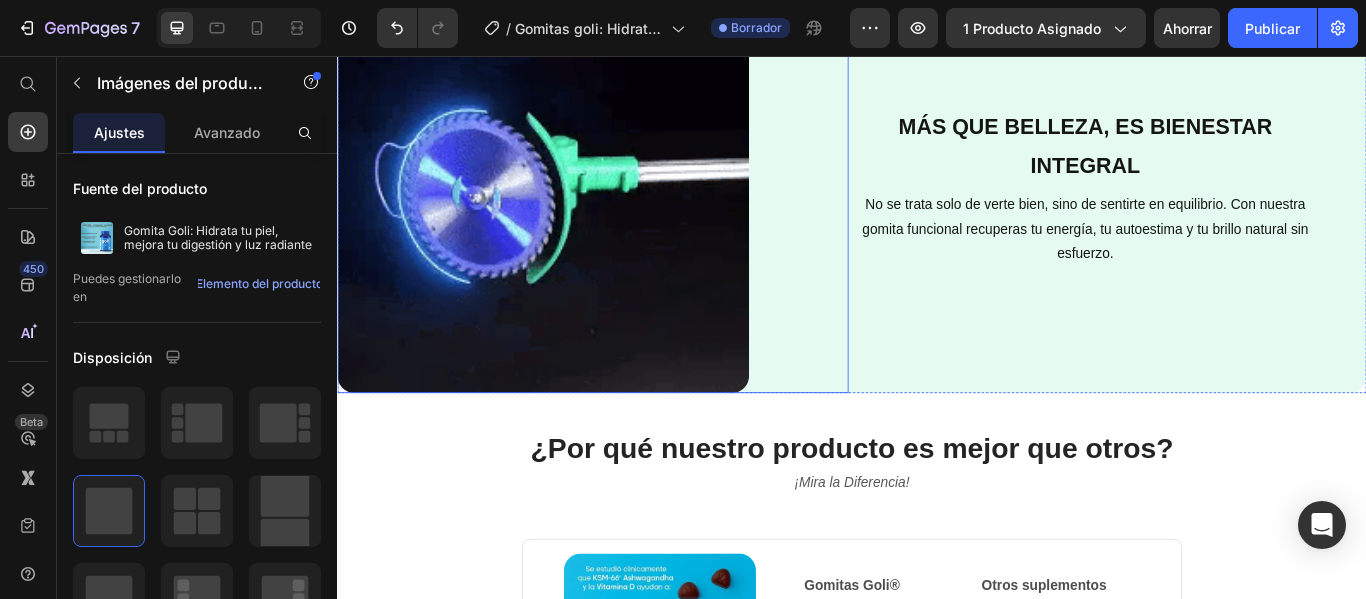 scroll, scrollTop: 700, scrollLeft: 0, axis: vertical 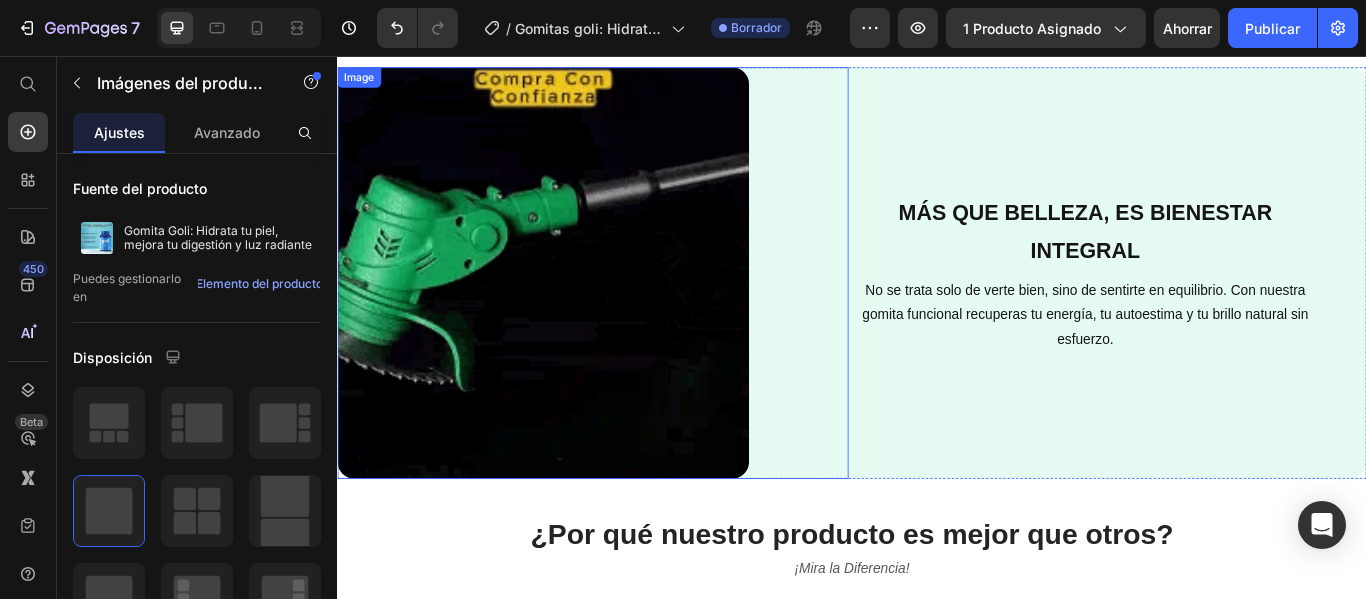 click at bounding box center (635, 309) 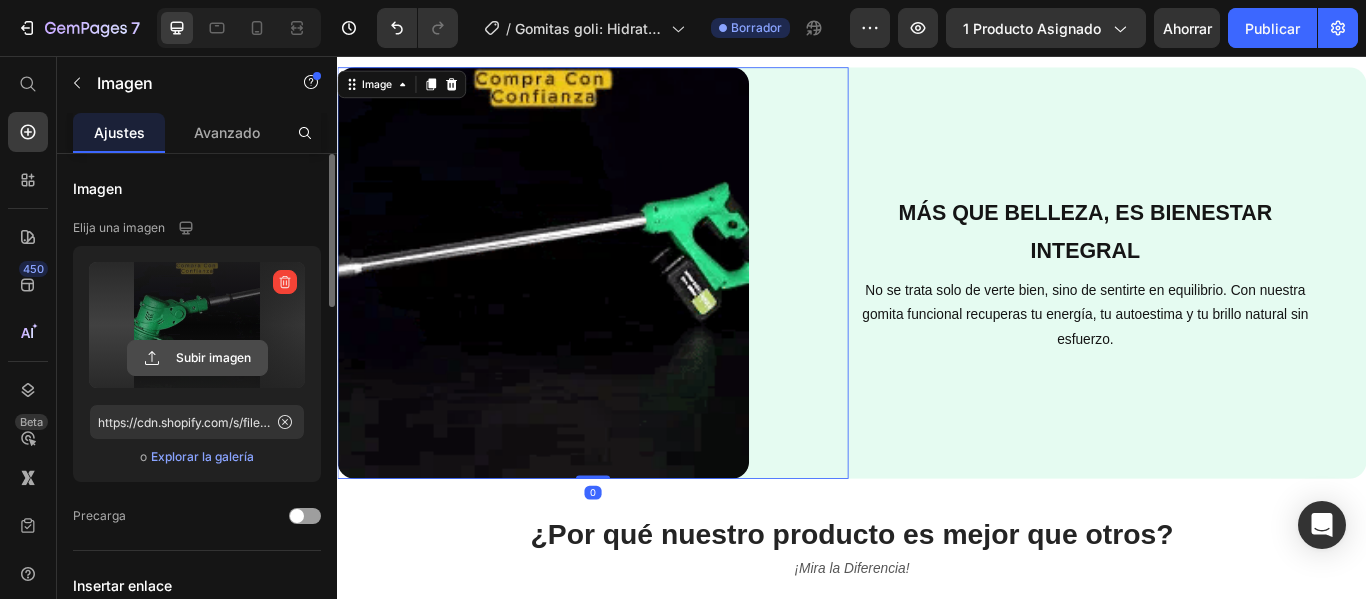 click 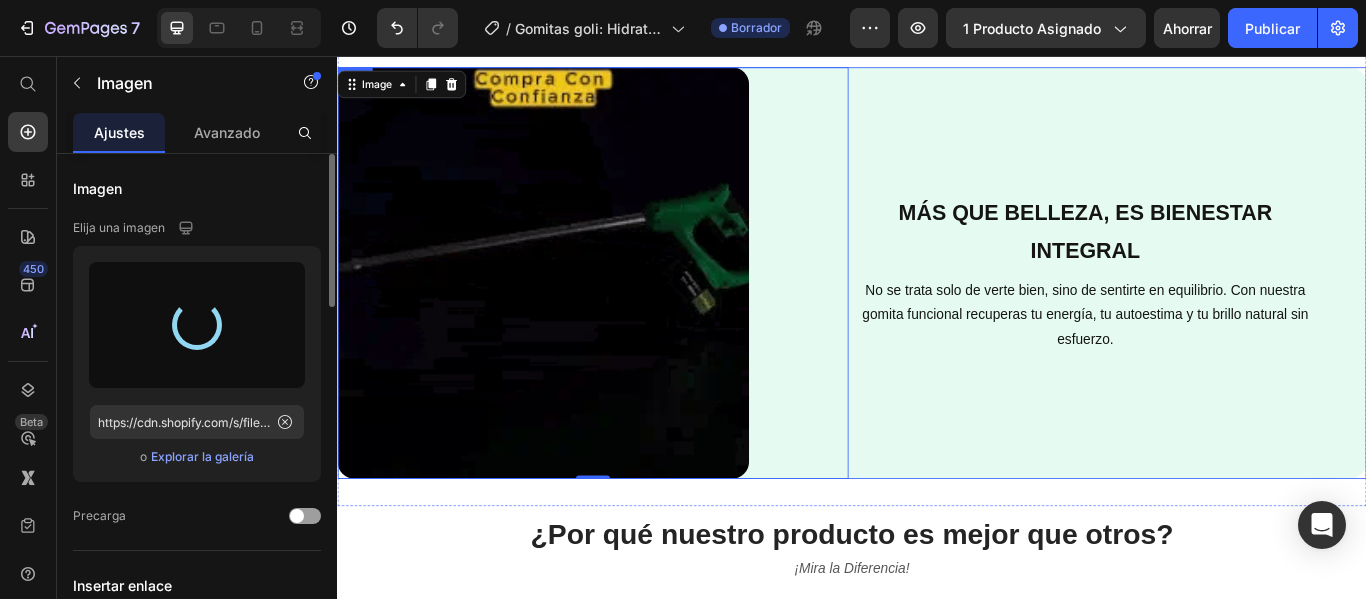 type on "https://cdn.shopify.com/s/files/1/0714/8571/8759/files/gempages_547003309001540832-bfd2d600-7e2a-4a78-a746-a71d8adec220.webp" 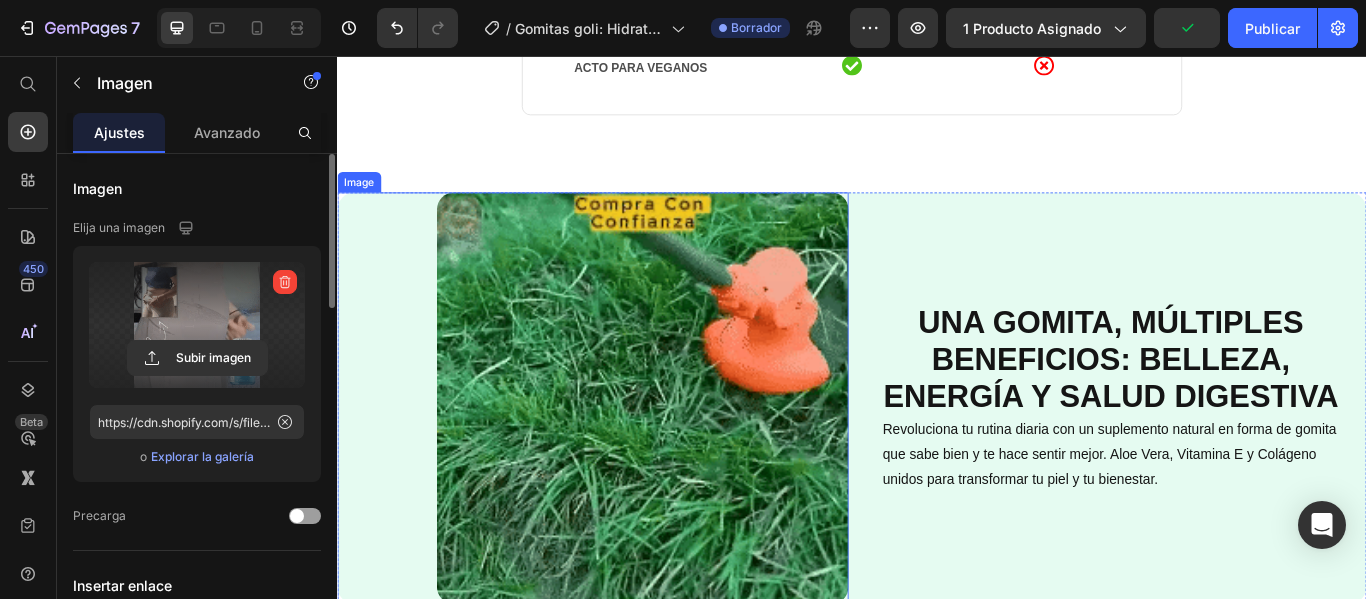 scroll, scrollTop: 2100, scrollLeft: 0, axis: vertical 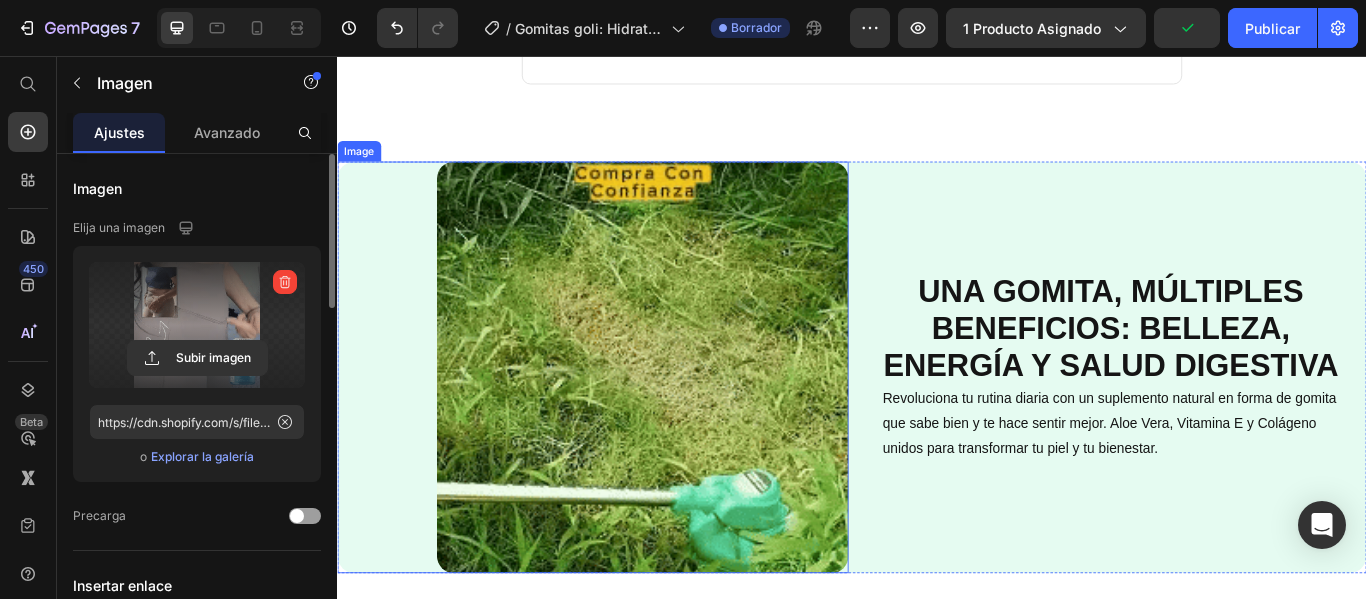 click at bounding box center (635, 419) 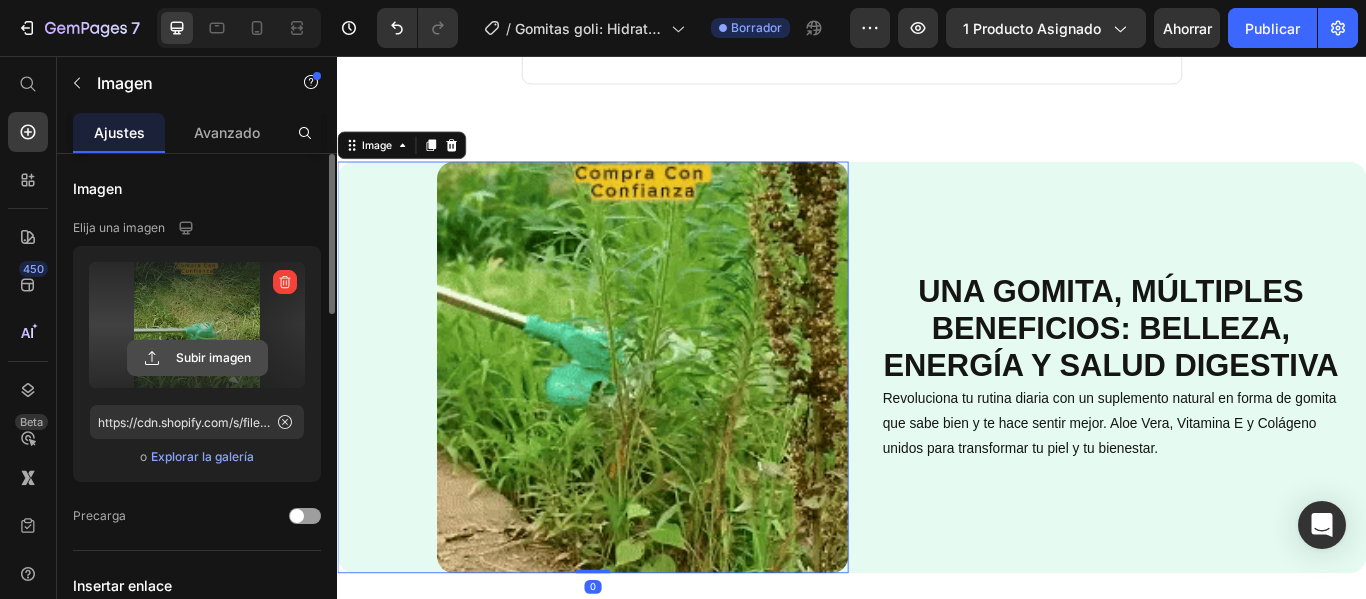 click 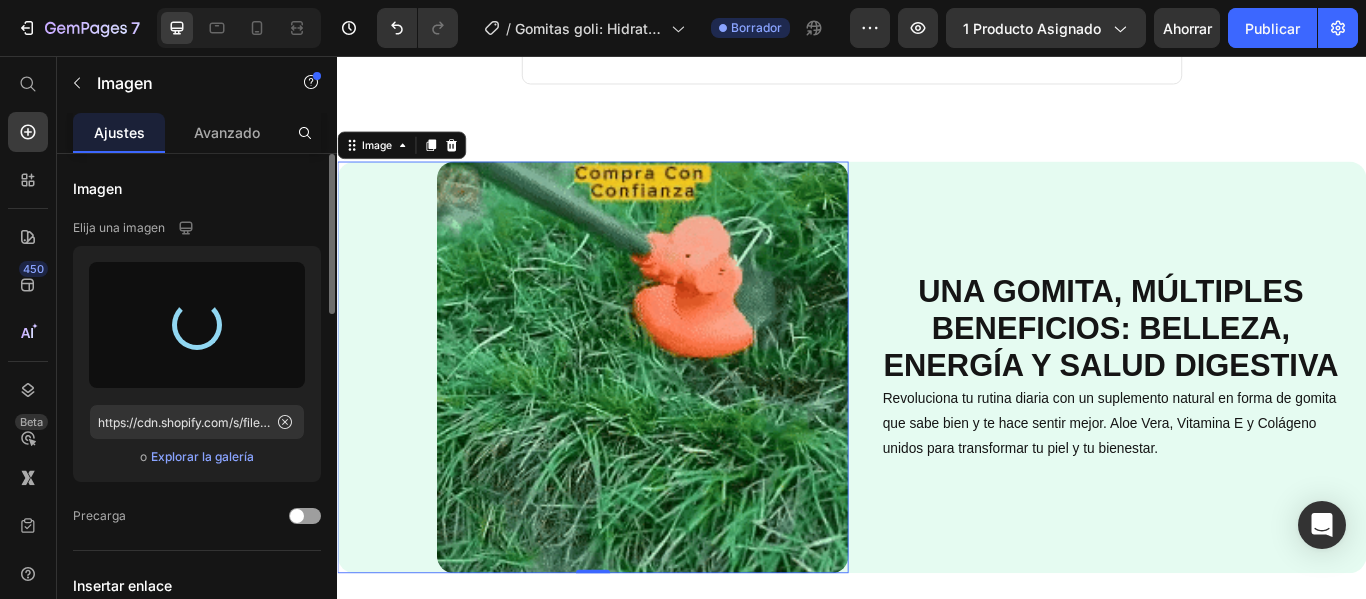 type on "https://cdn.shopify.com/s/files/1/0714/8571/8759/files/gempages_547003309001540832-b04edf83-c839-45c0-8d48-8a1878b31398.webp" 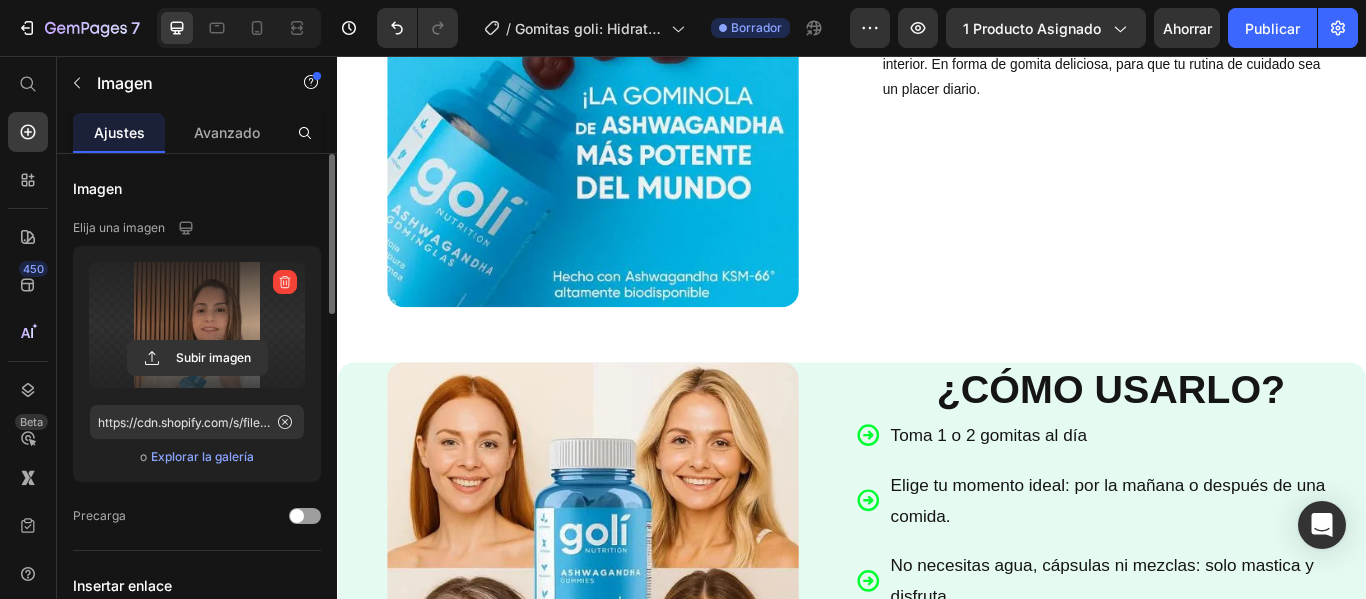 scroll, scrollTop: 2198, scrollLeft: 0, axis: vertical 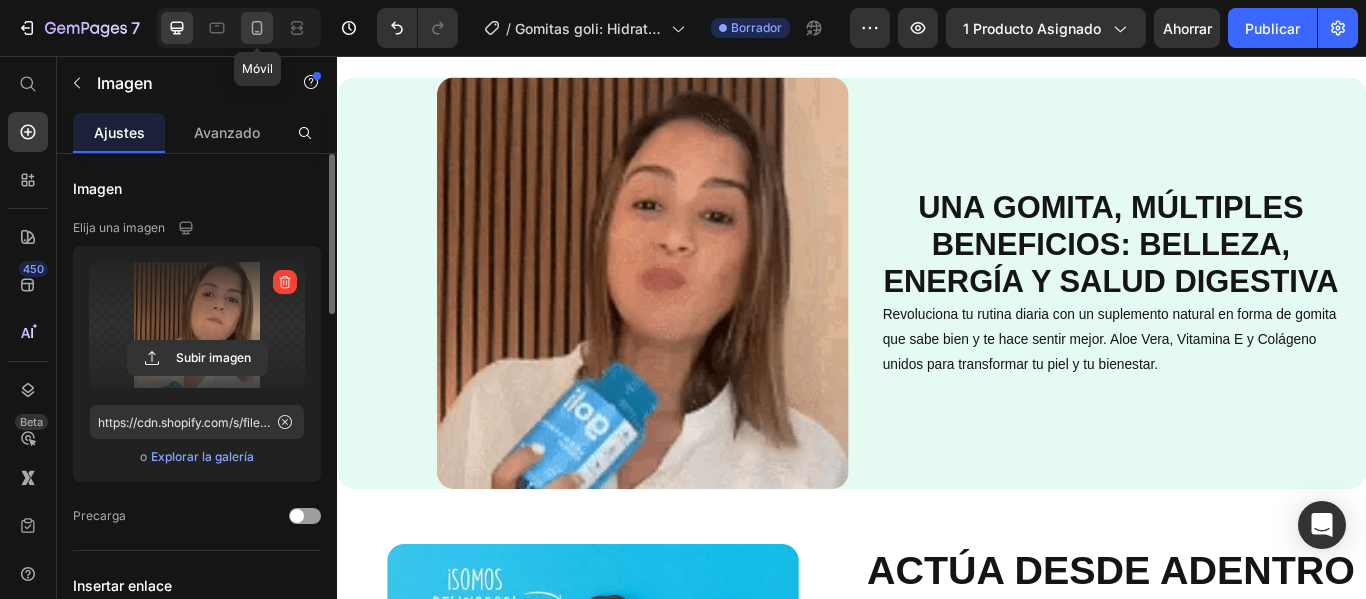 click 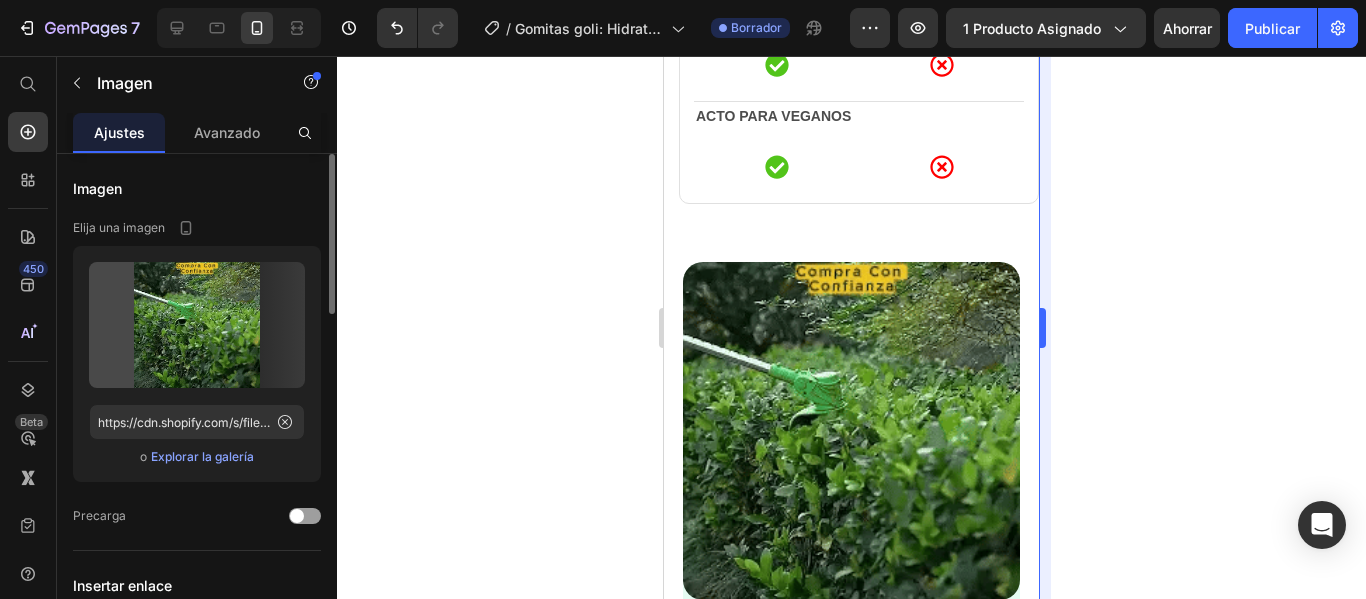 scroll, scrollTop: 2476, scrollLeft: 0, axis: vertical 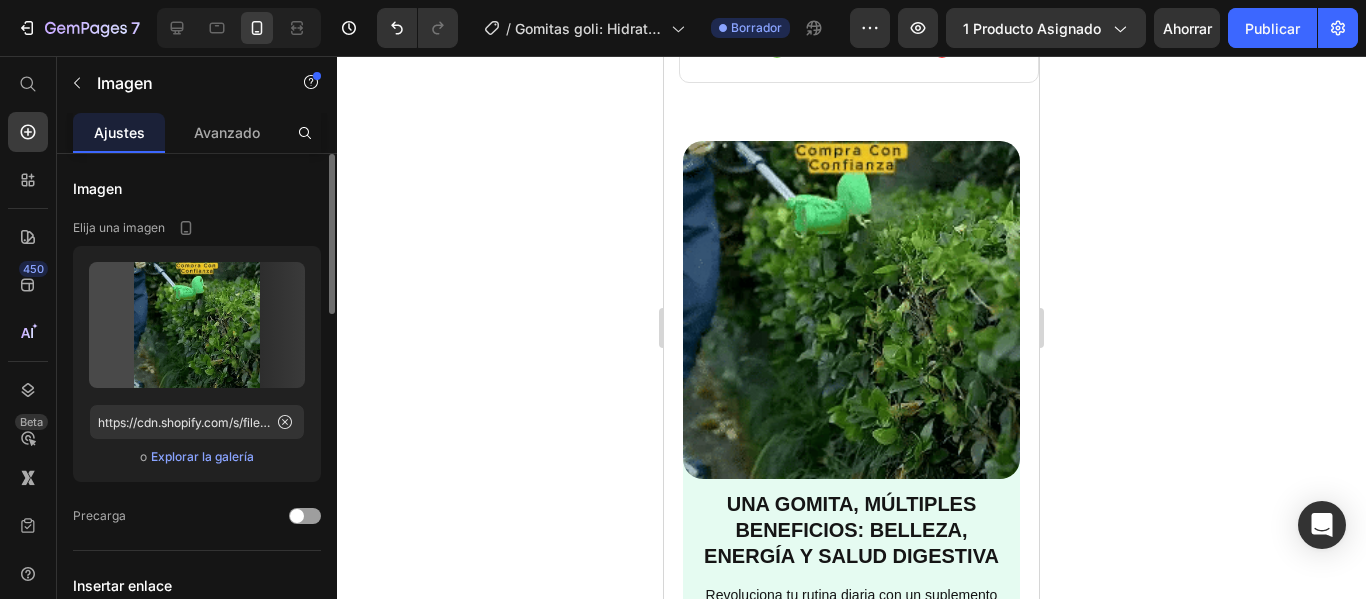 click at bounding box center (852, 310) 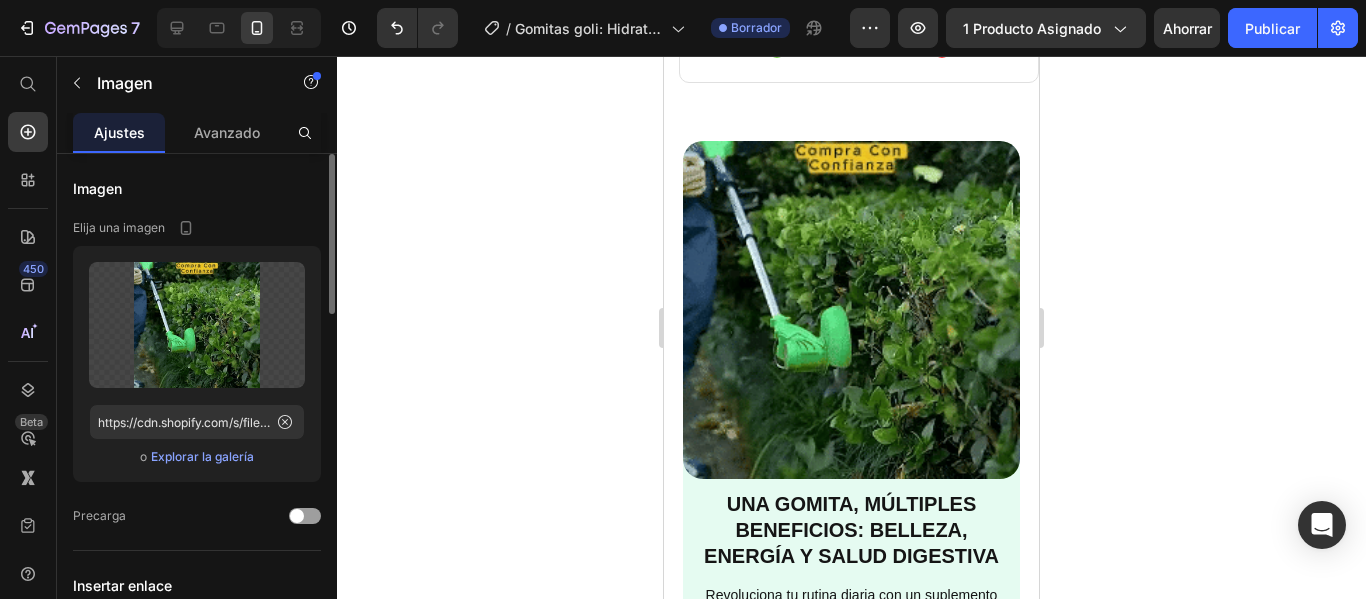 click on "Explorar la galería" at bounding box center [202, 457] 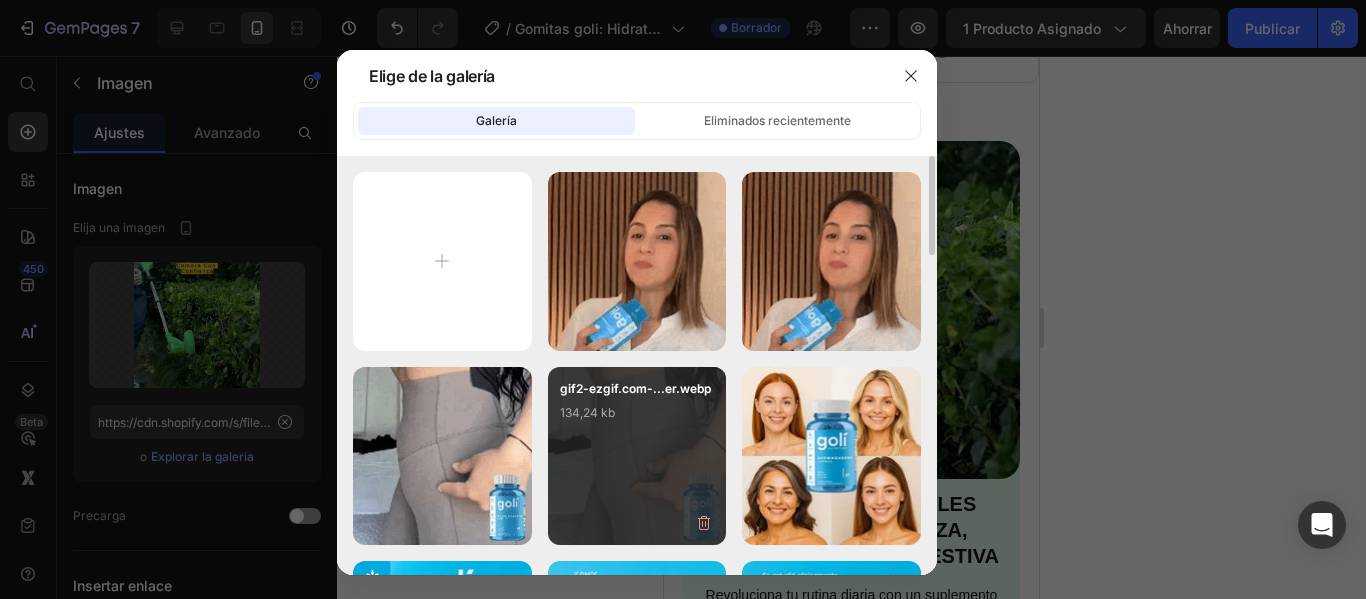 click on "gif2-ezgif.com-...er.webp 134,24 kb" at bounding box center (637, 419) 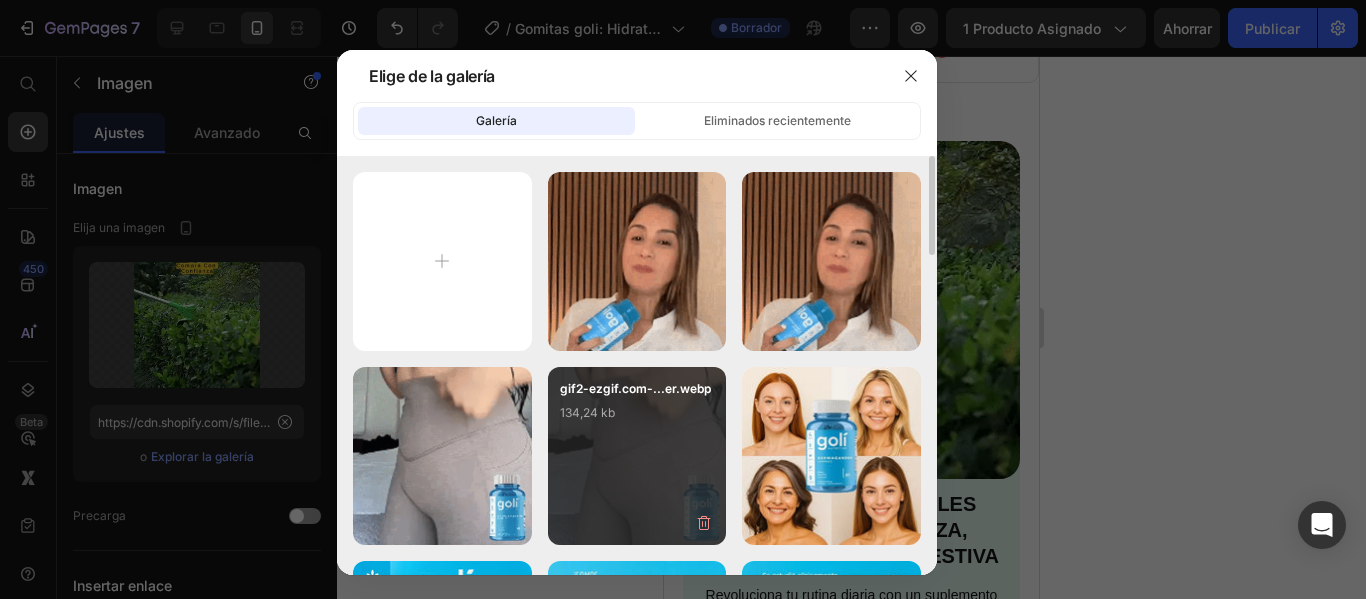type on "https://cdn.shopify.com/s/files/1/0714/8571/8759/files/gempages_547003309001540832-bfd2d600-7e2a-4a78-a746-a71d8adec220.webp" 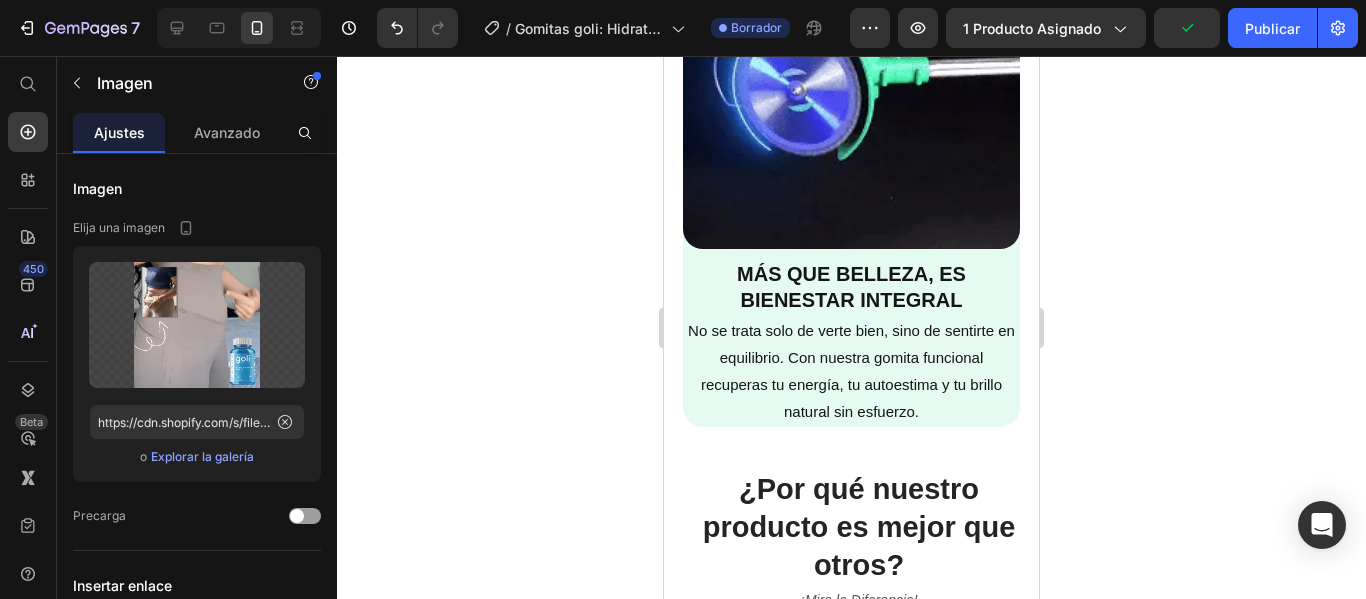 scroll, scrollTop: 1100, scrollLeft: 0, axis: vertical 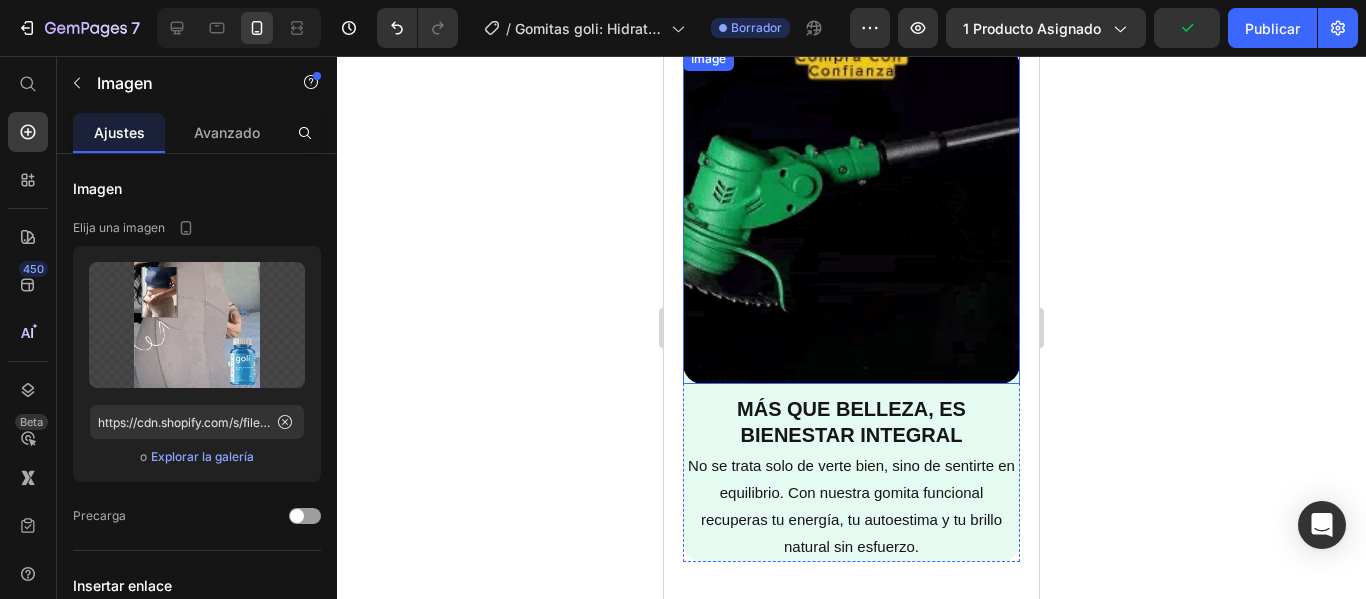 click at bounding box center (852, 216) 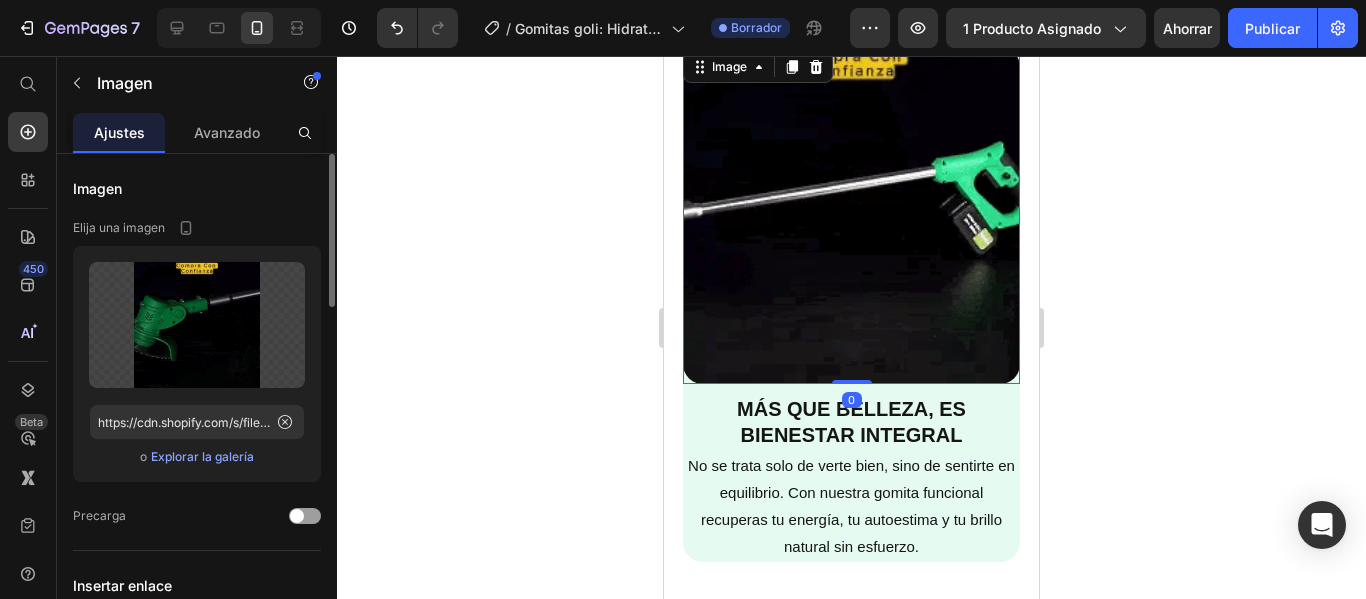 click on "Subir imagen https://cdn.shopify.com/s/files/1/0714/8571/8759/files/gempages_547003309001540832-37a75404-e952-4f61-90e2-91f419d36b19.webp o Explorar la galería" 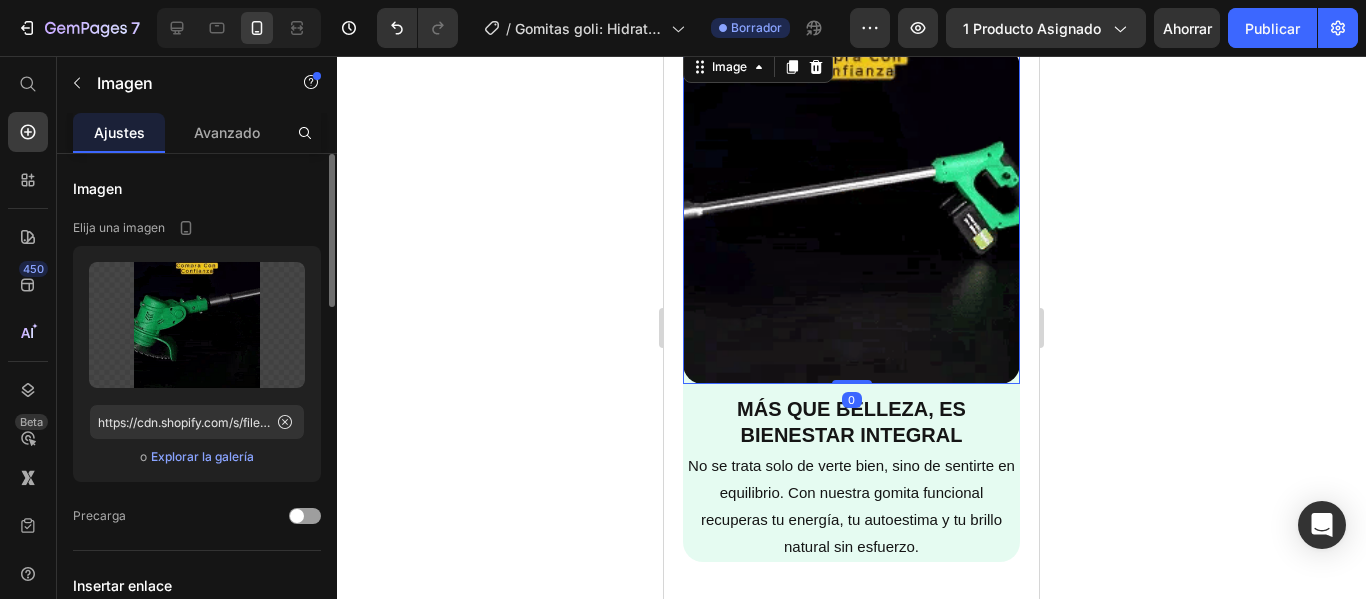 click on "Explorar la galería" at bounding box center [202, 456] 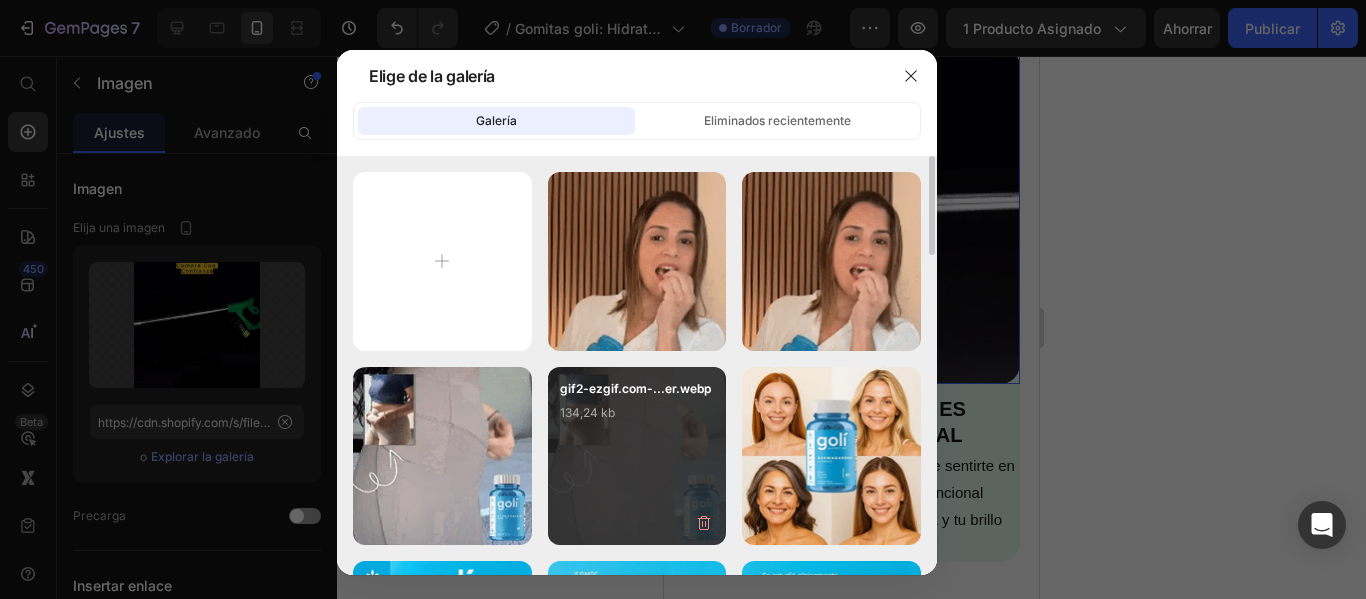 click on "gif2-ezgif.com-...er.webp 134,24 kb" at bounding box center [637, 419] 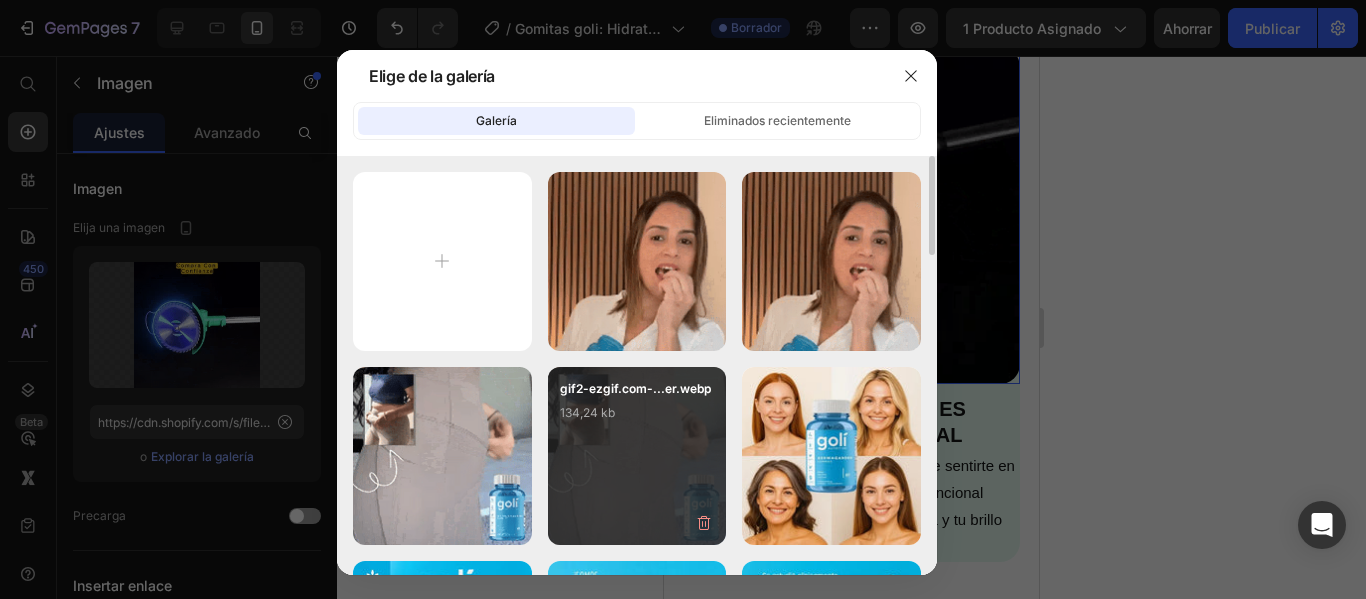 type on "https://cdn.shopify.com/s/files/1/0714/8571/8759/files/gempages_547003309001540832-bfd2d600-7e2a-4a78-a746-a71d8adec220.webp" 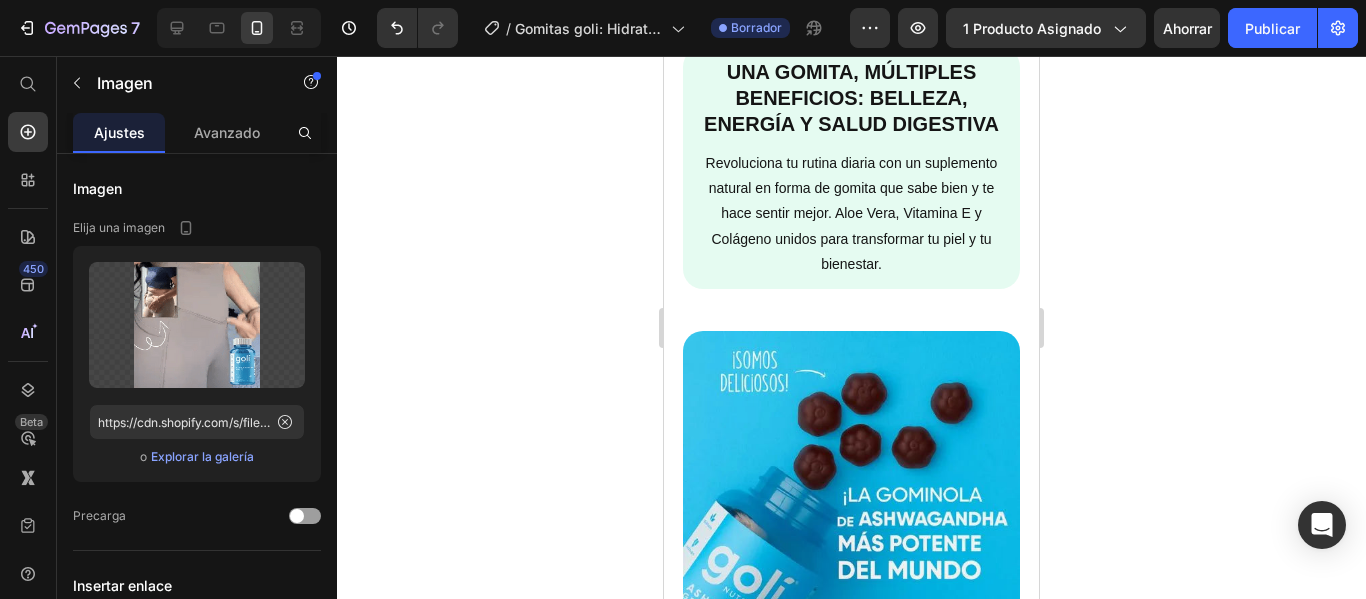 scroll, scrollTop: 3000, scrollLeft: 0, axis: vertical 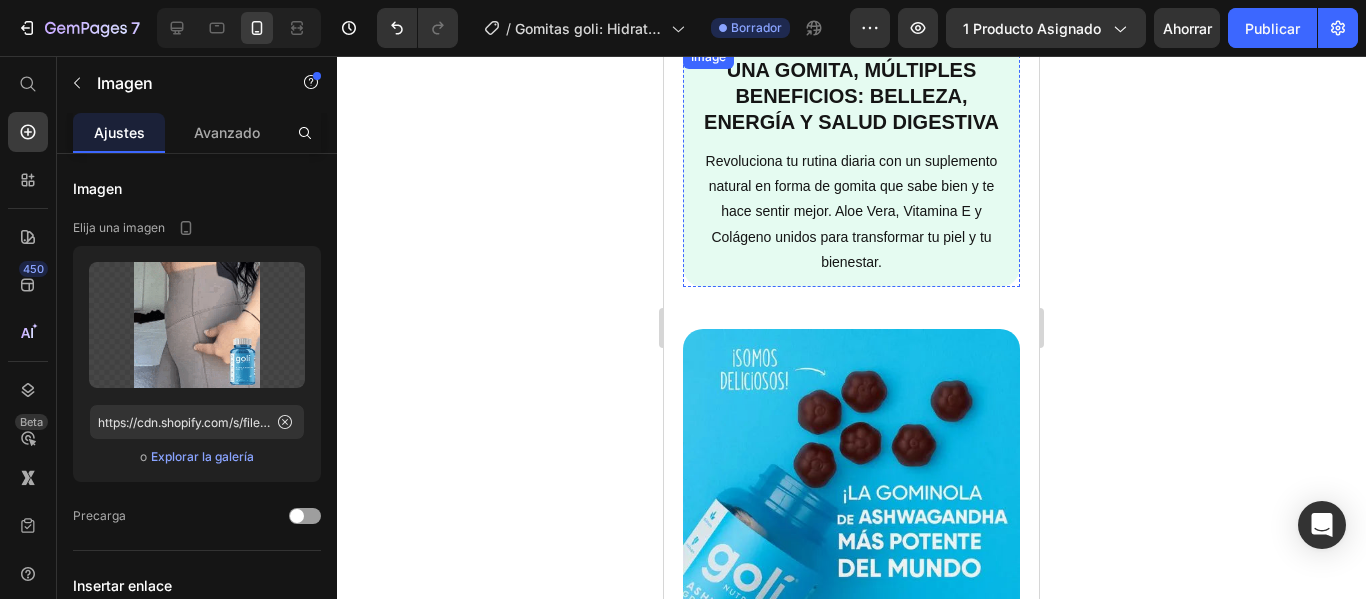 click at bounding box center (852, 45) 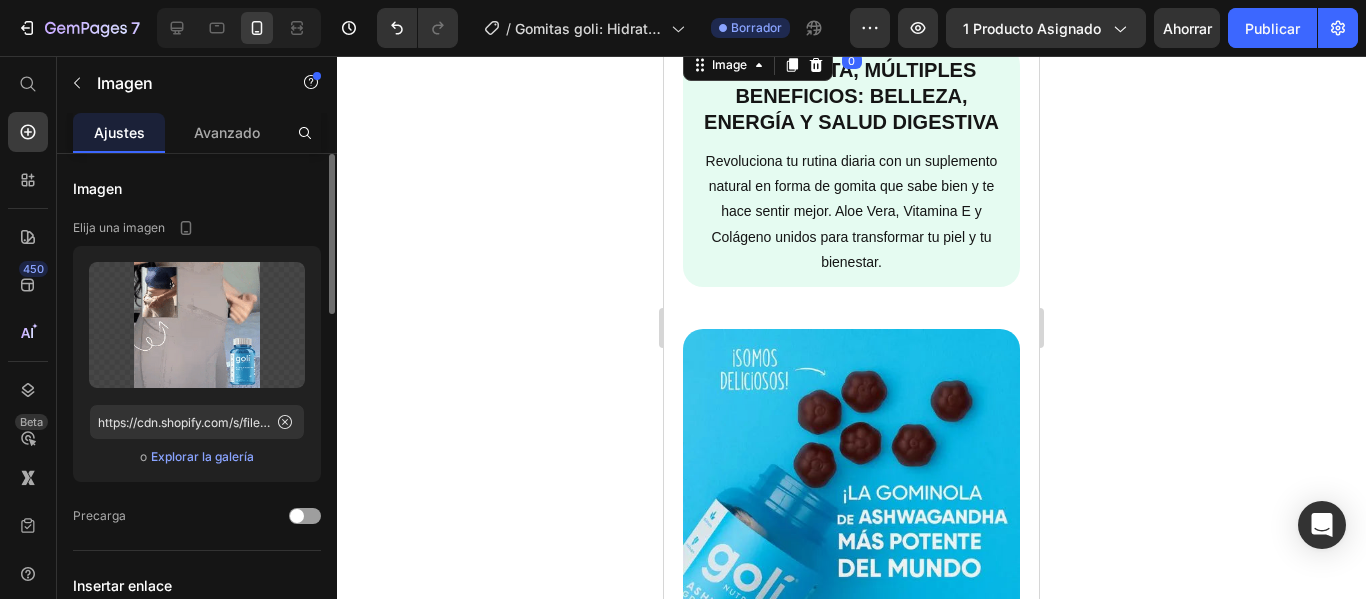click on "Explorar la galería" at bounding box center (202, 456) 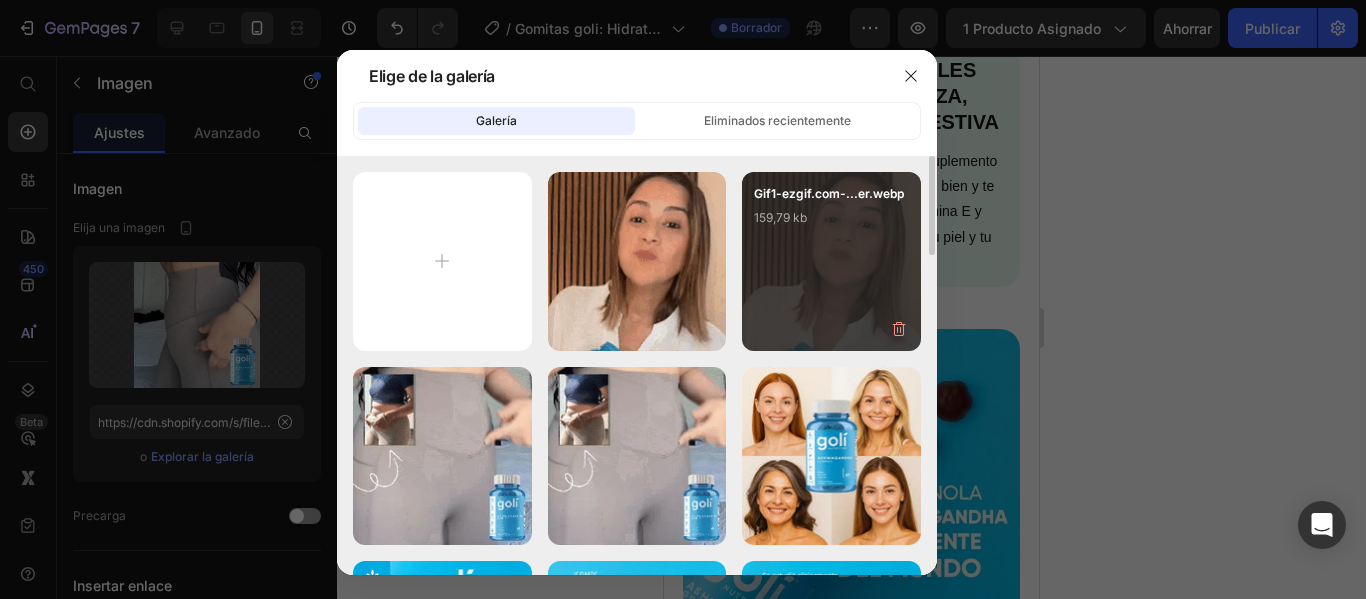 click on "Gif1-ezgif.com-...er.webp 159,79 kb" at bounding box center (831, 224) 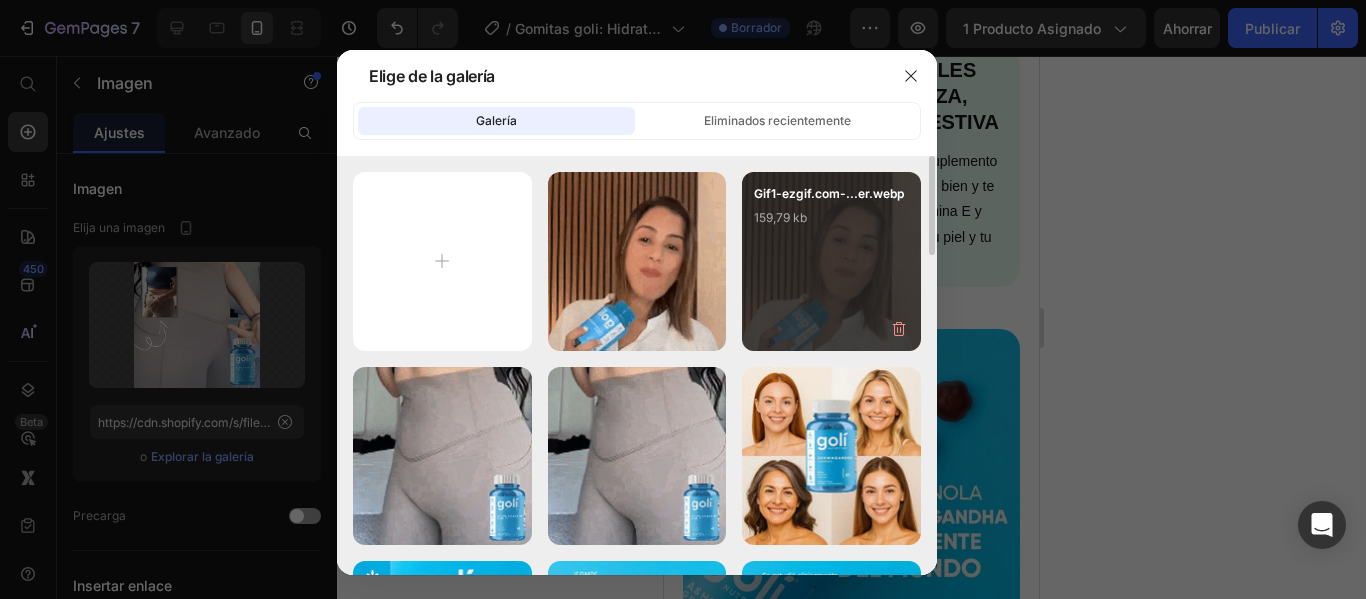 type on "https://cdn.shopify.com/s/files/1/0714/8571/8759/files/gempages_547003309001540832-b04edf83-c839-45c0-8d48-8a1878b31398.webp" 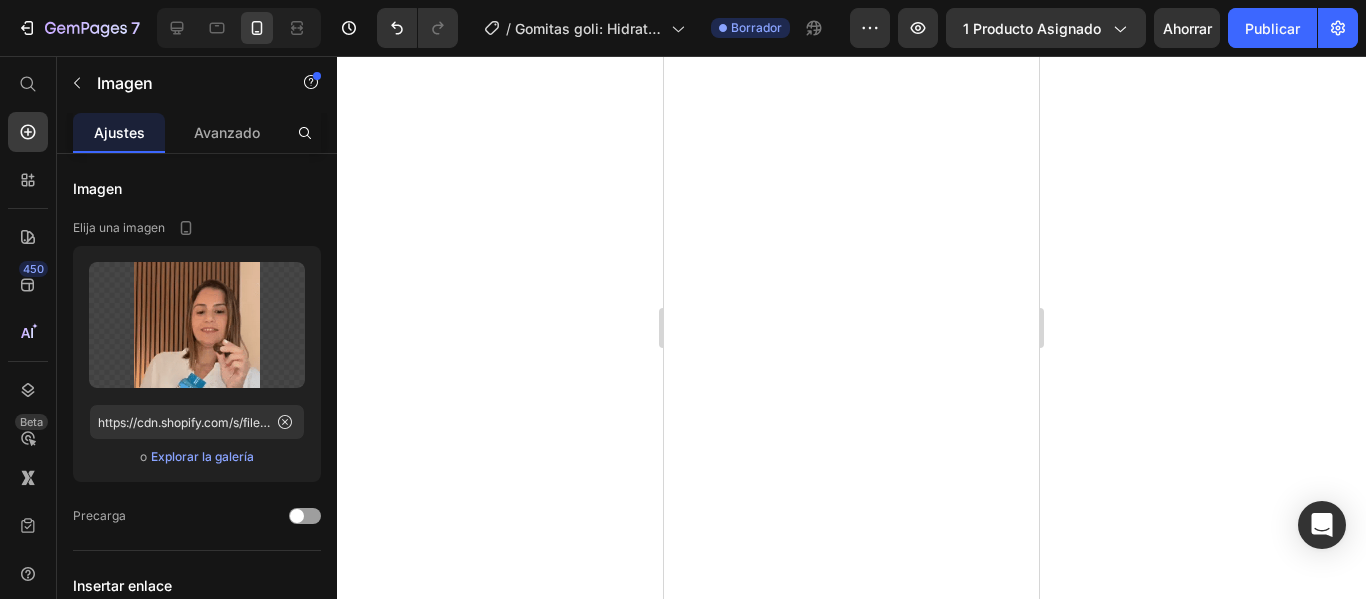 scroll, scrollTop: 0, scrollLeft: 0, axis: both 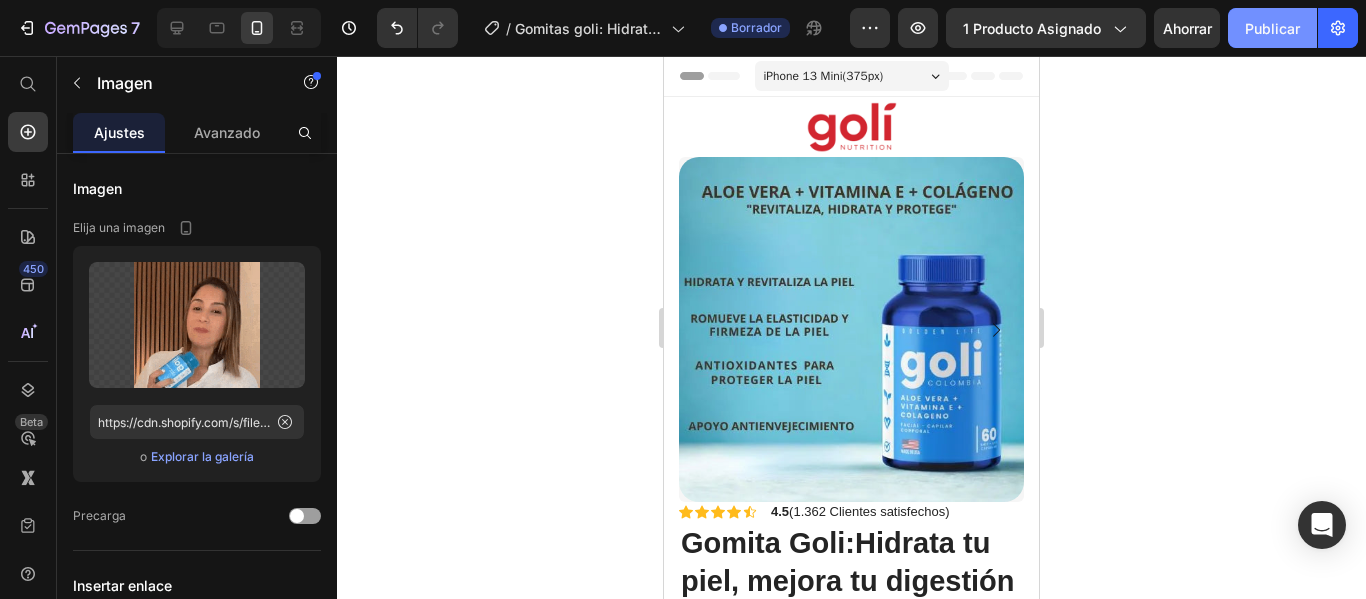 click on "Publicar" 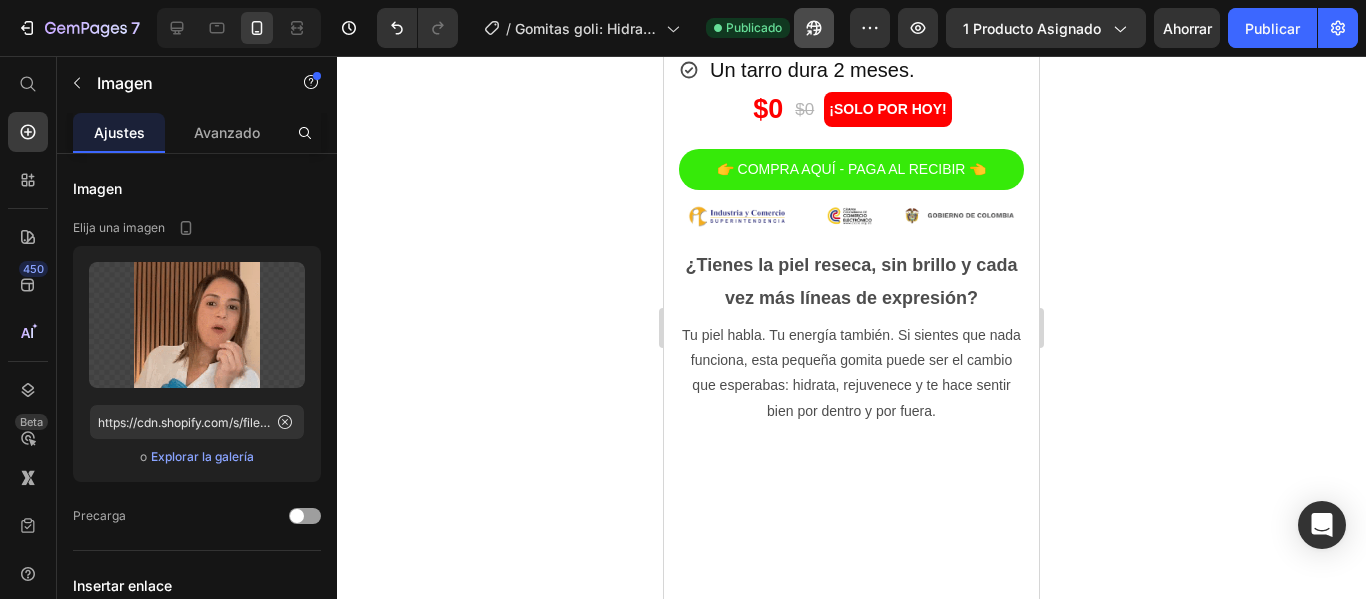scroll, scrollTop: 0, scrollLeft: 0, axis: both 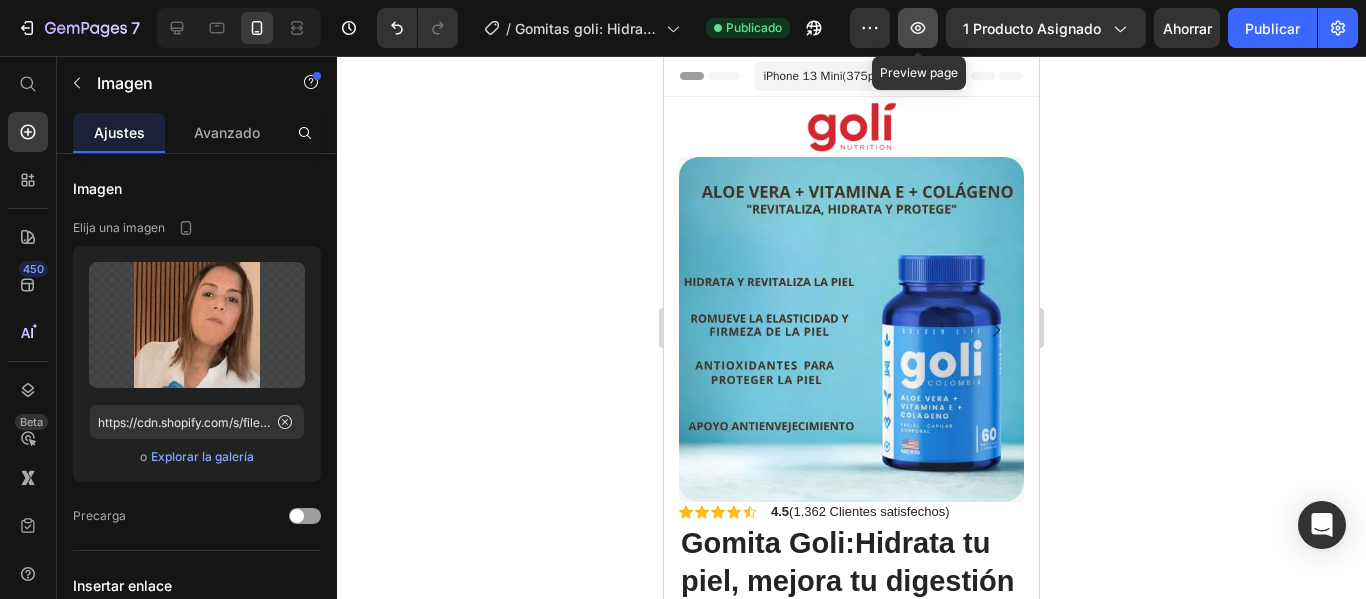 click 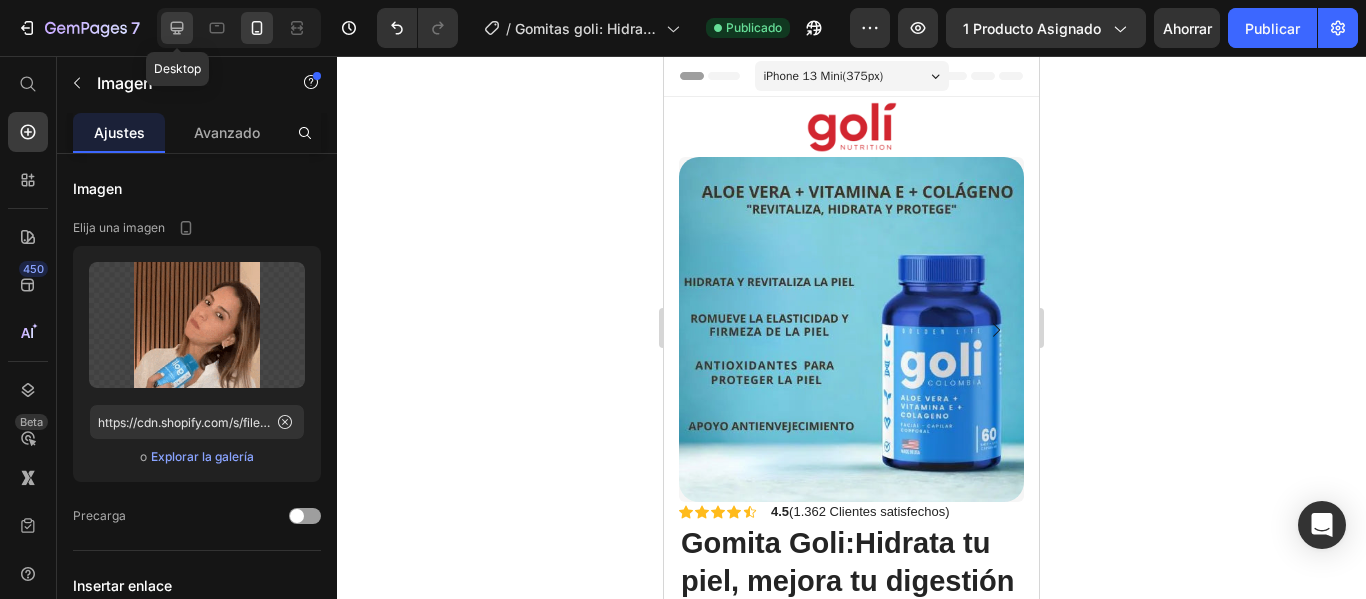 click 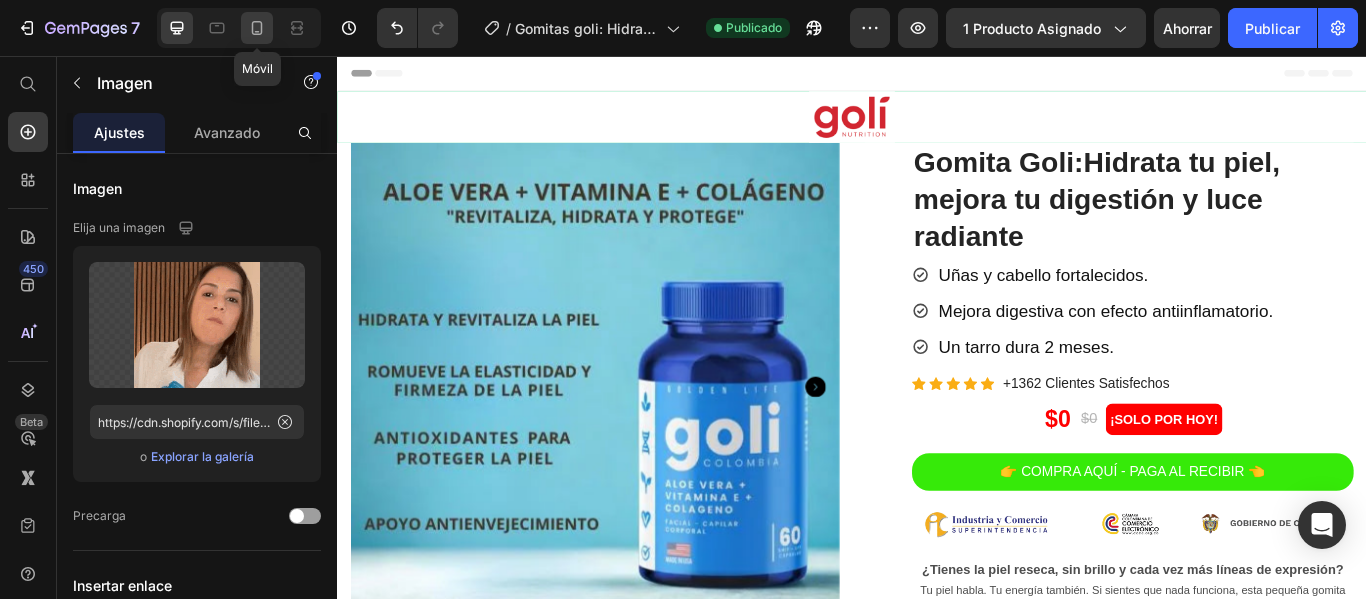 click 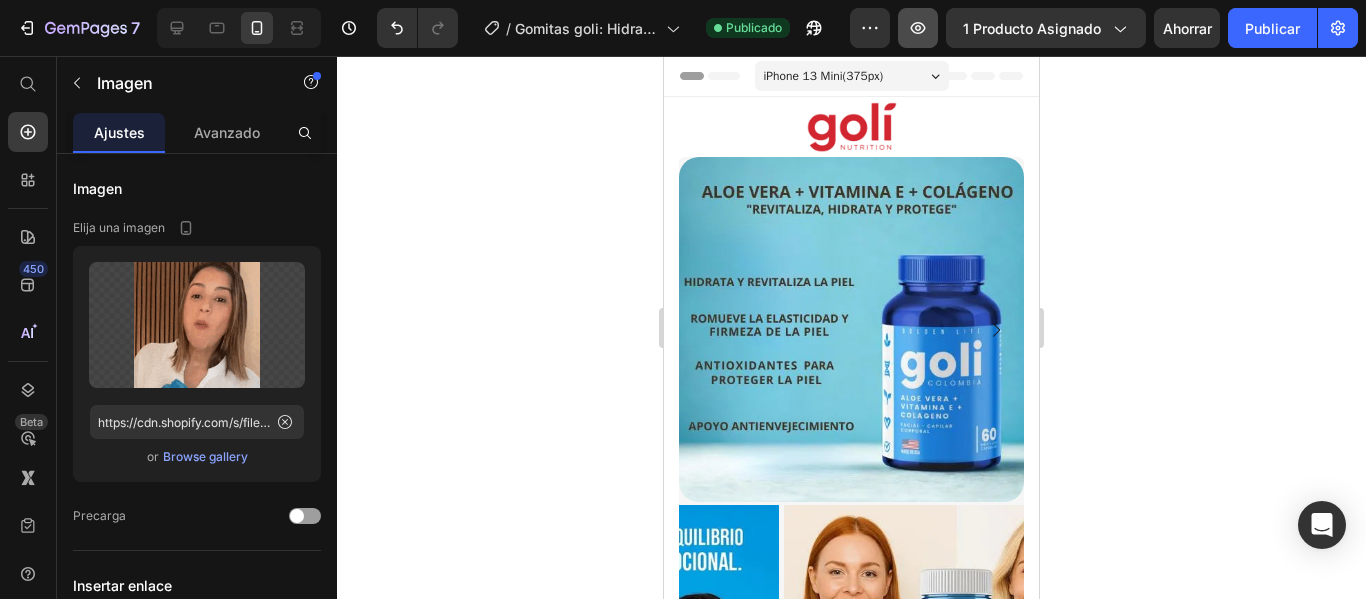 click 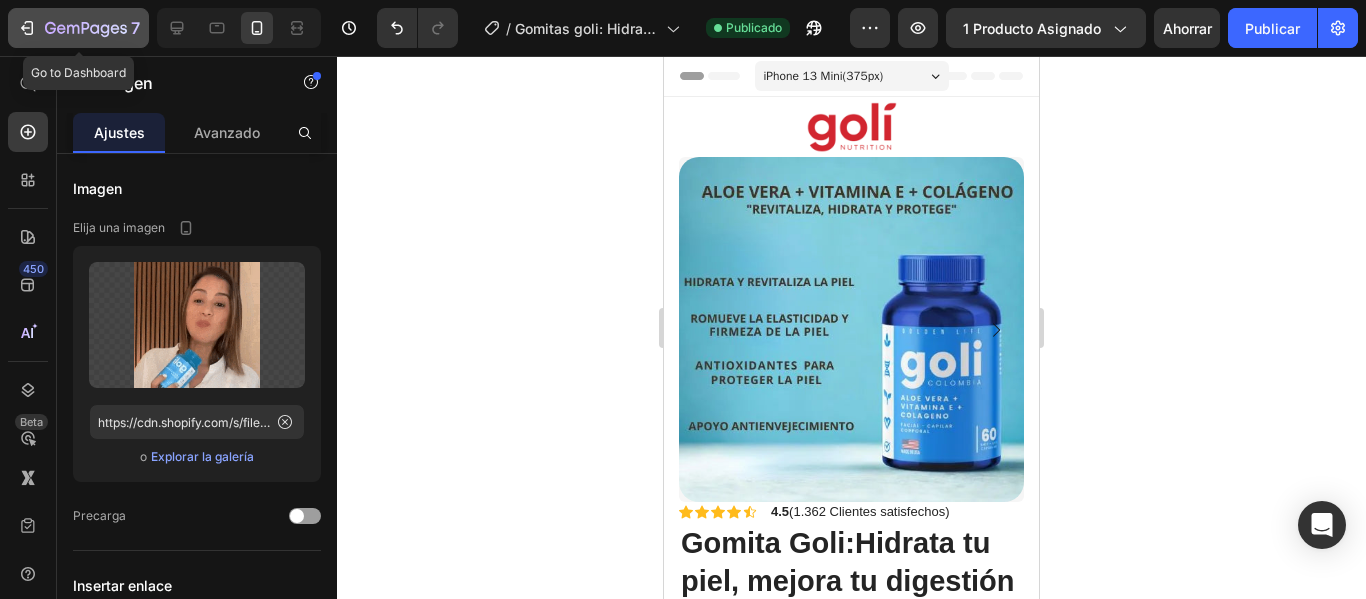 click on "7" 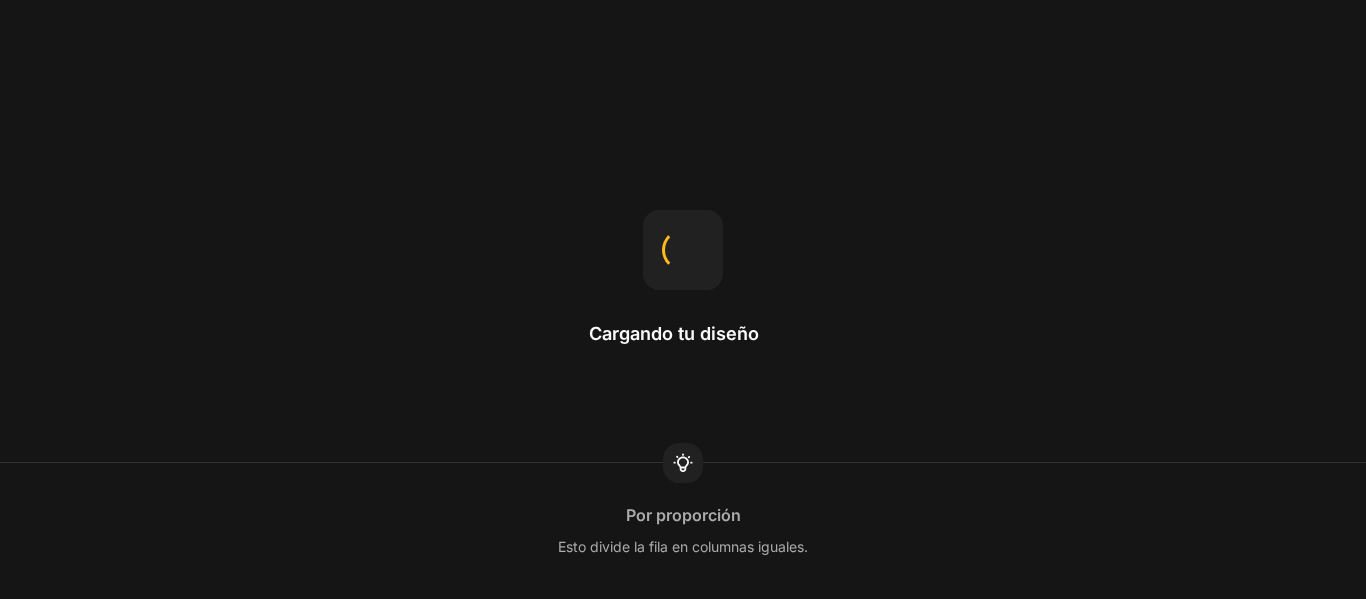 scroll, scrollTop: 0, scrollLeft: 0, axis: both 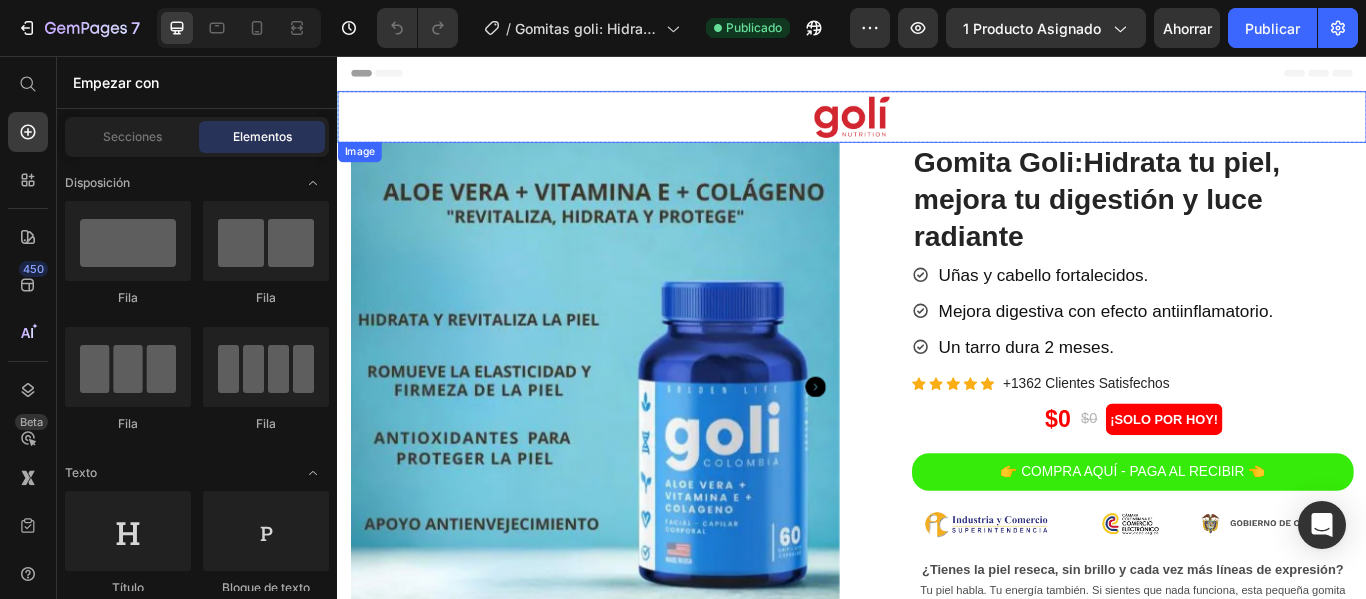 click at bounding box center (937, 127) 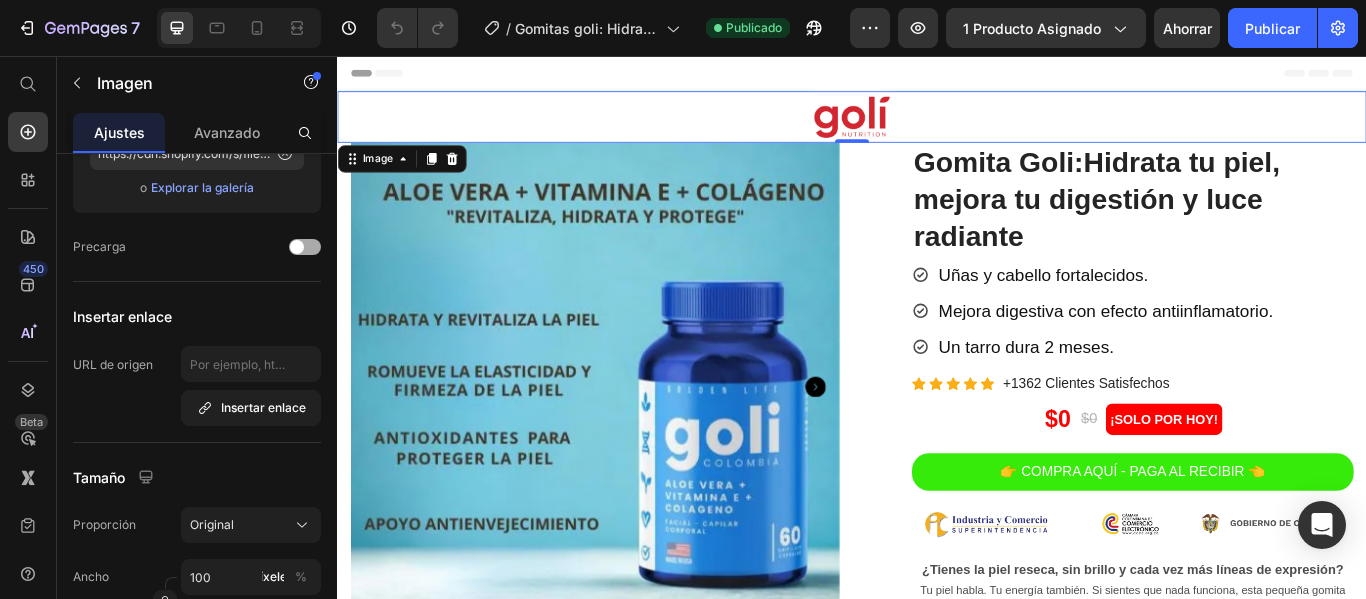 scroll, scrollTop: 0, scrollLeft: 0, axis: both 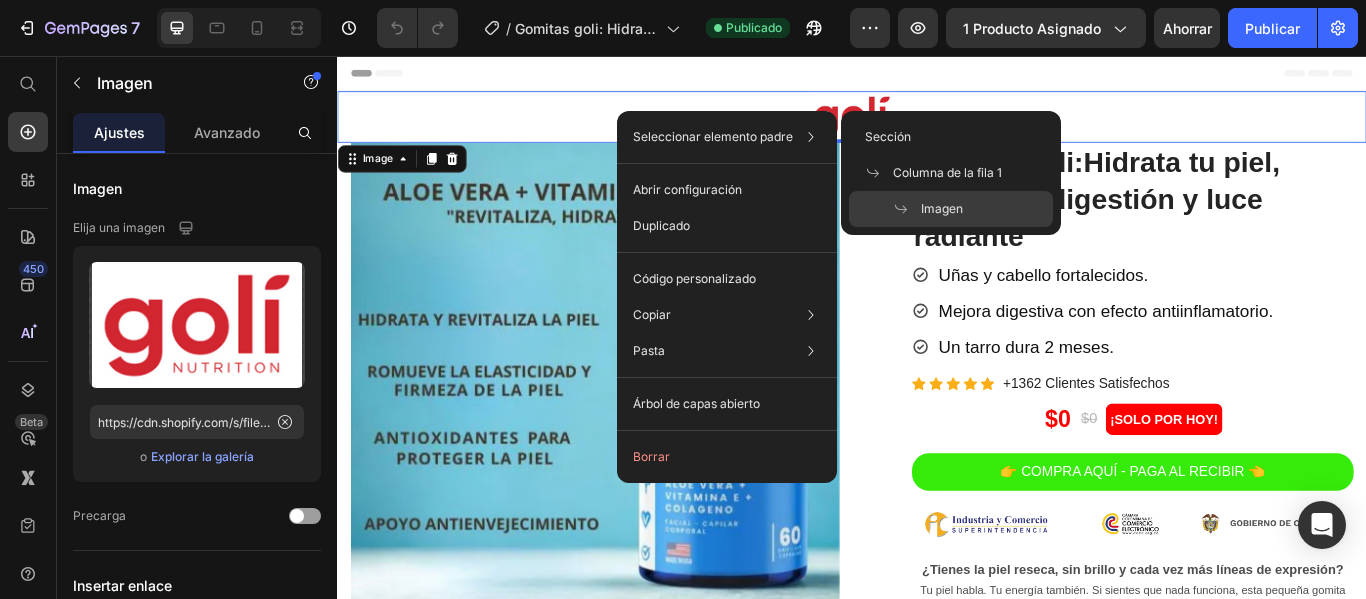 click at bounding box center (937, 127) 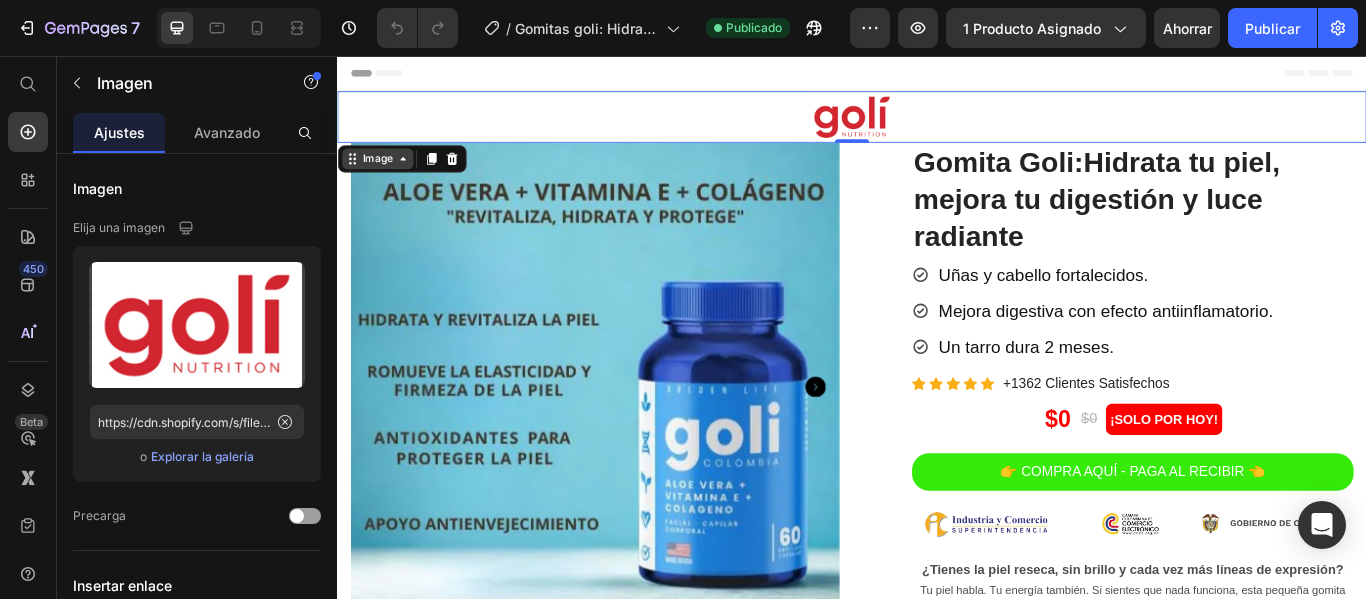 click on "Image" at bounding box center [383, 176] 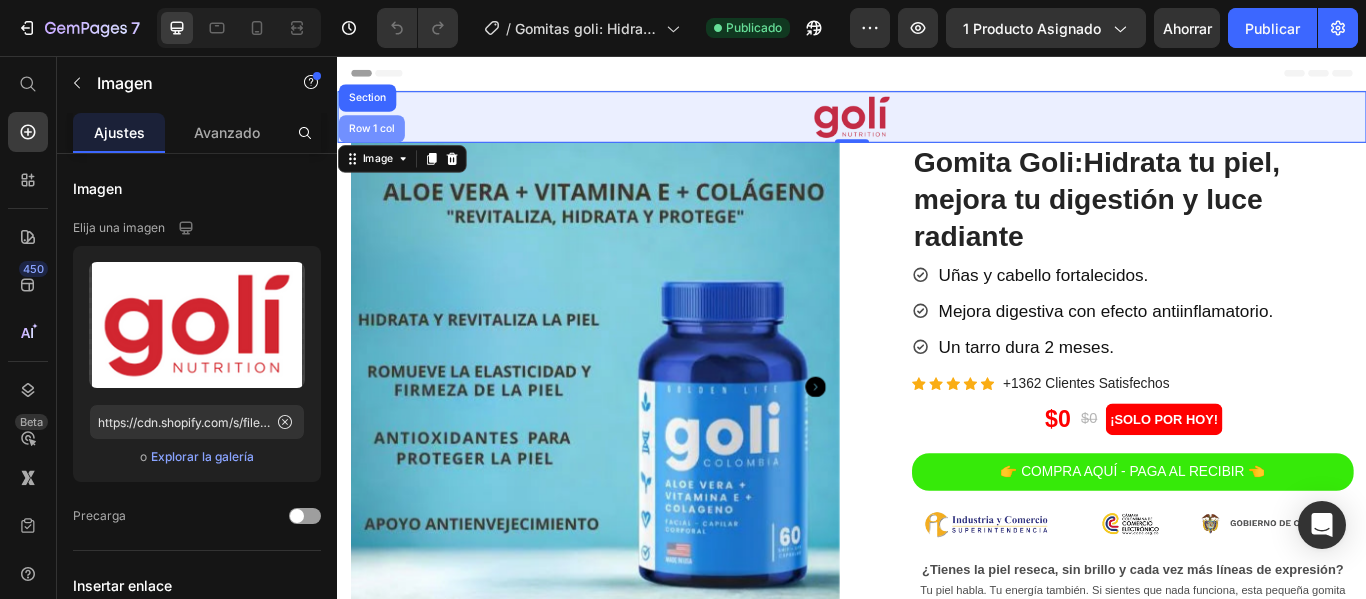 click on "Row 1 col" at bounding box center (376, 141) 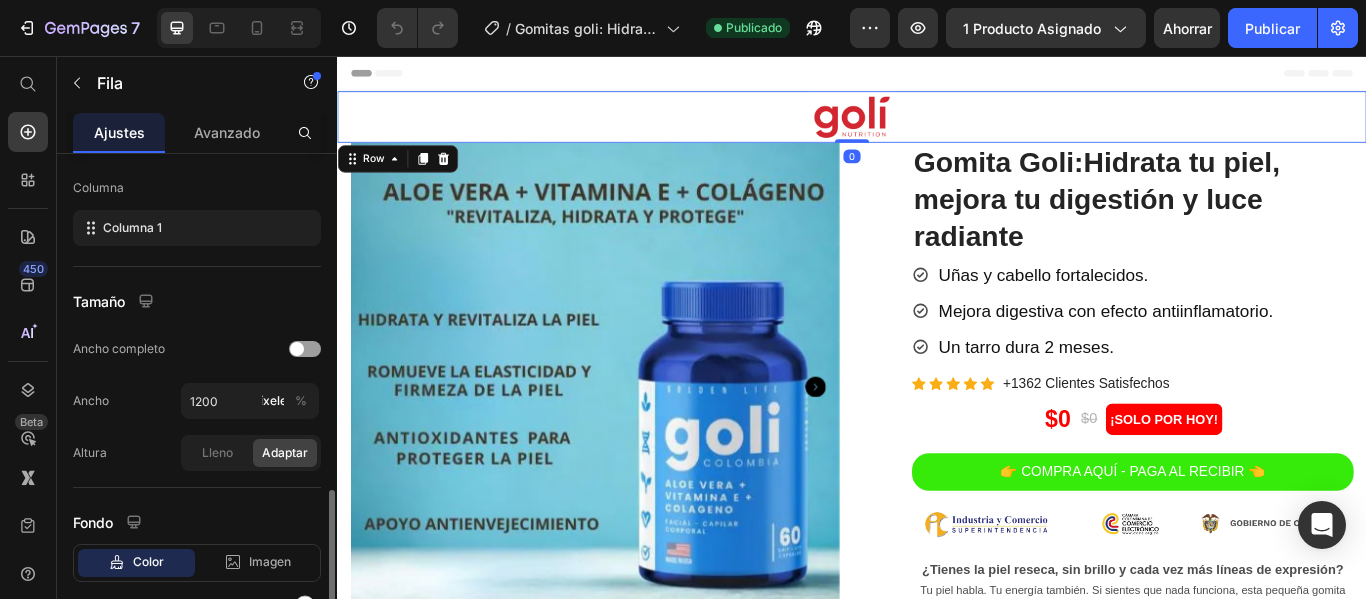 scroll, scrollTop: 410, scrollLeft: 0, axis: vertical 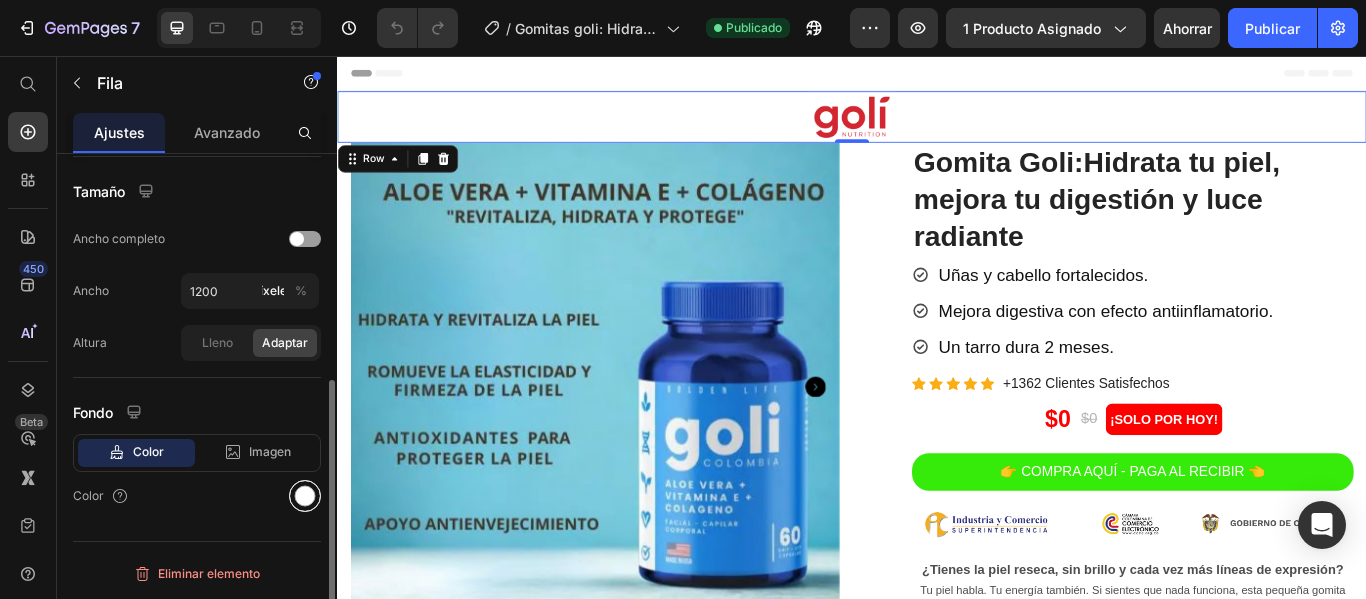 click at bounding box center [305, 496] 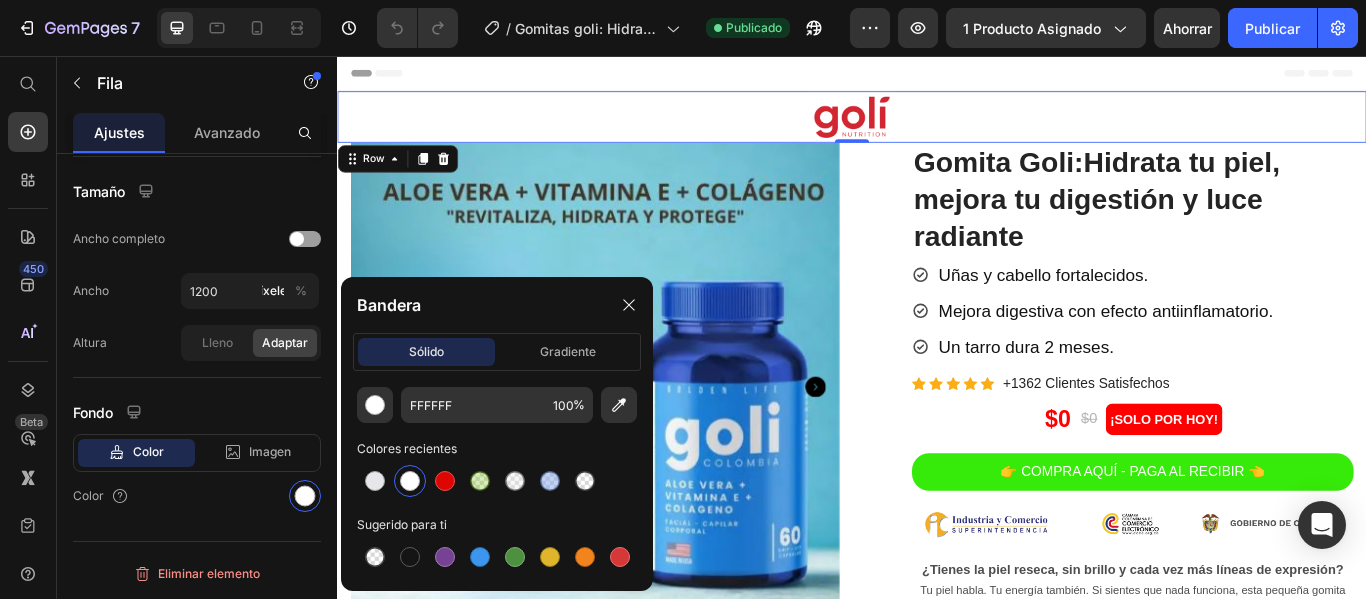 click at bounding box center [410, 481] 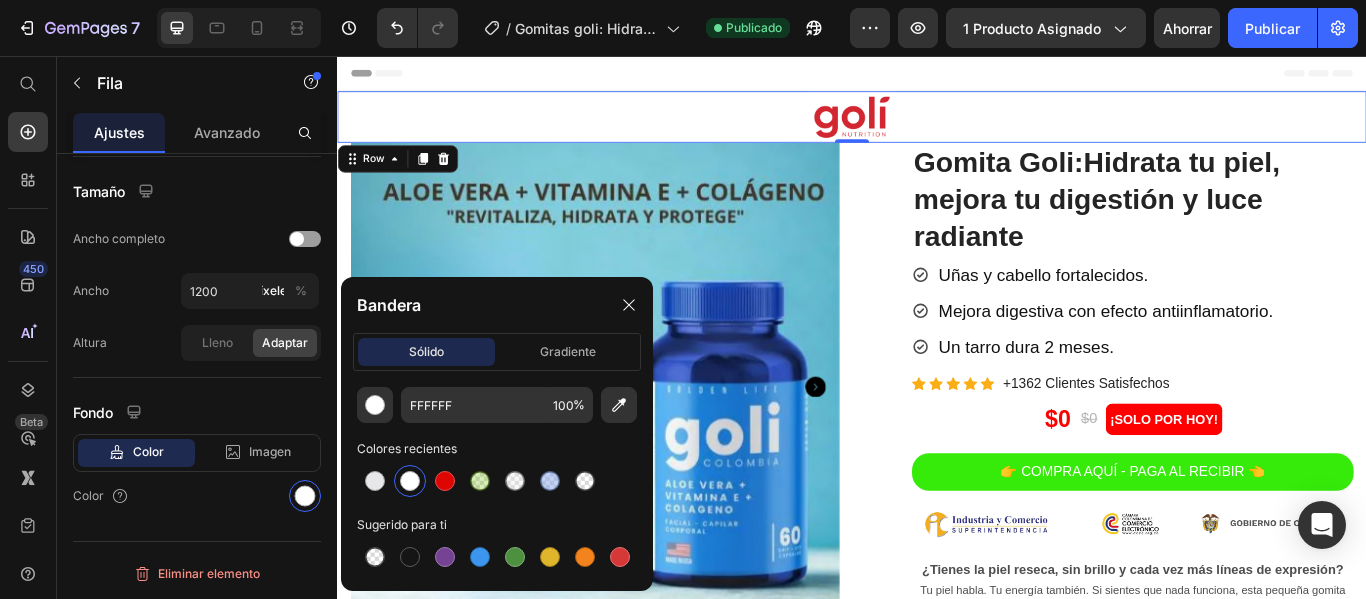 click at bounding box center [410, 481] 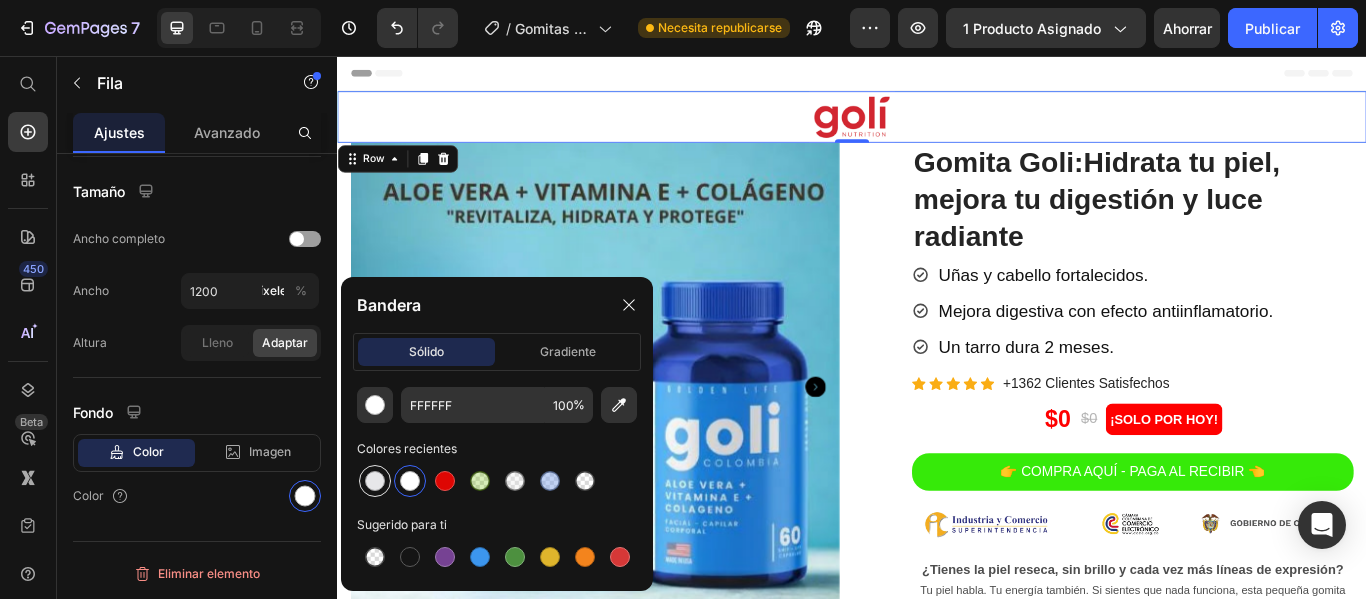 click at bounding box center (375, 481) 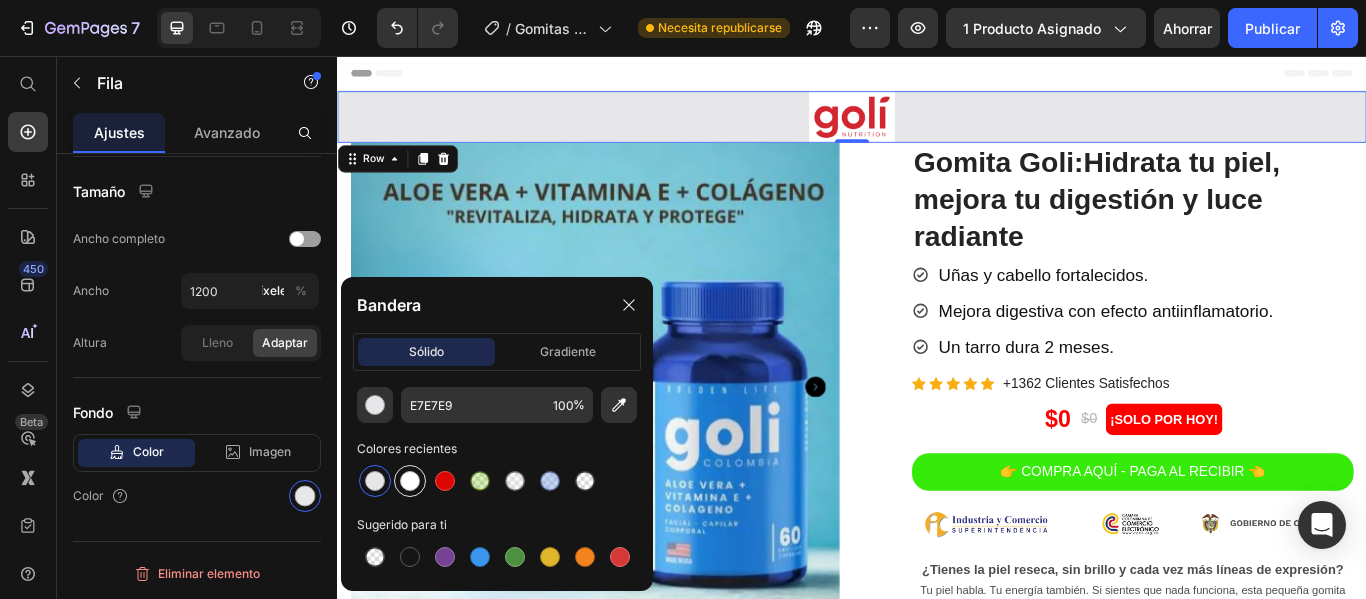 click at bounding box center [410, 481] 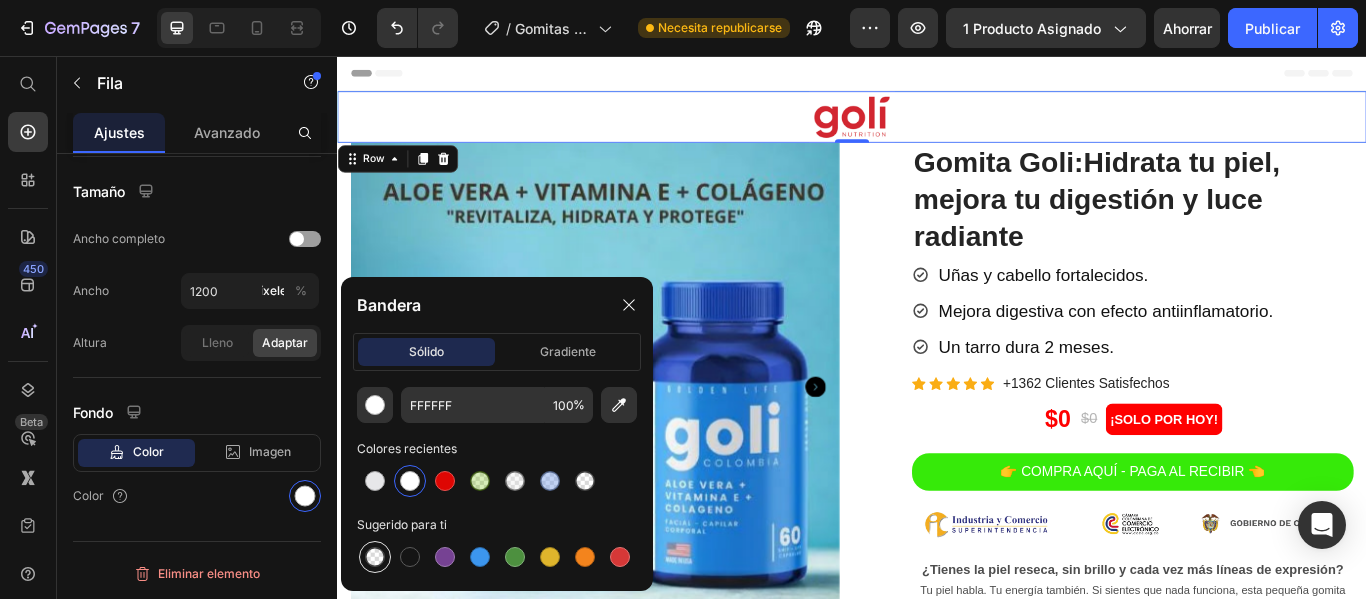 click at bounding box center (375, 557) 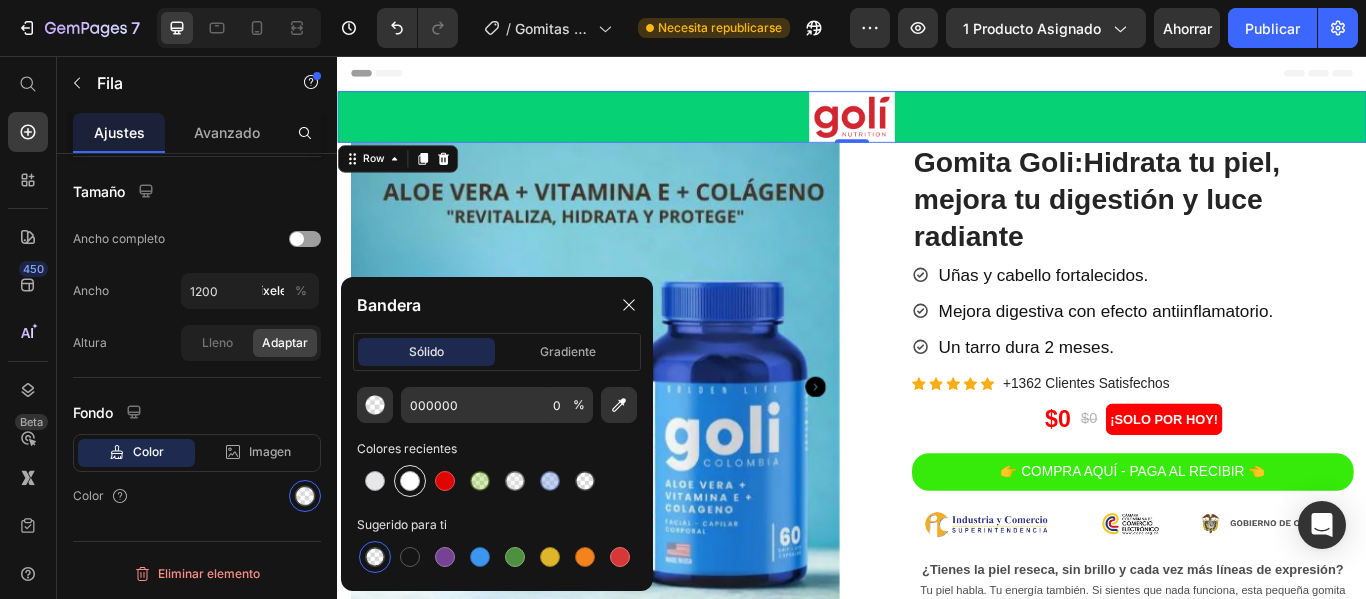 click at bounding box center (410, 481) 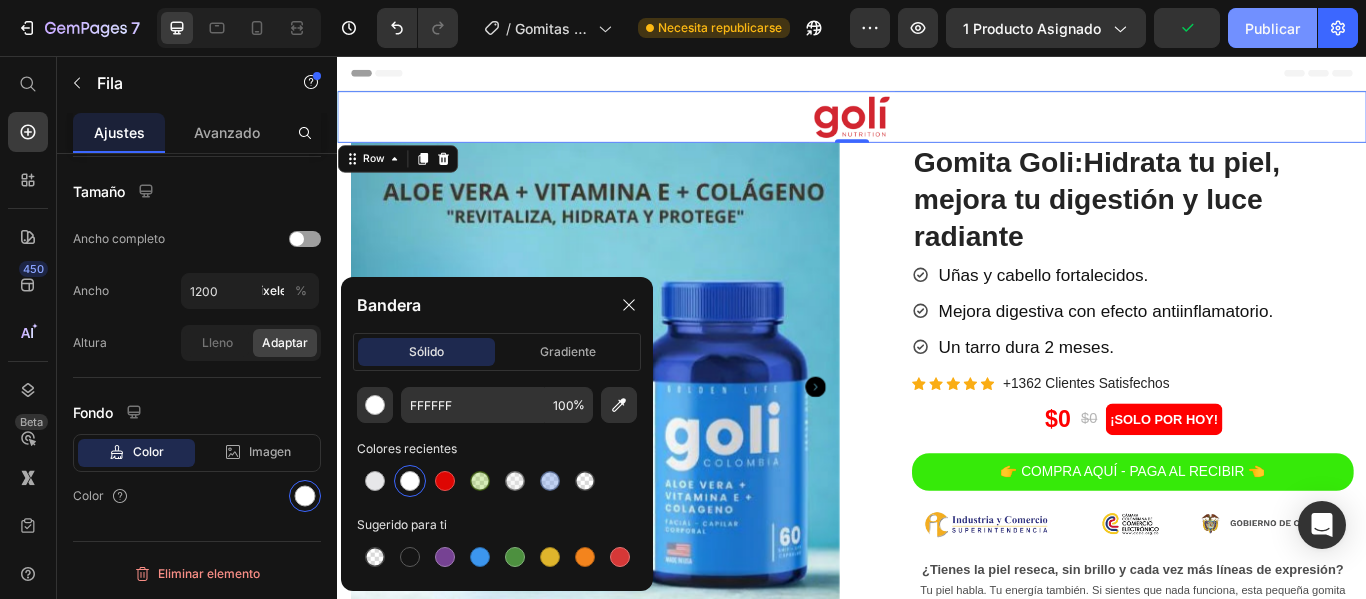 click on "Publicar" at bounding box center (1272, 28) 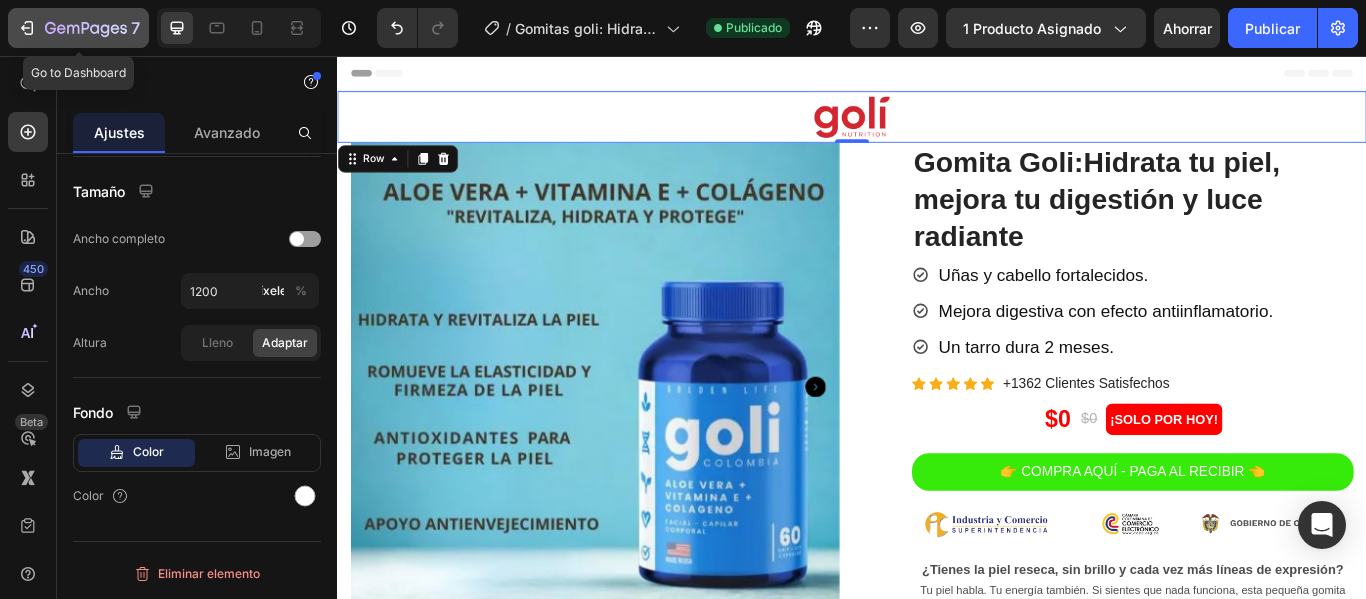 click 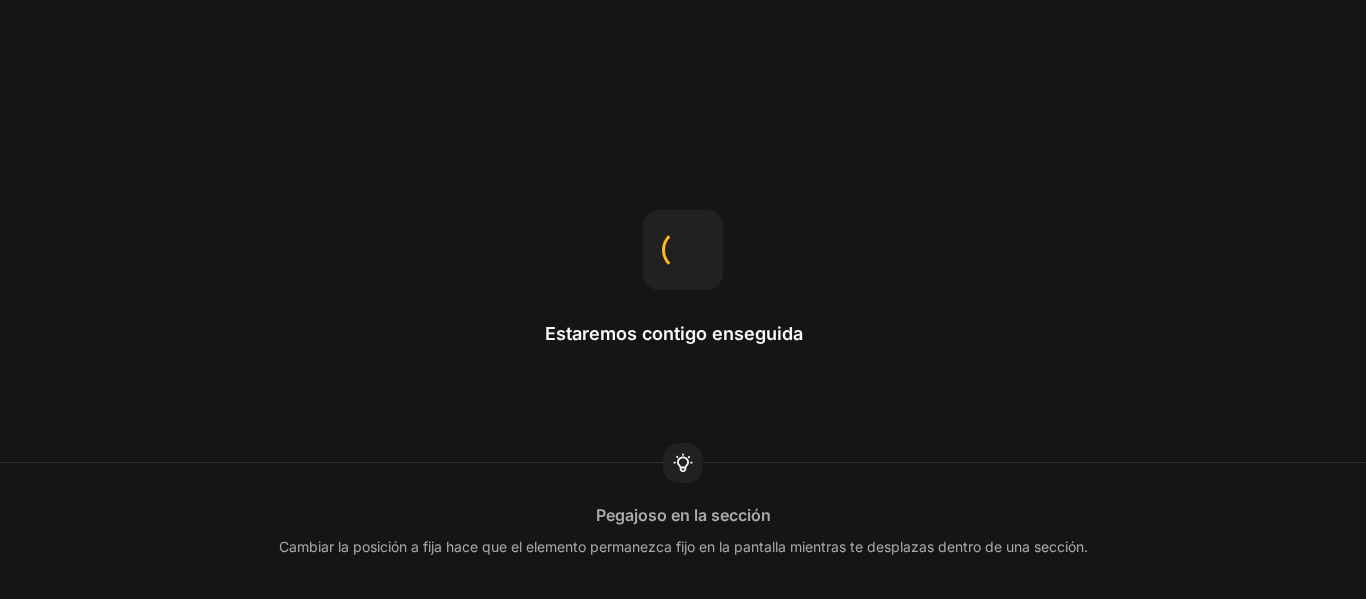 scroll, scrollTop: 0, scrollLeft: 0, axis: both 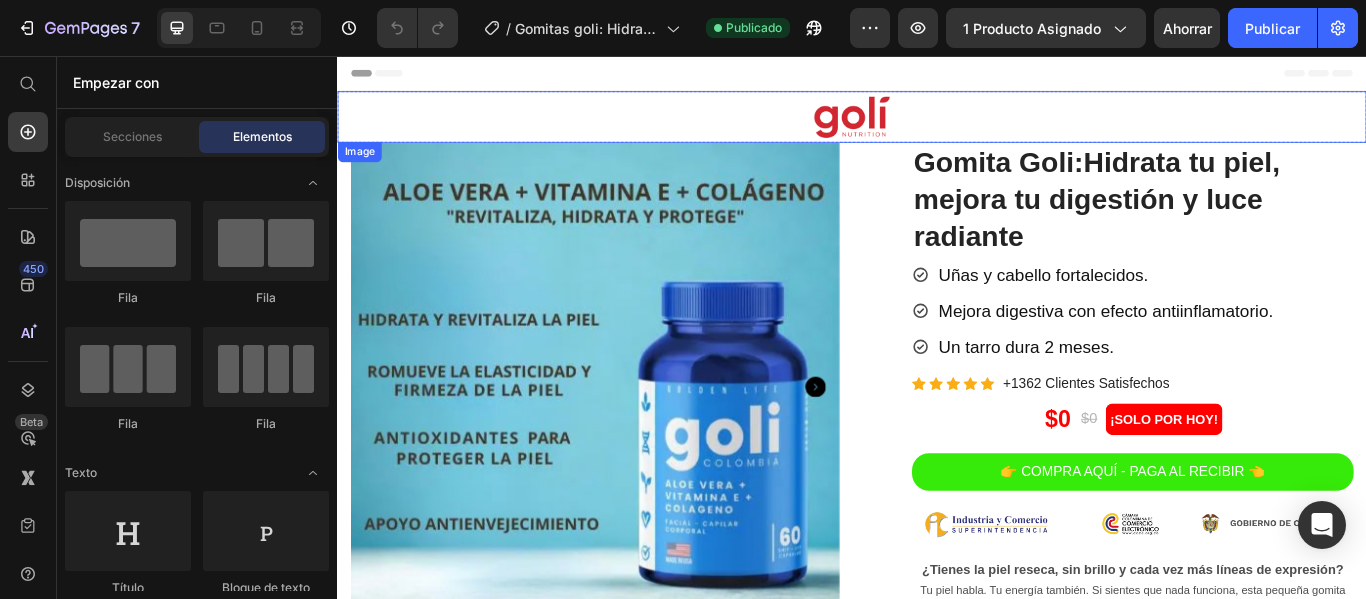 click at bounding box center (937, 127) 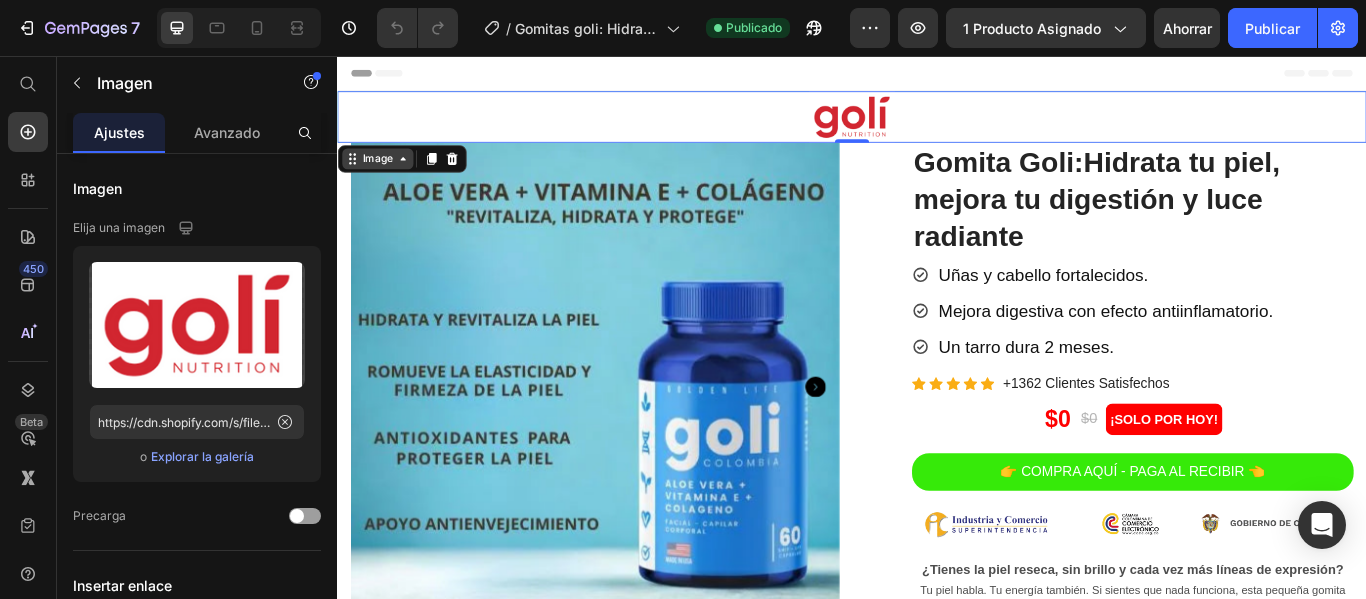 click 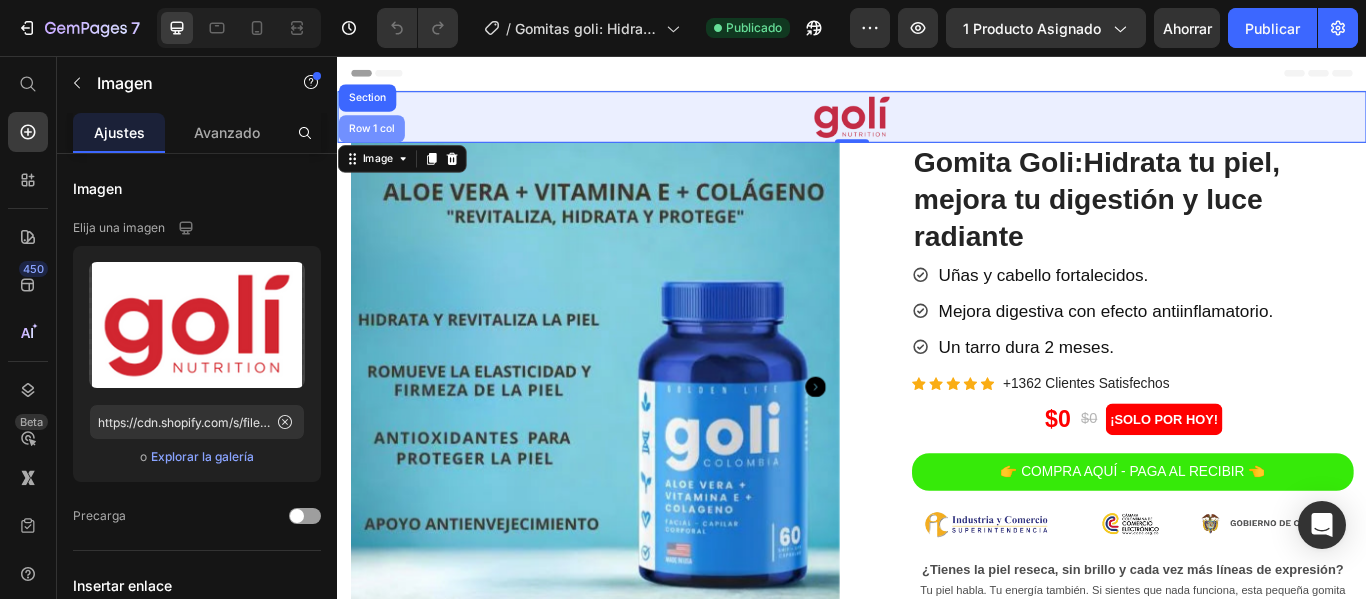 click on "Row 1 col" at bounding box center (376, 141) 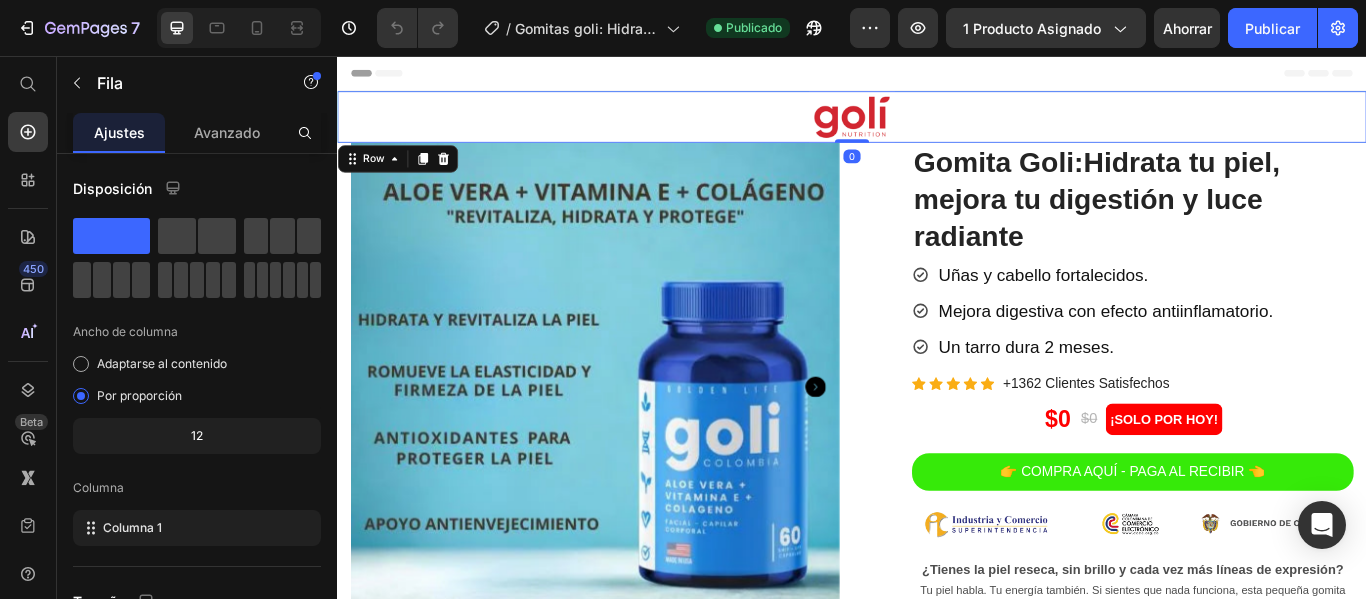 scroll, scrollTop: 410, scrollLeft: 0, axis: vertical 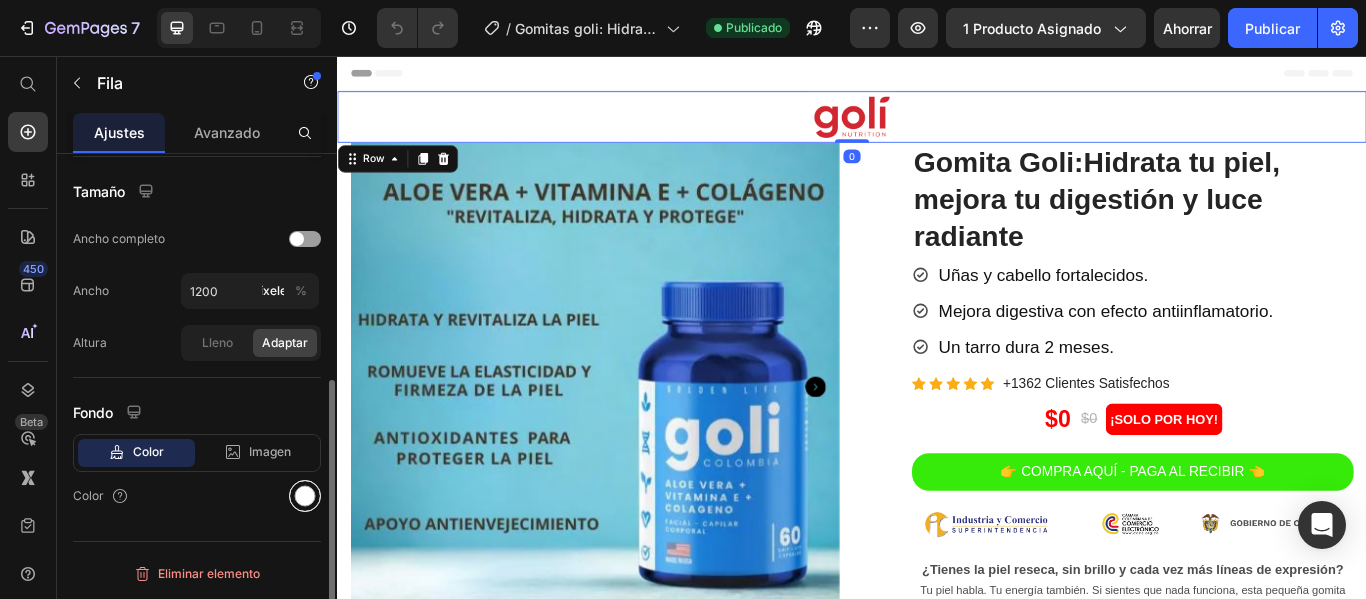 click at bounding box center [305, 496] 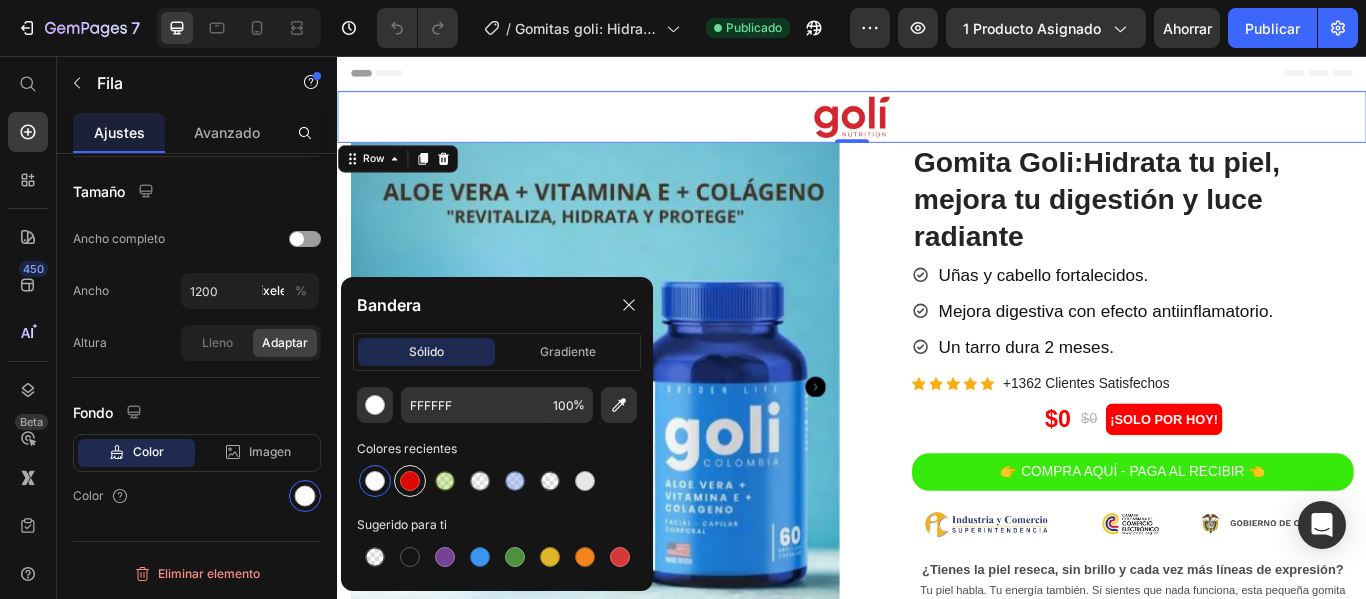click at bounding box center [410, 481] 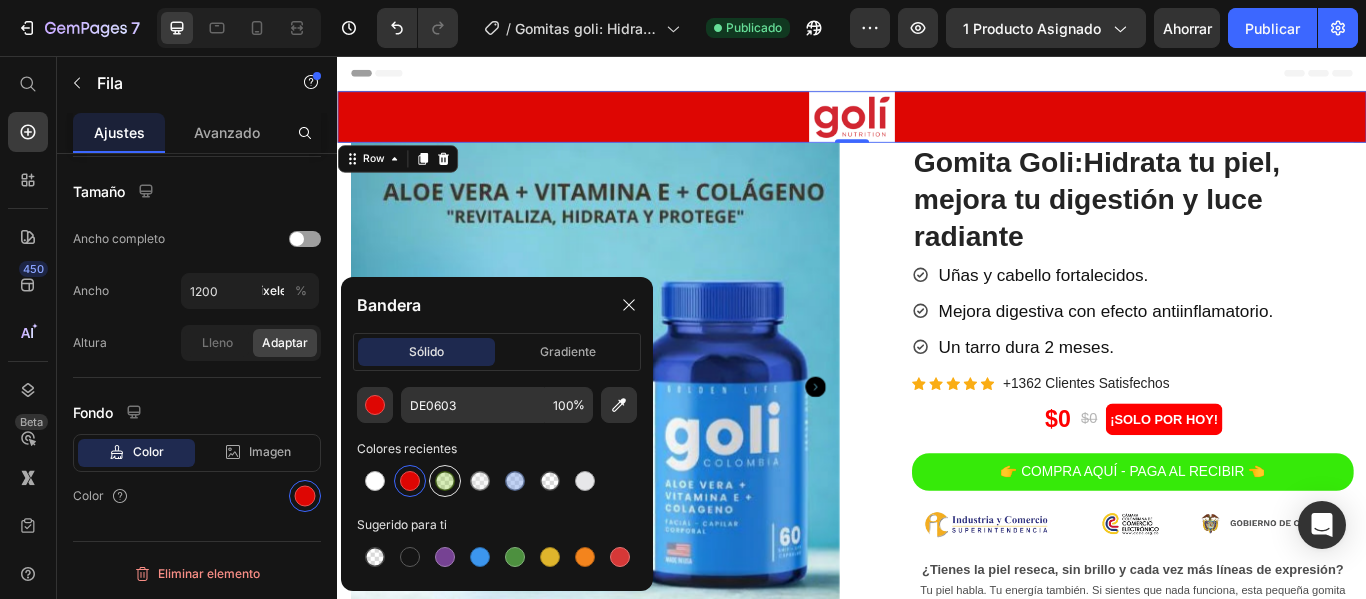 click at bounding box center [445, 481] 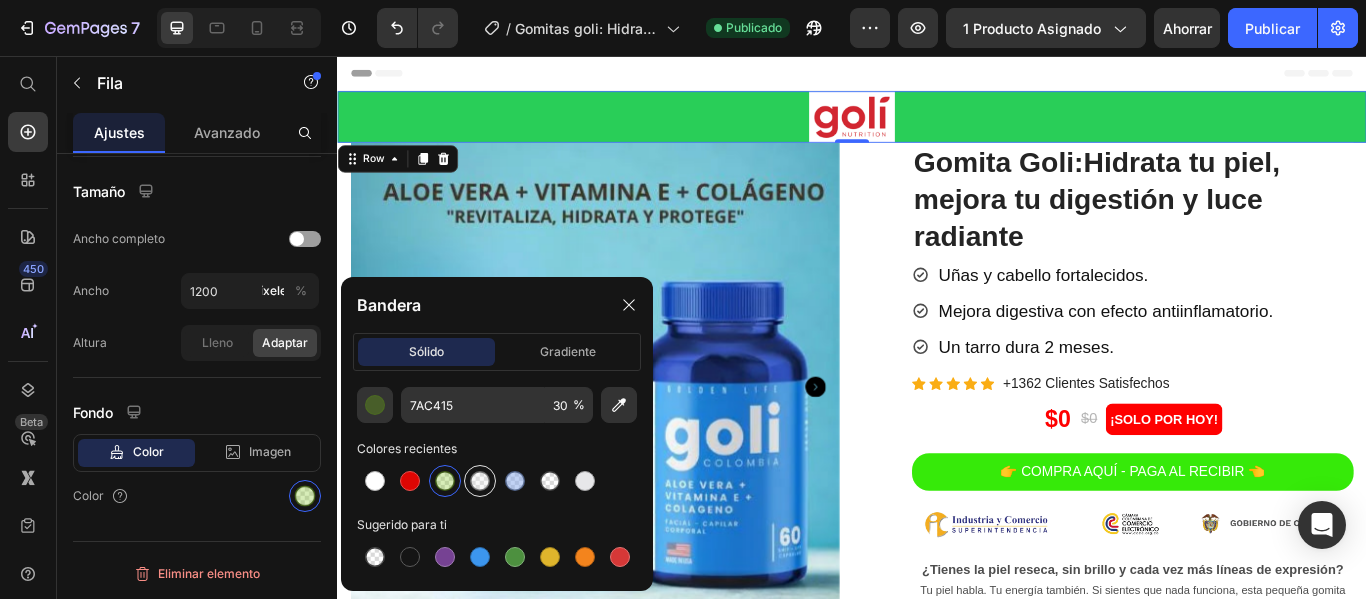 click at bounding box center [480, 481] 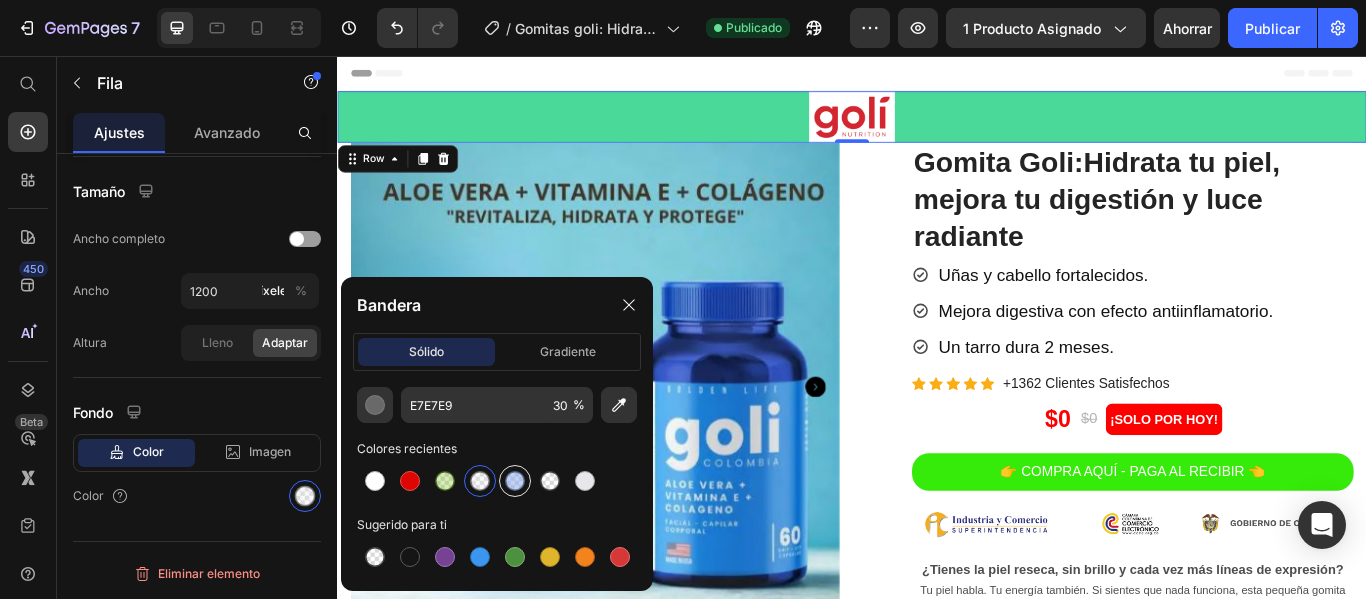click at bounding box center [515, 481] 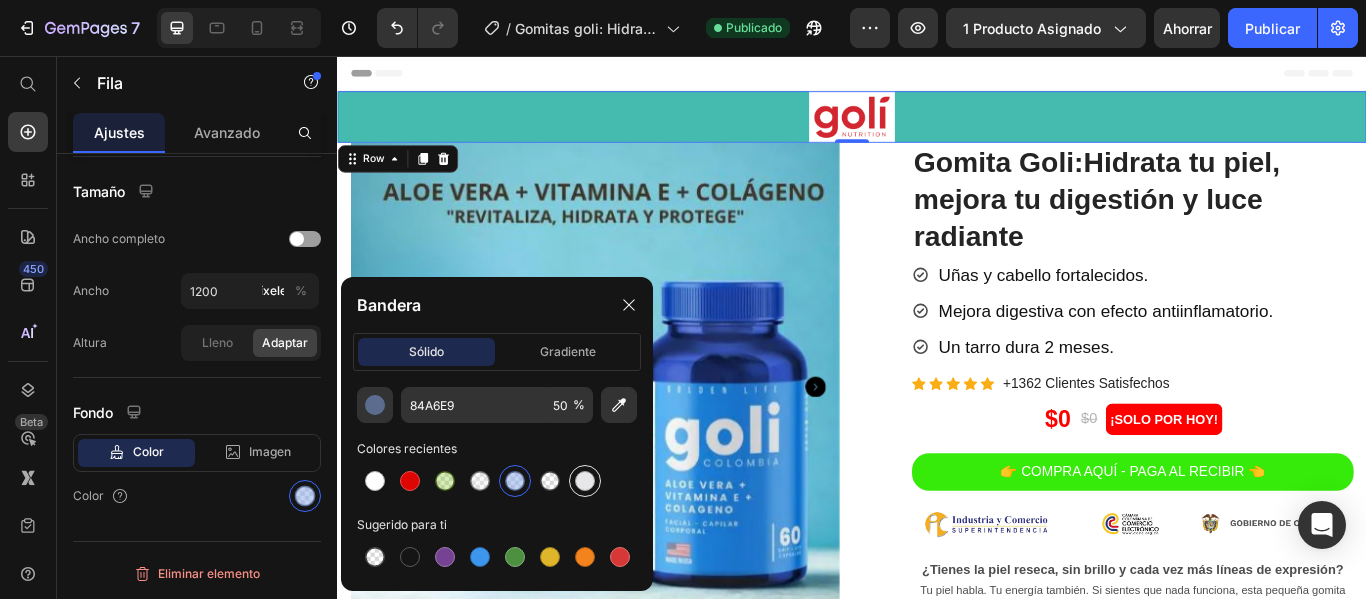 click at bounding box center [585, 481] 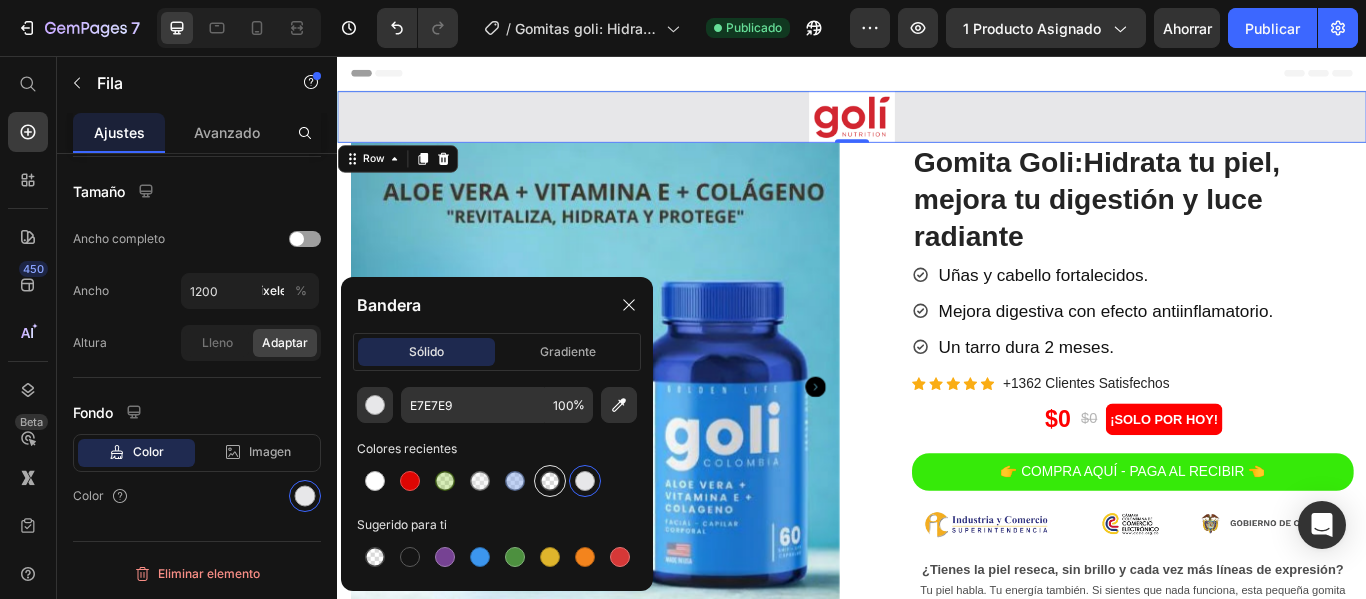 click at bounding box center [550, 481] 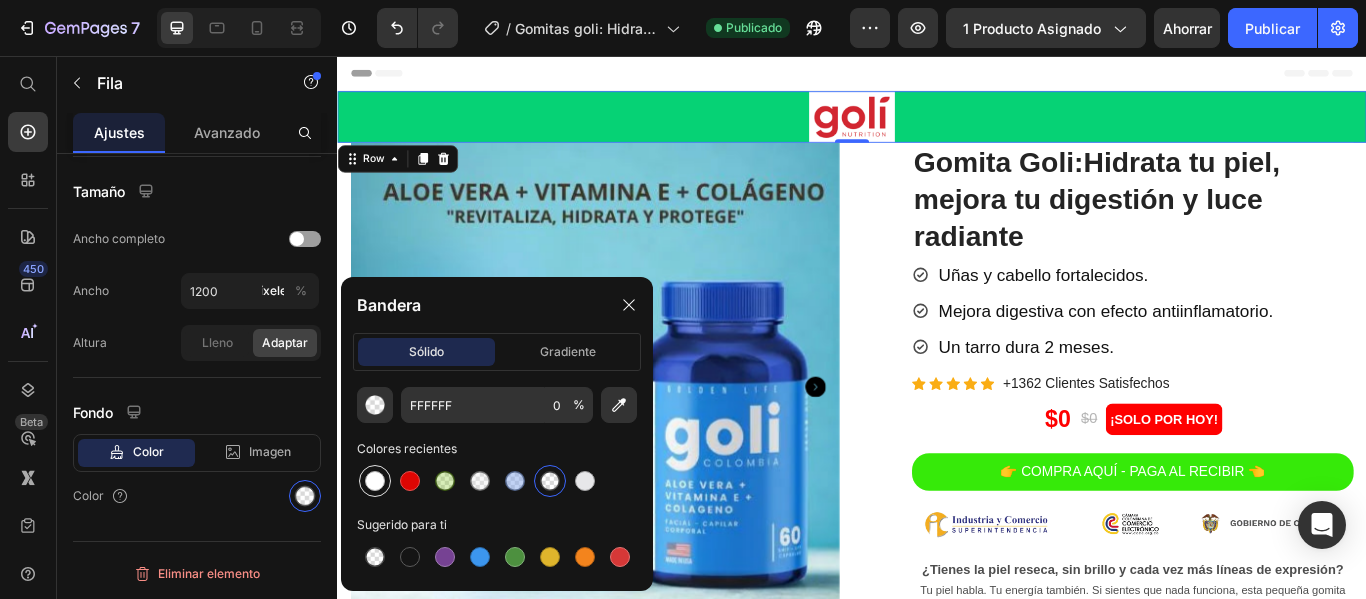 click at bounding box center [375, 481] 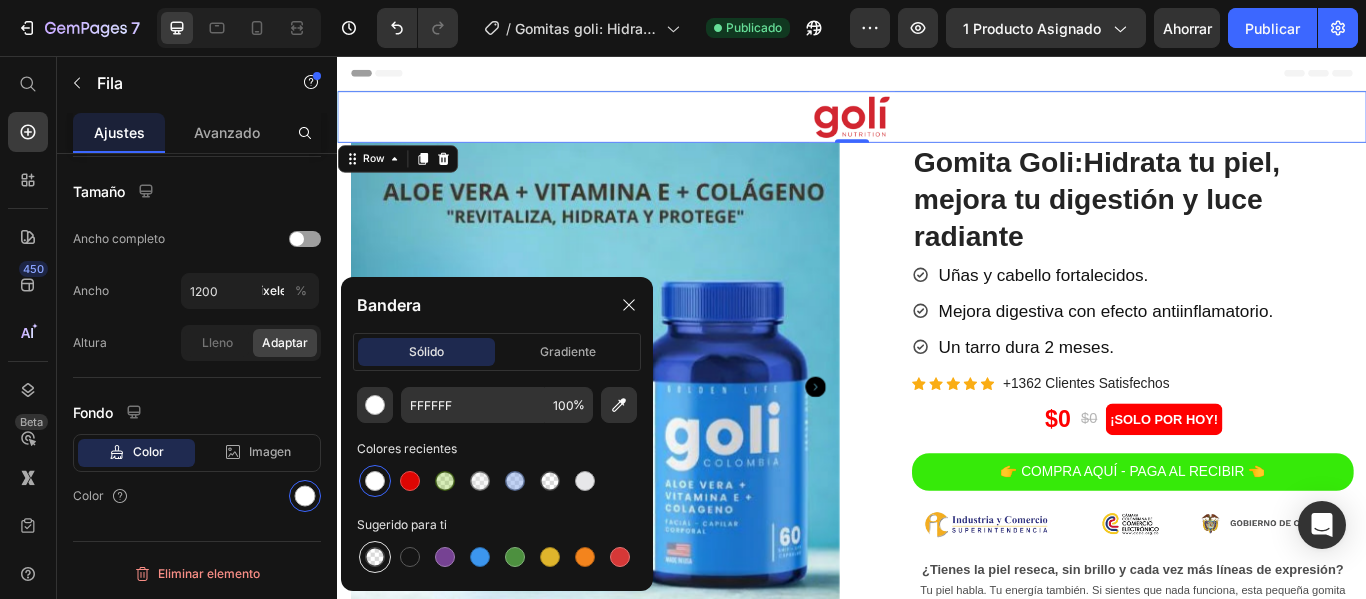 click at bounding box center [375, 557] 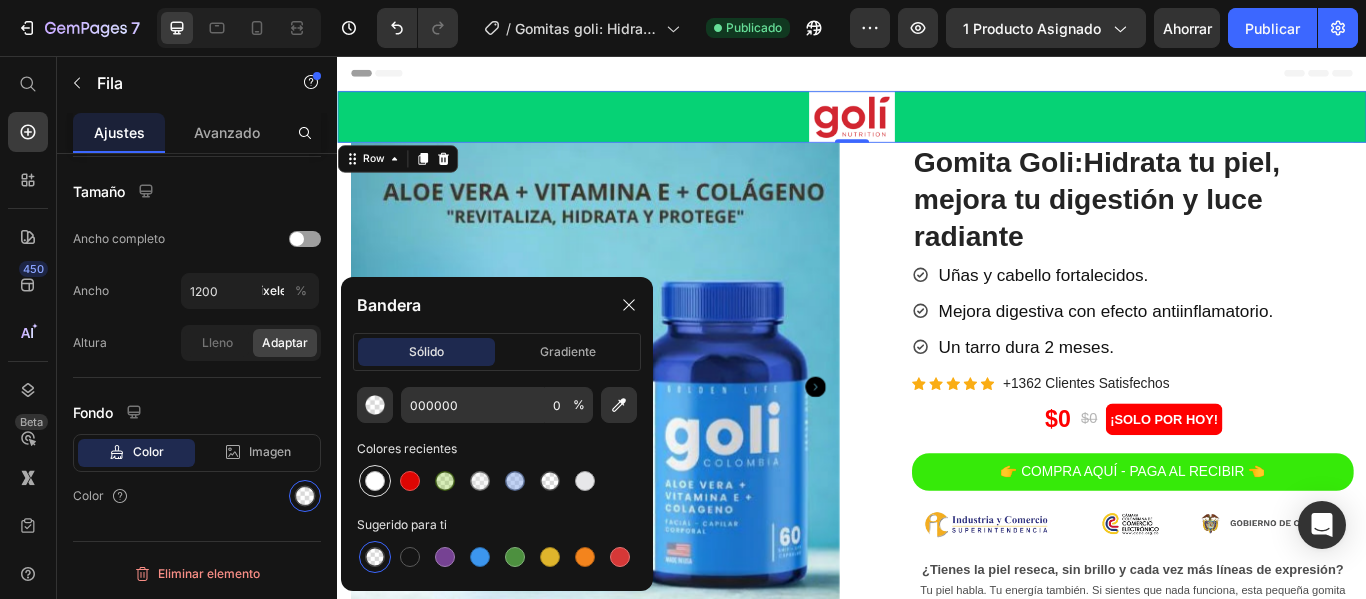 click at bounding box center (375, 481) 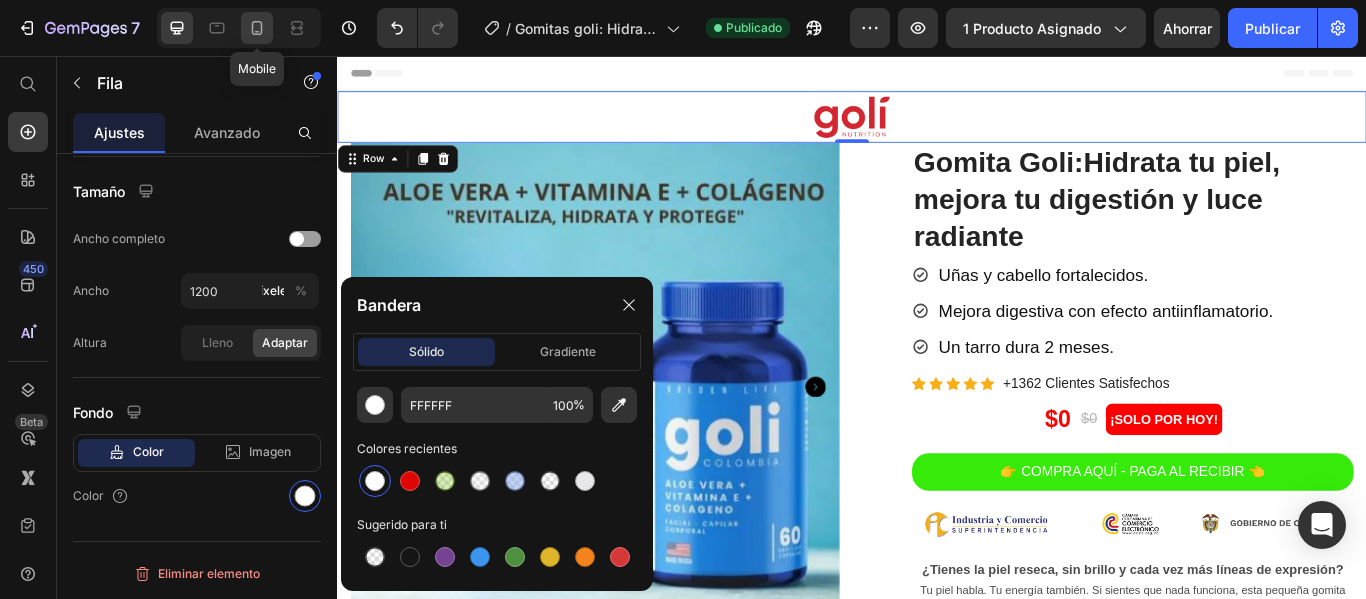 click 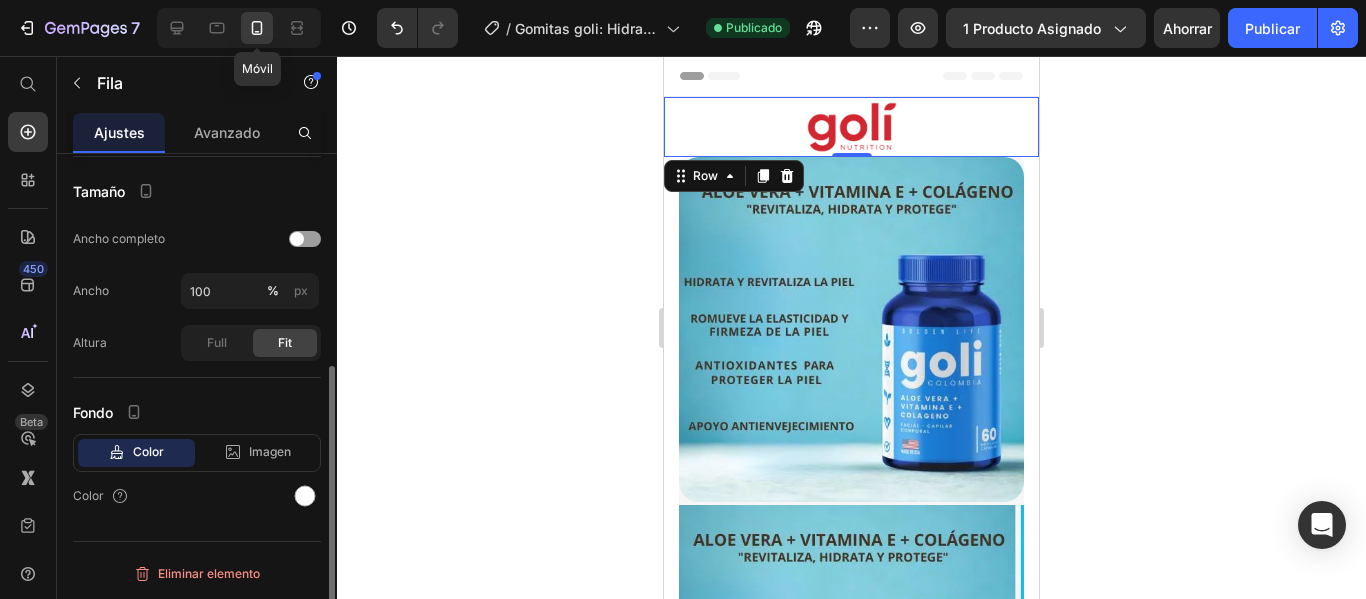 scroll, scrollTop: 366, scrollLeft: 0, axis: vertical 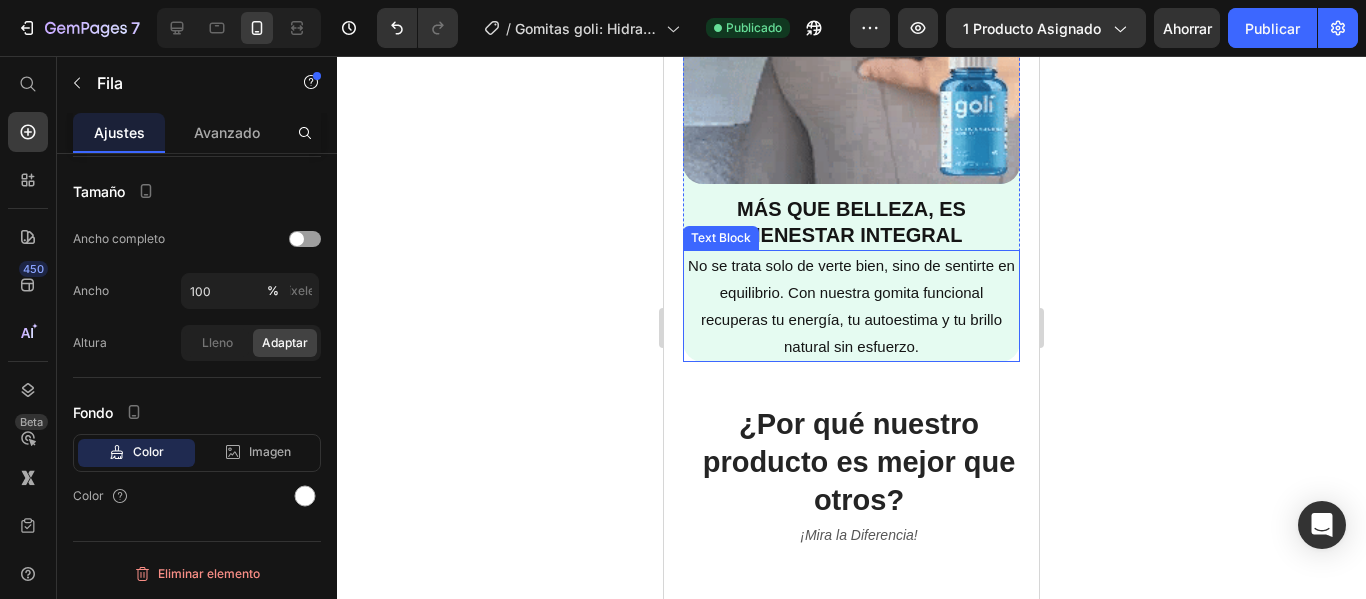 click on "No se trata solo de verte bien, sino de sentirte en equilibrio. Con nuestra gomita funcional recuperas tu energía, tu autoestima y tu brillo natural sin esfuerzo." at bounding box center (852, 306) 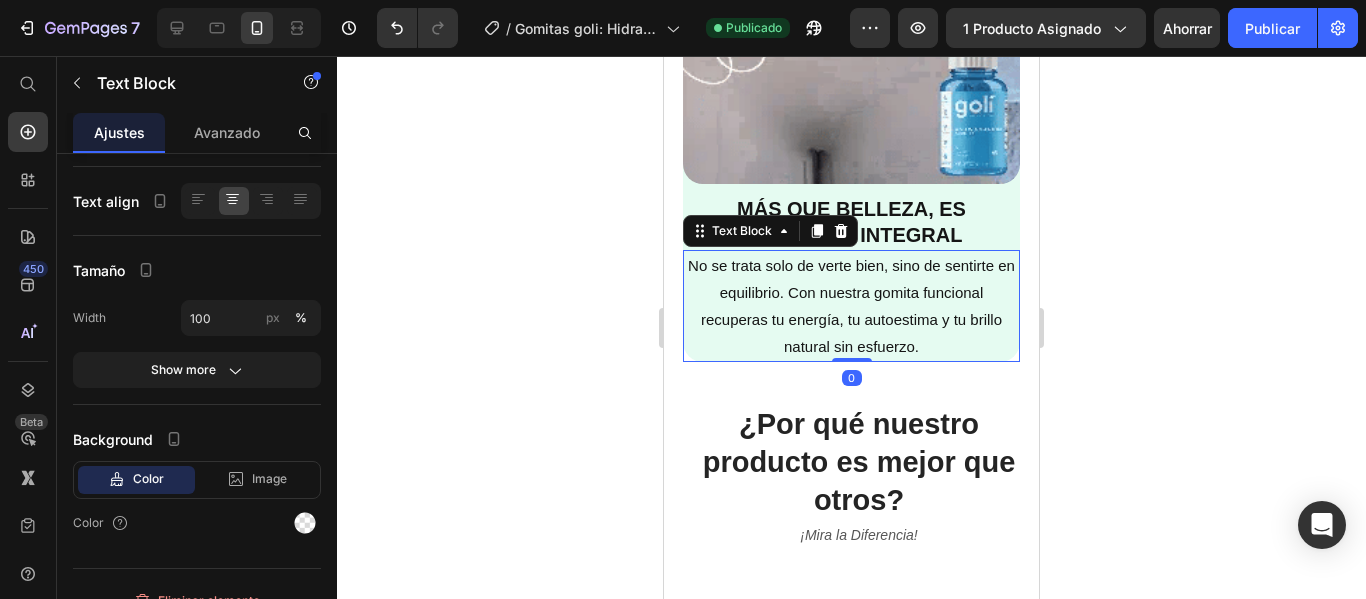 scroll, scrollTop: 0, scrollLeft: 0, axis: both 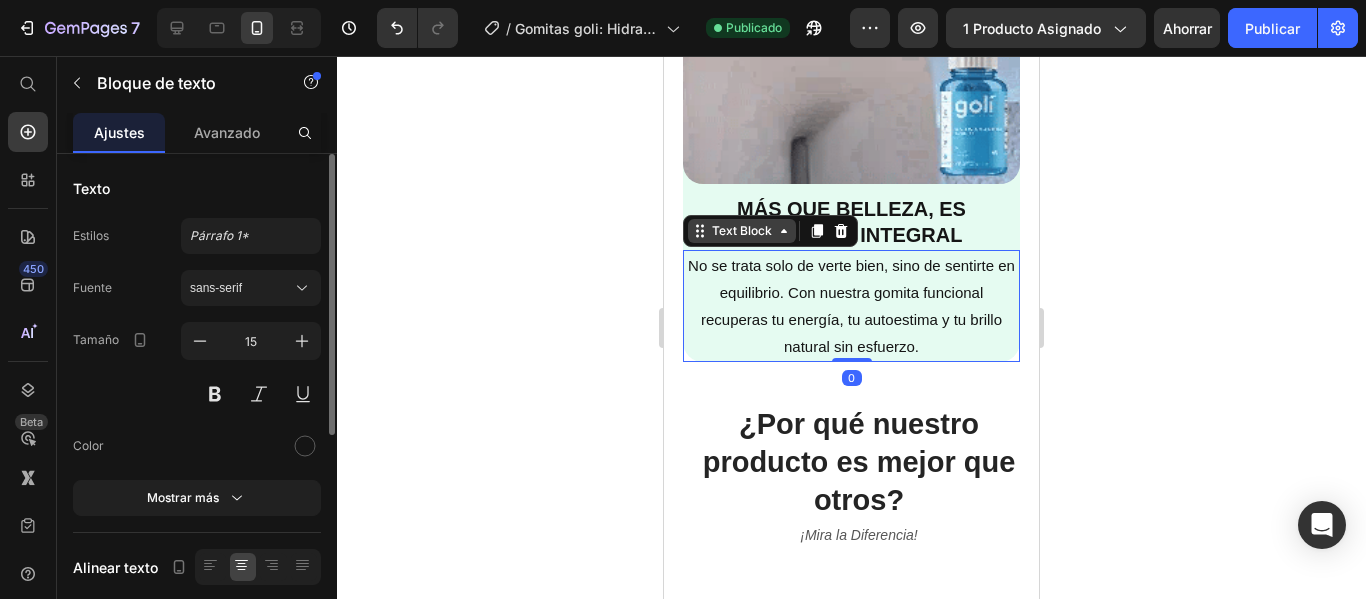 click on "Text Block" at bounding box center [742, 231] 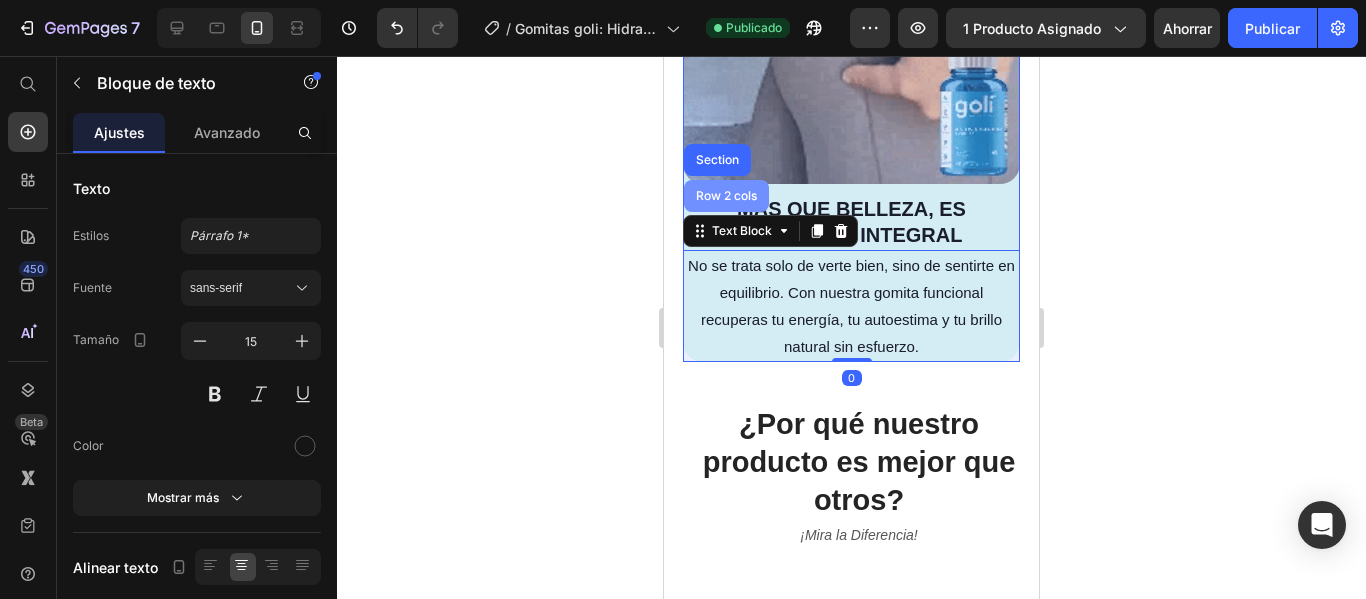 click on "Row 2 cols" at bounding box center [726, 196] 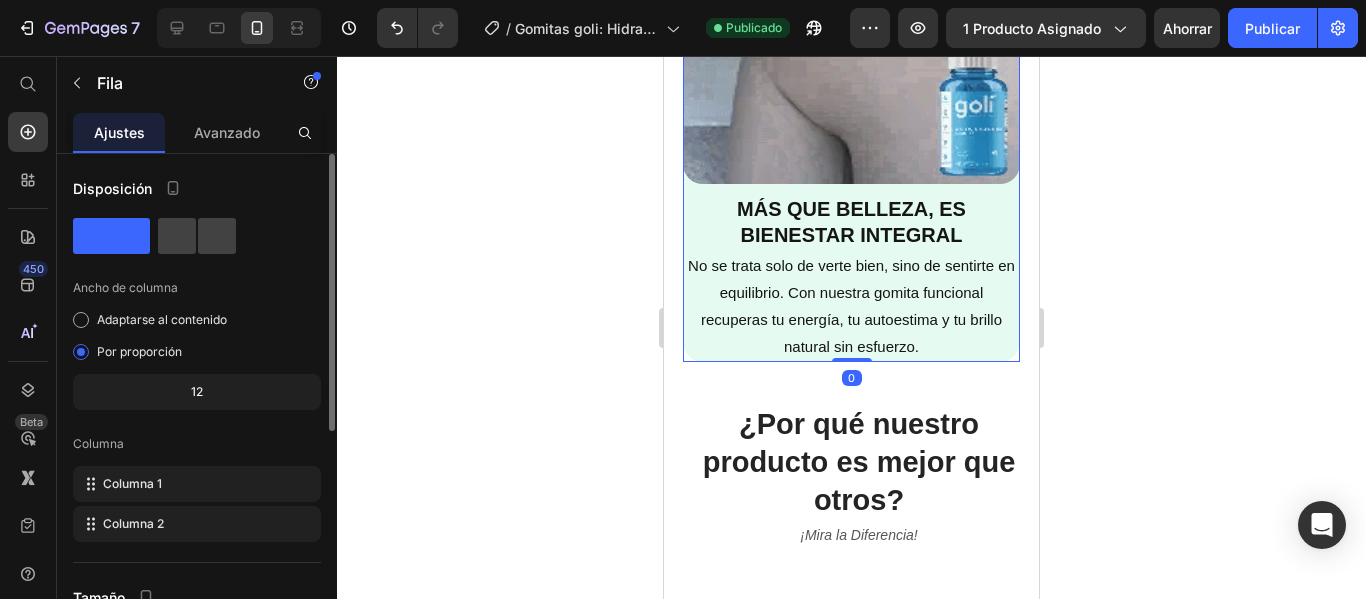 scroll, scrollTop: 406, scrollLeft: 0, axis: vertical 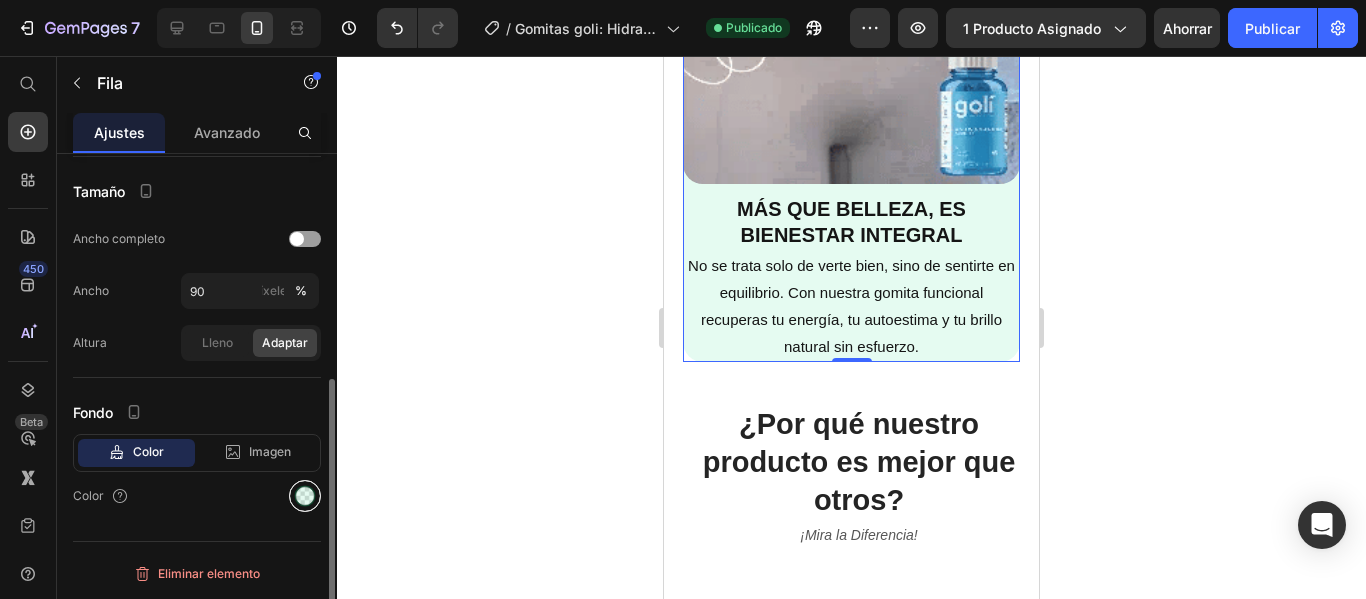 click at bounding box center (305, 496) 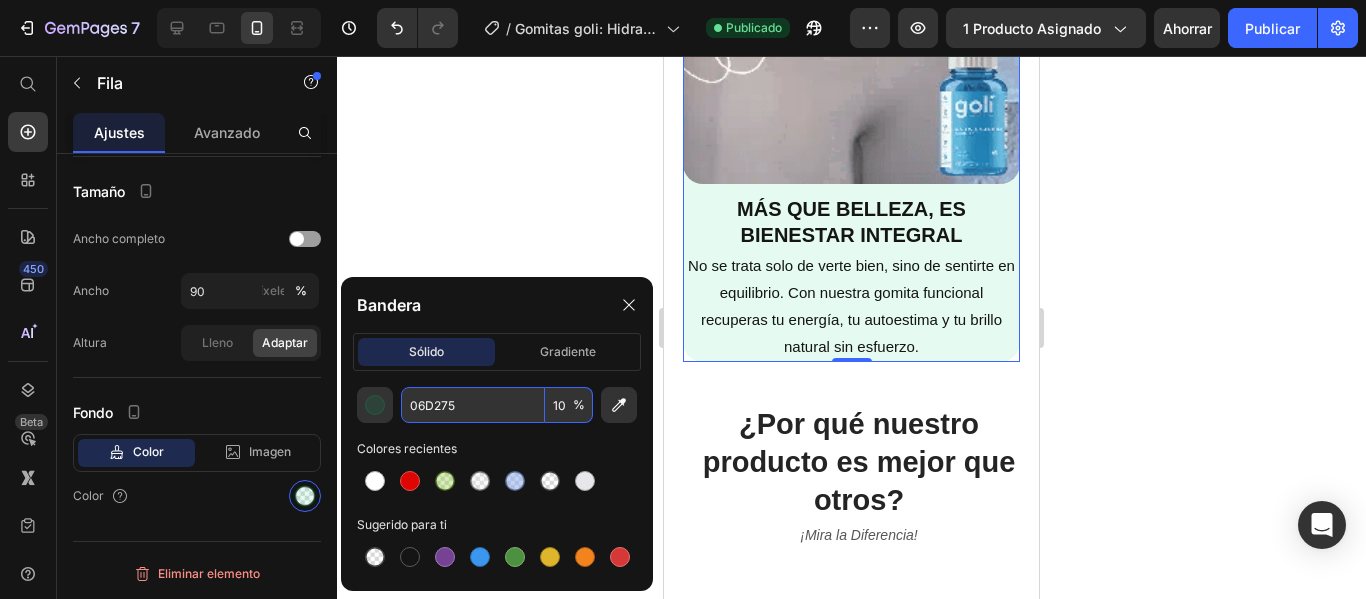 click on "10" at bounding box center (569, 405) 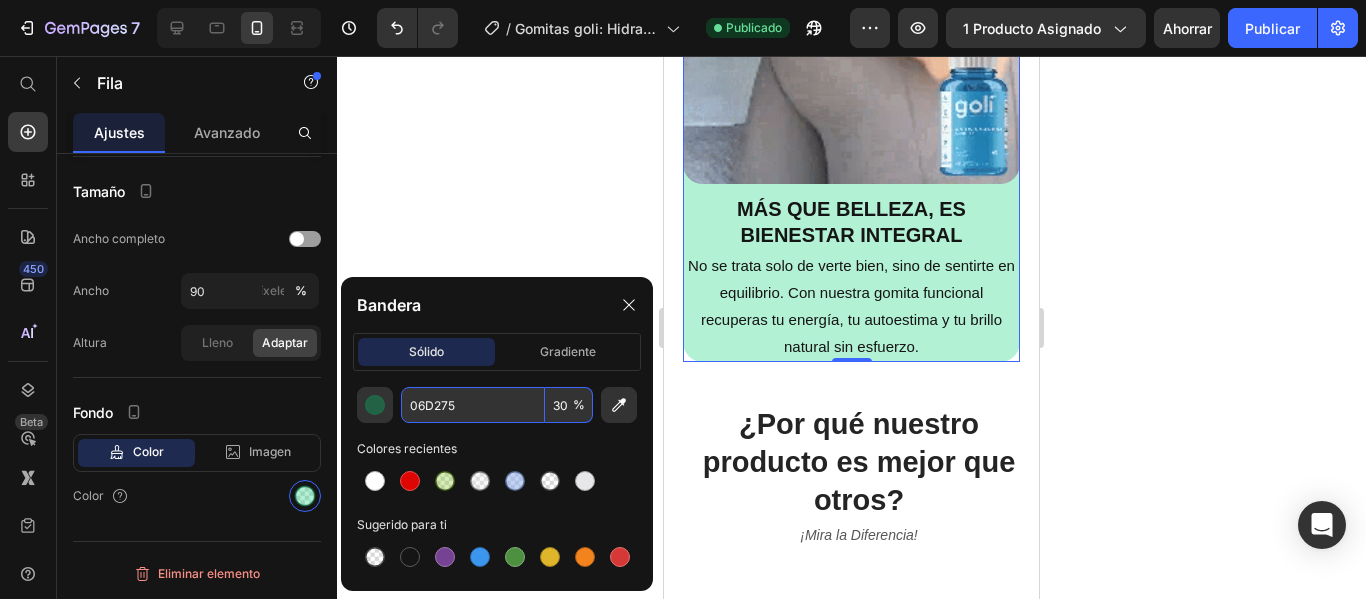 scroll, scrollTop: 0, scrollLeft: 0, axis: both 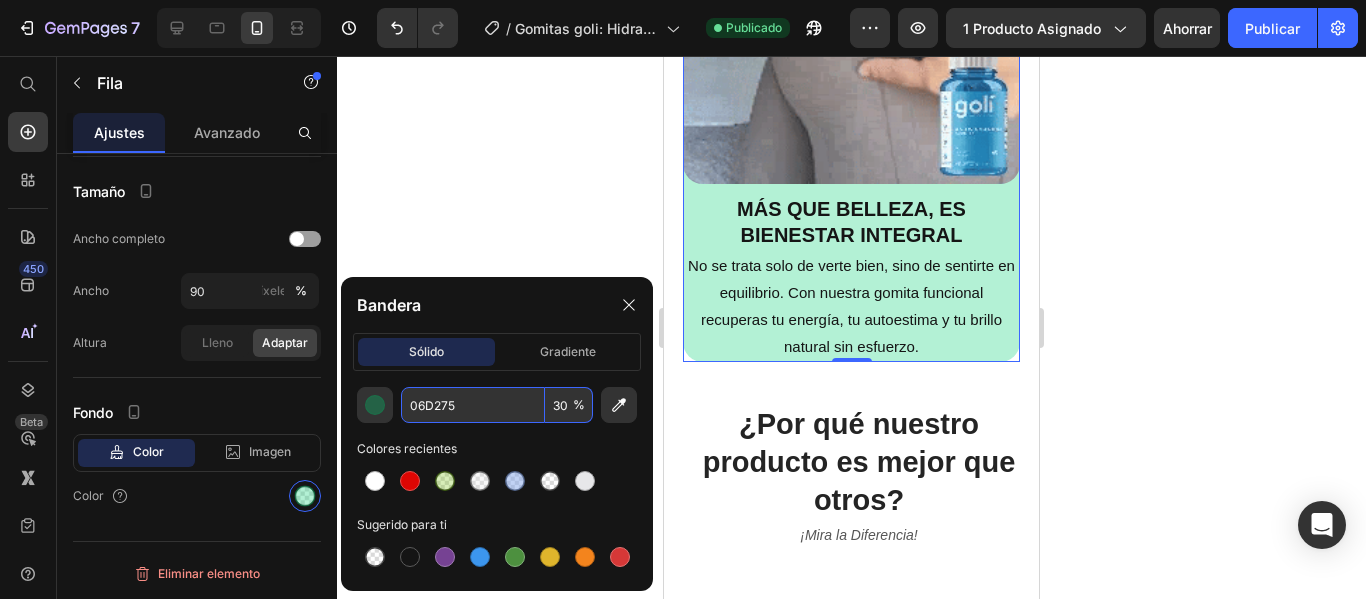 type on "3" 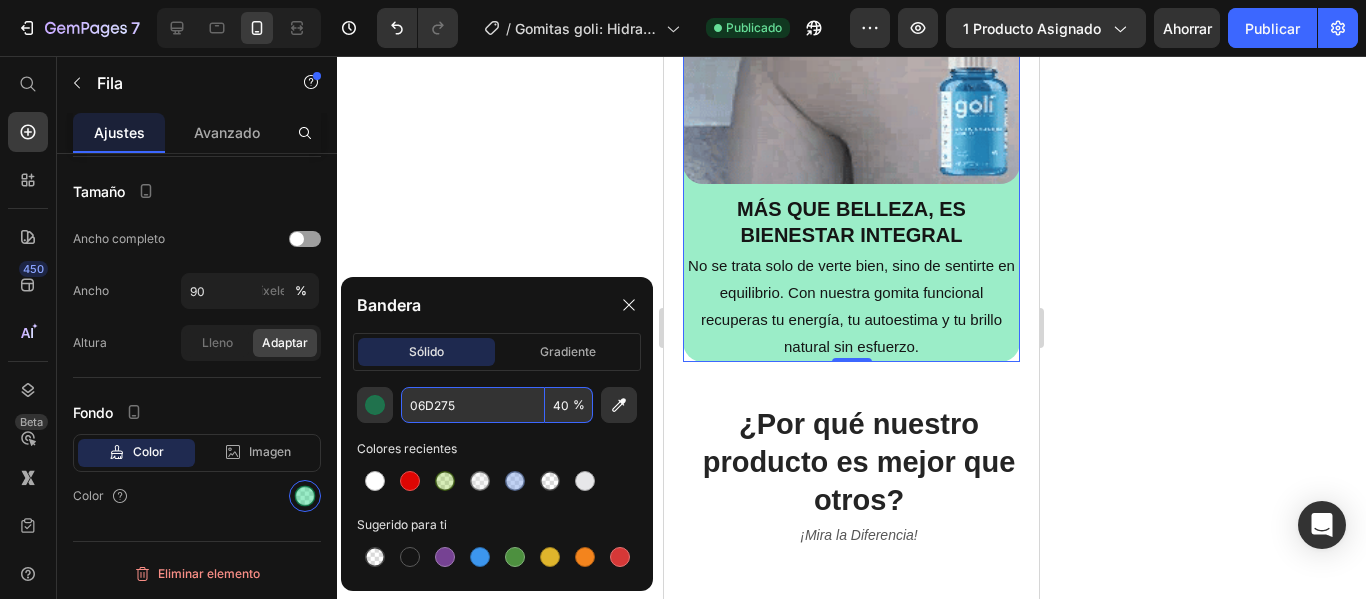 scroll, scrollTop: 0, scrollLeft: 0, axis: both 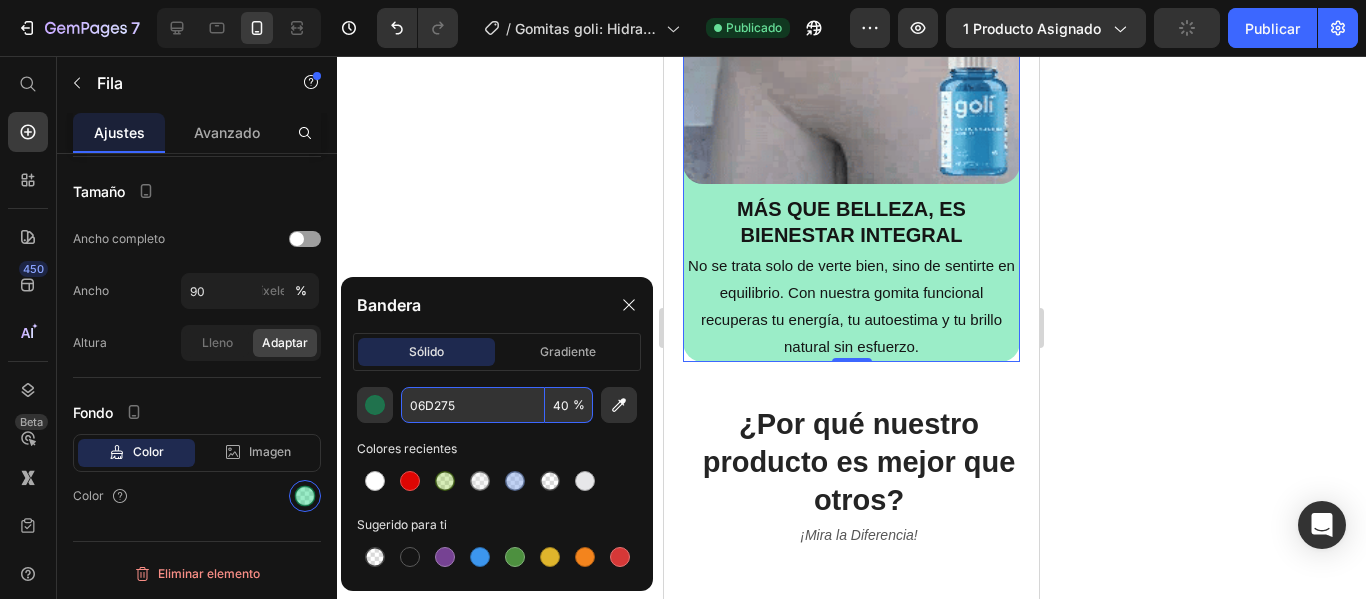 type on "4" 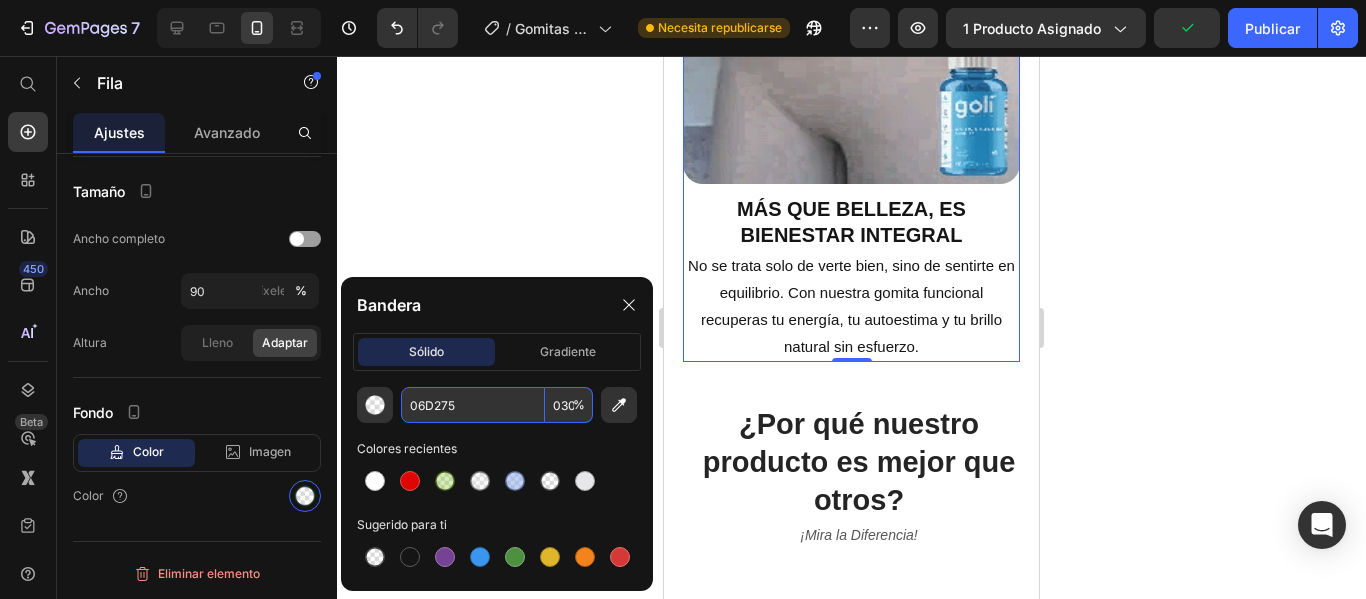 scroll, scrollTop: 0, scrollLeft: 1, axis: horizontal 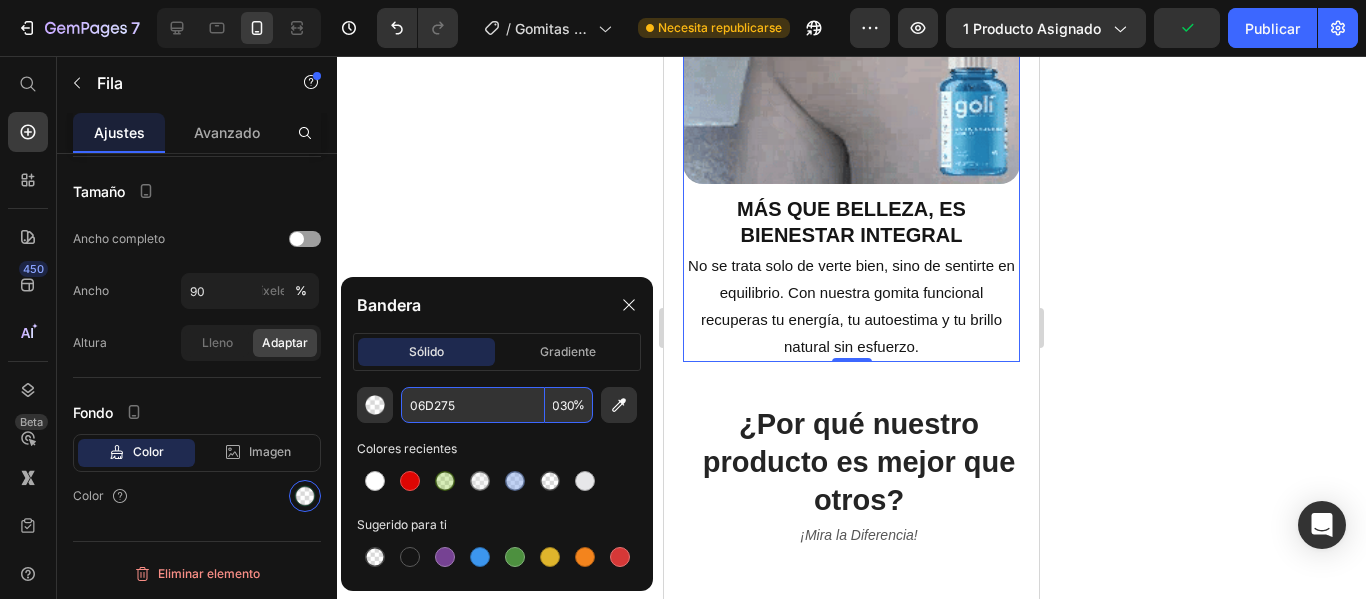 type on "30" 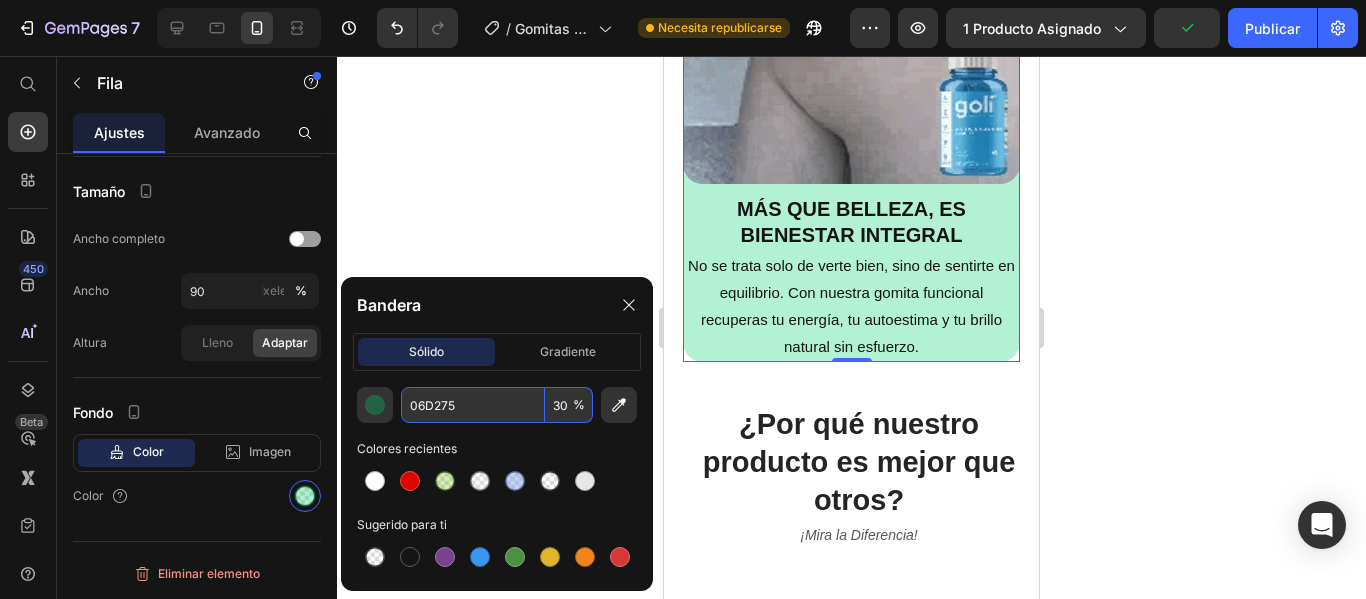 scroll, scrollTop: 0, scrollLeft: 0, axis: both 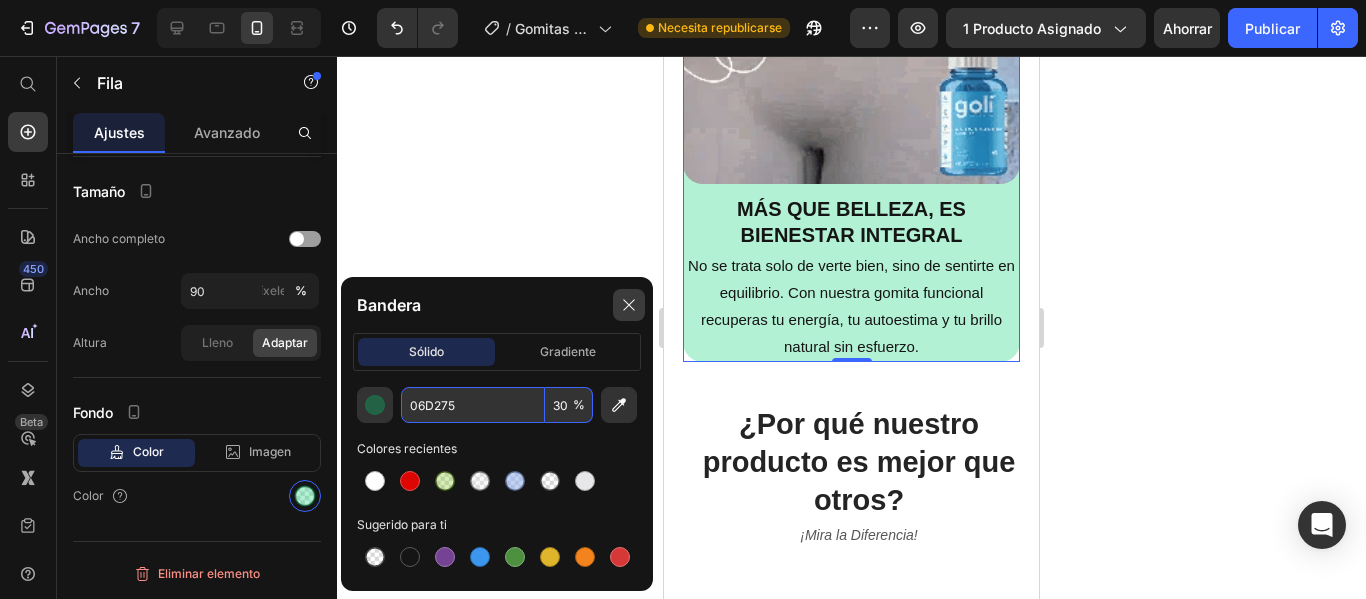 click at bounding box center [629, 305] 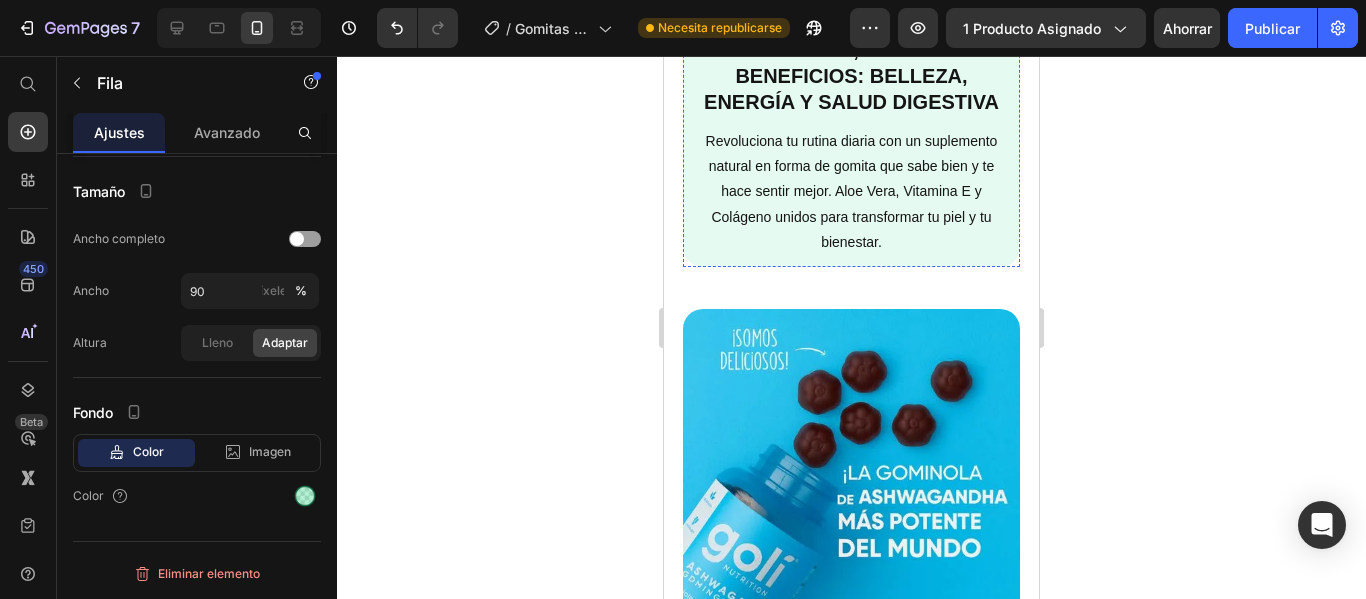 scroll, scrollTop: 3100, scrollLeft: 0, axis: vertical 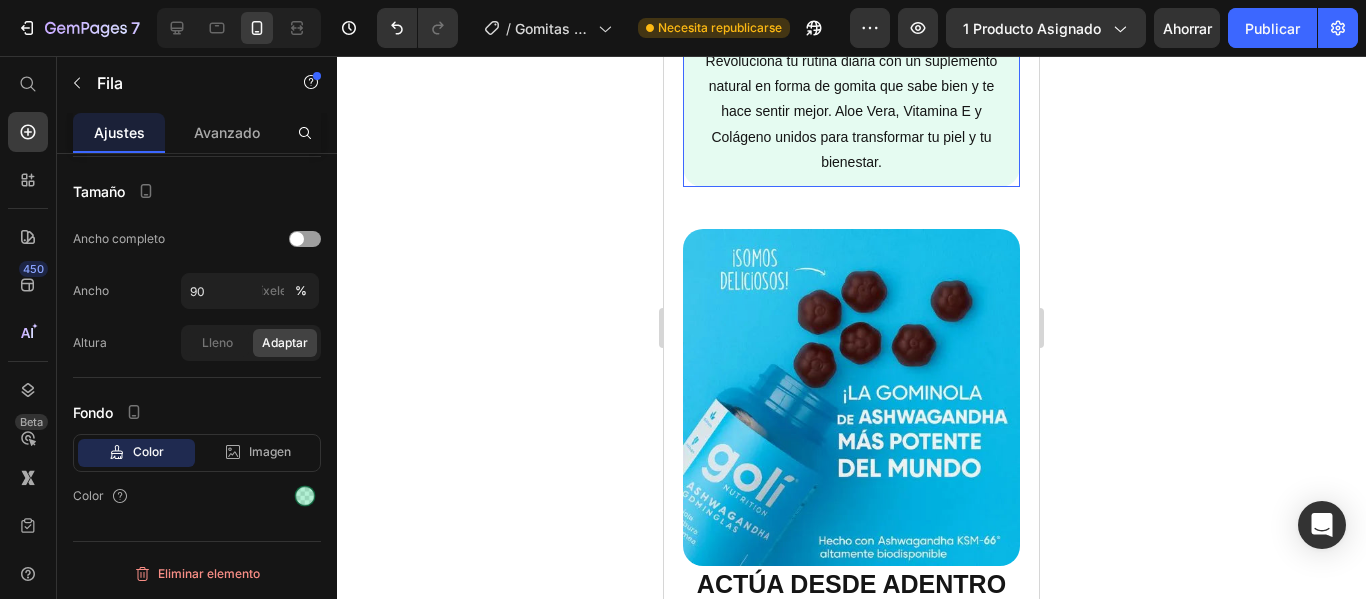 click on "Revoluciona tu rutina diaria con un suplemento natural en forma de gomita que sabe bien y te hace sentir mejor. Aloe Vera, Vitamina E y Colágeno unidos para transformar tu piel y tu bienestar." at bounding box center (852, 112) 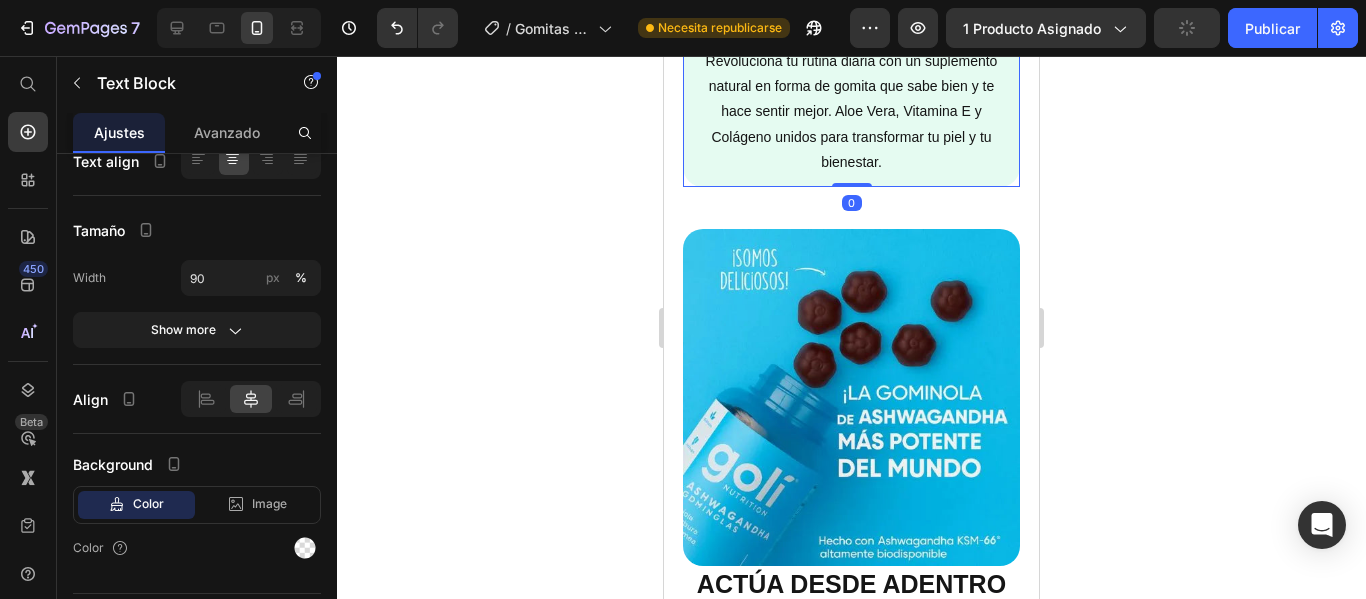 scroll, scrollTop: 0, scrollLeft: 0, axis: both 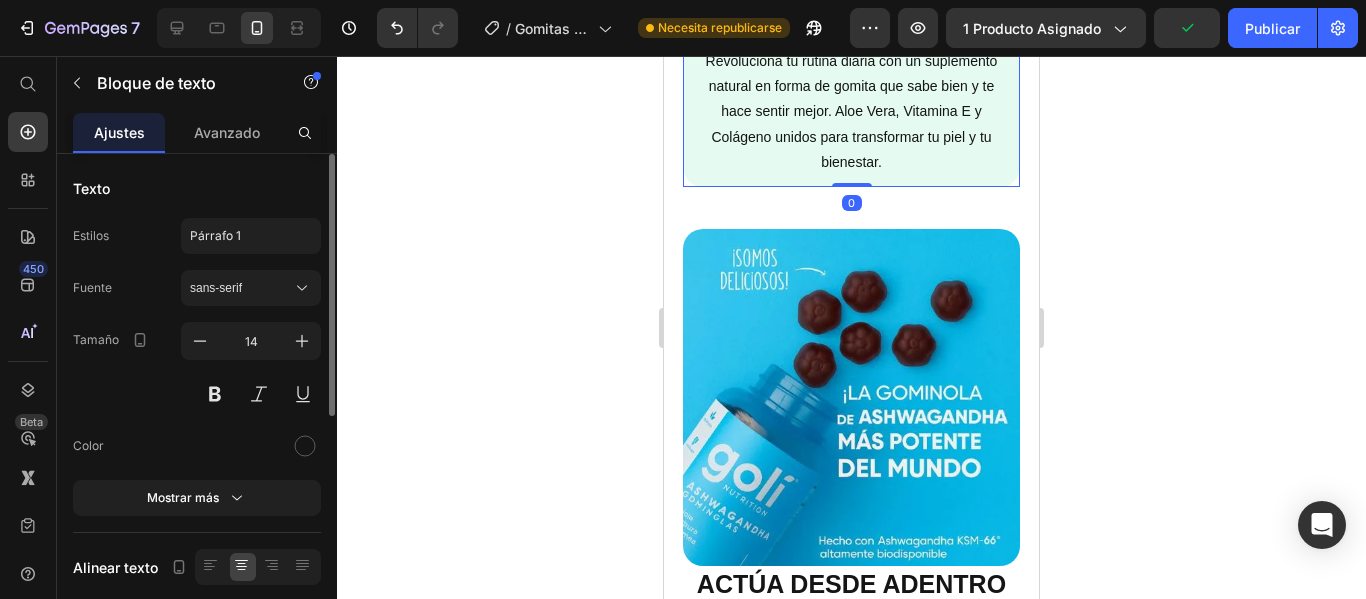 click on "Text Block" at bounding box center (742, 28) 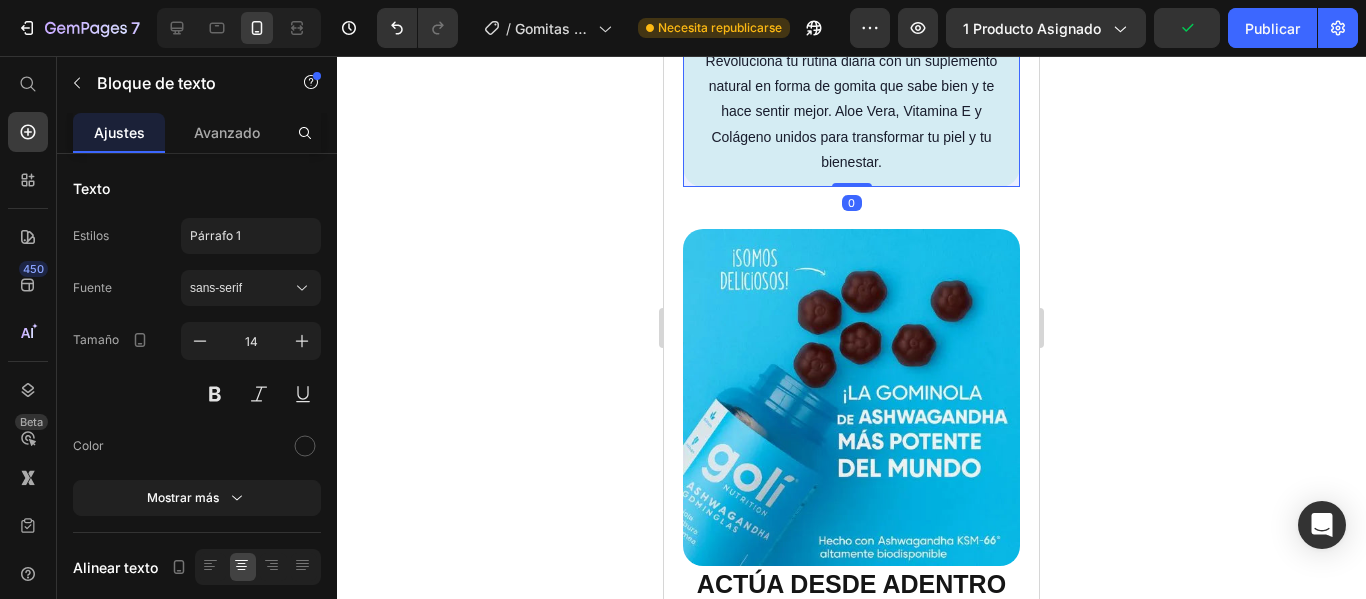 click on "Row 2 cols" at bounding box center (726, -7) 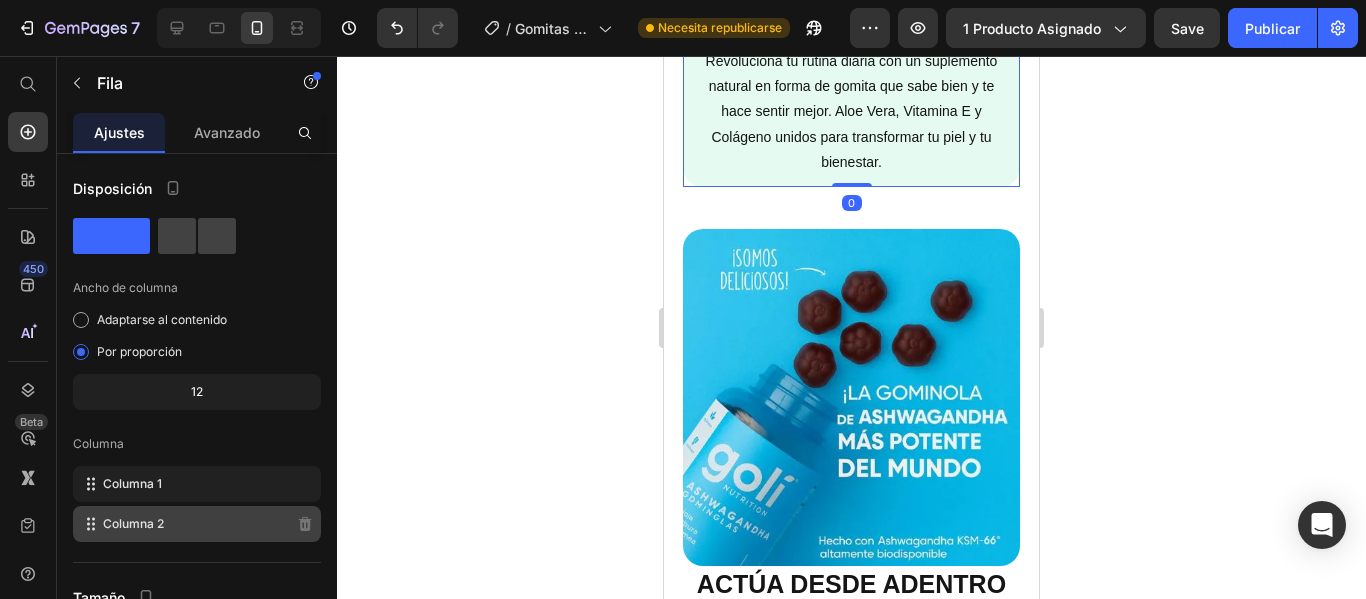 scroll, scrollTop: 406, scrollLeft: 0, axis: vertical 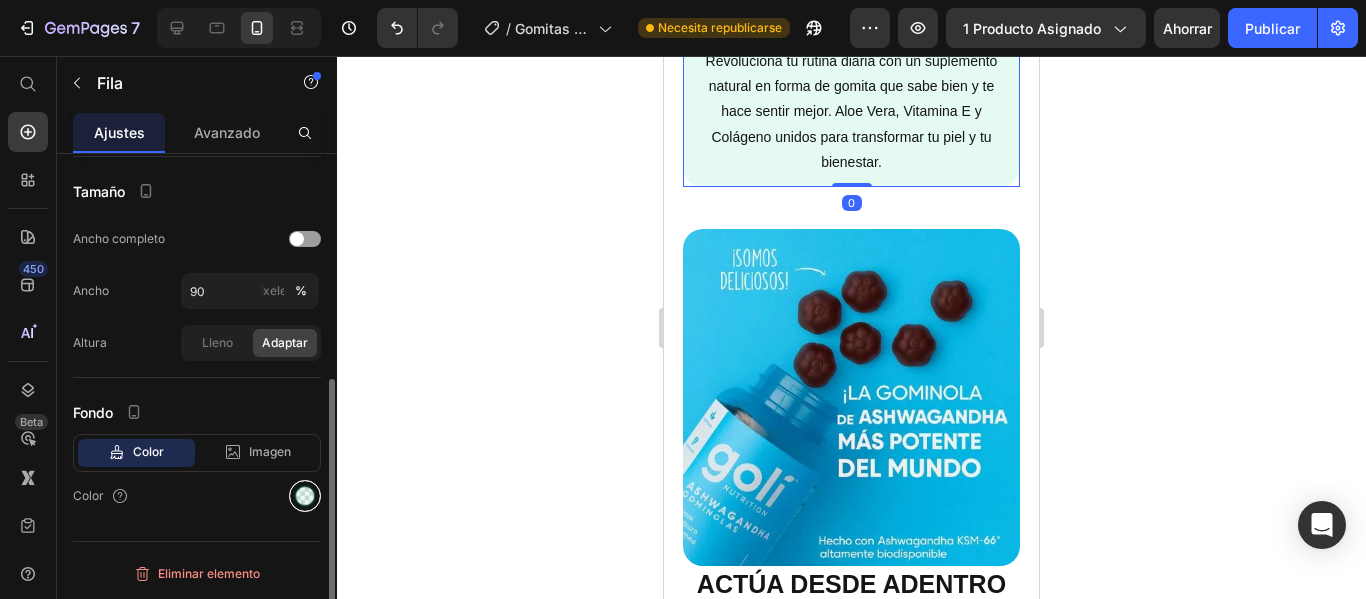 click at bounding box center [305, 496] 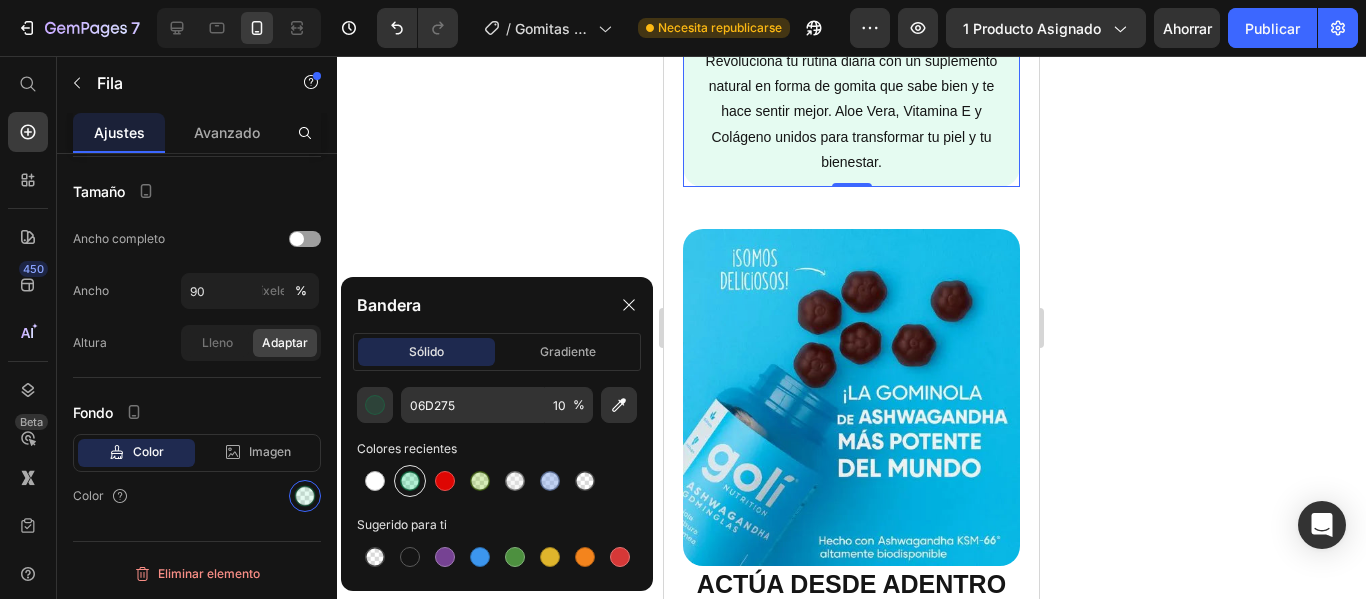 click at bounding box center (410, 481) 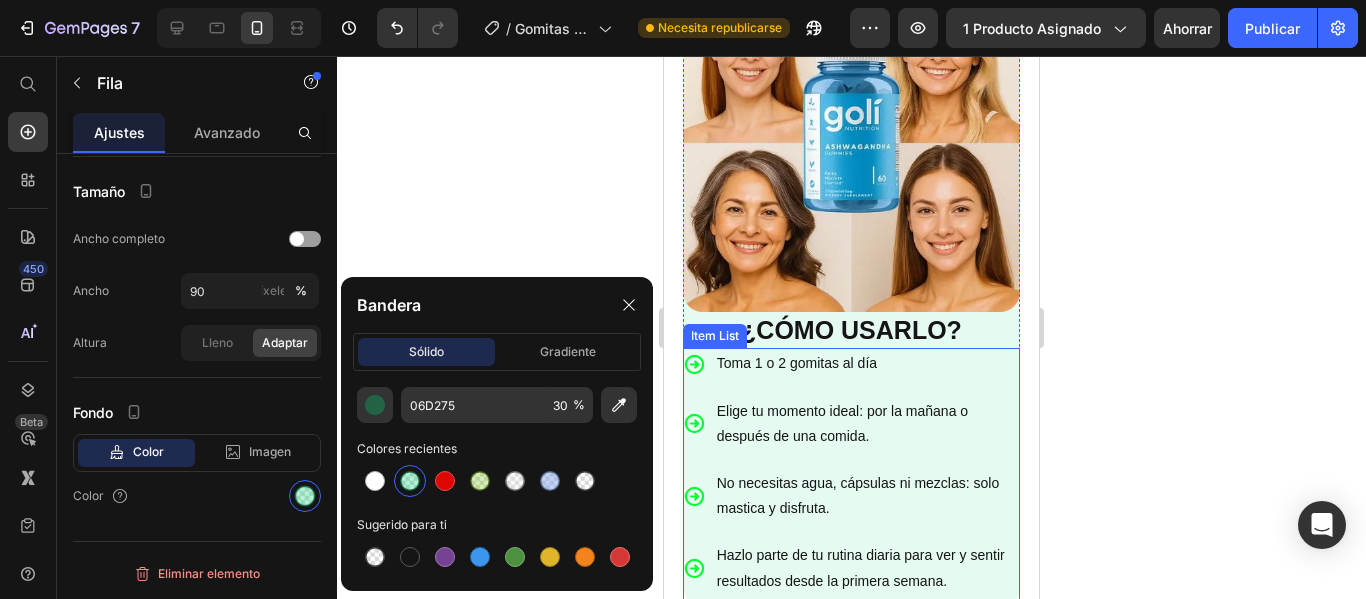 scroll, scrollTop: 4500, scrollLeft: 0, axis: vertical 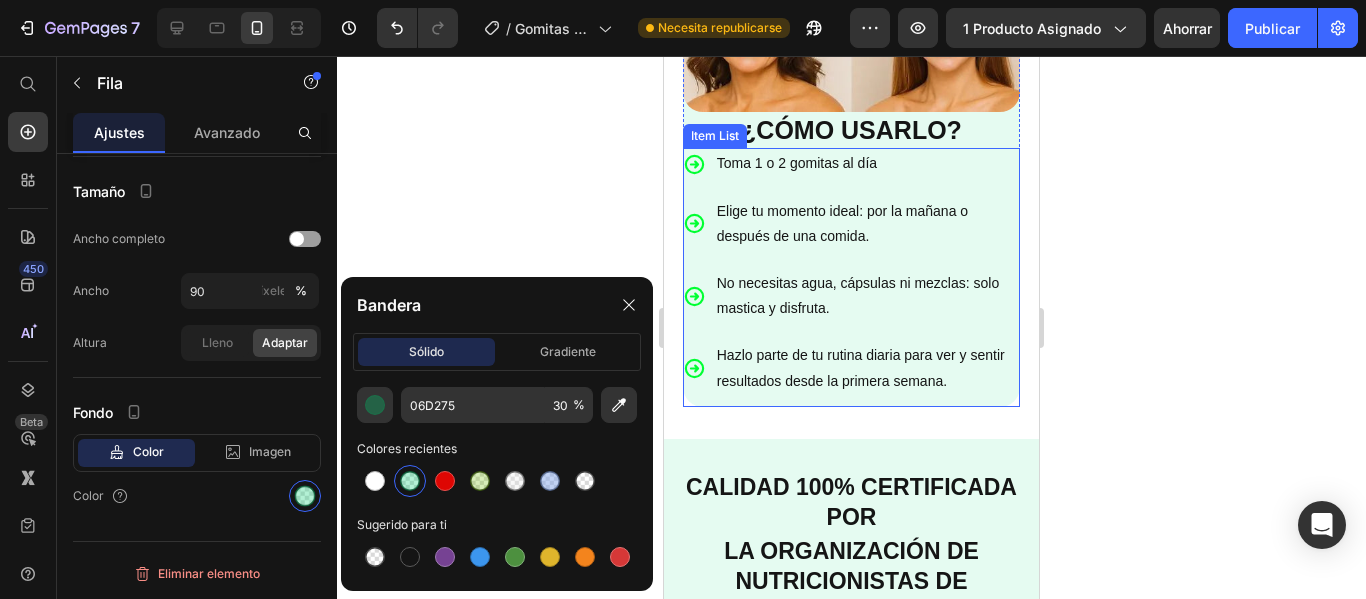click on "Toma 1 o 2 gomitas al día
Elige tu momento ideal: por la mañana o después de una comida.
No necesitas agua, cápsulas ni mezclas: solo mastica y disfruta.
Hazlo parte de tu rutina diaria para ver y sentir resultados desde la primera semana." at bounding box center (852, 277) 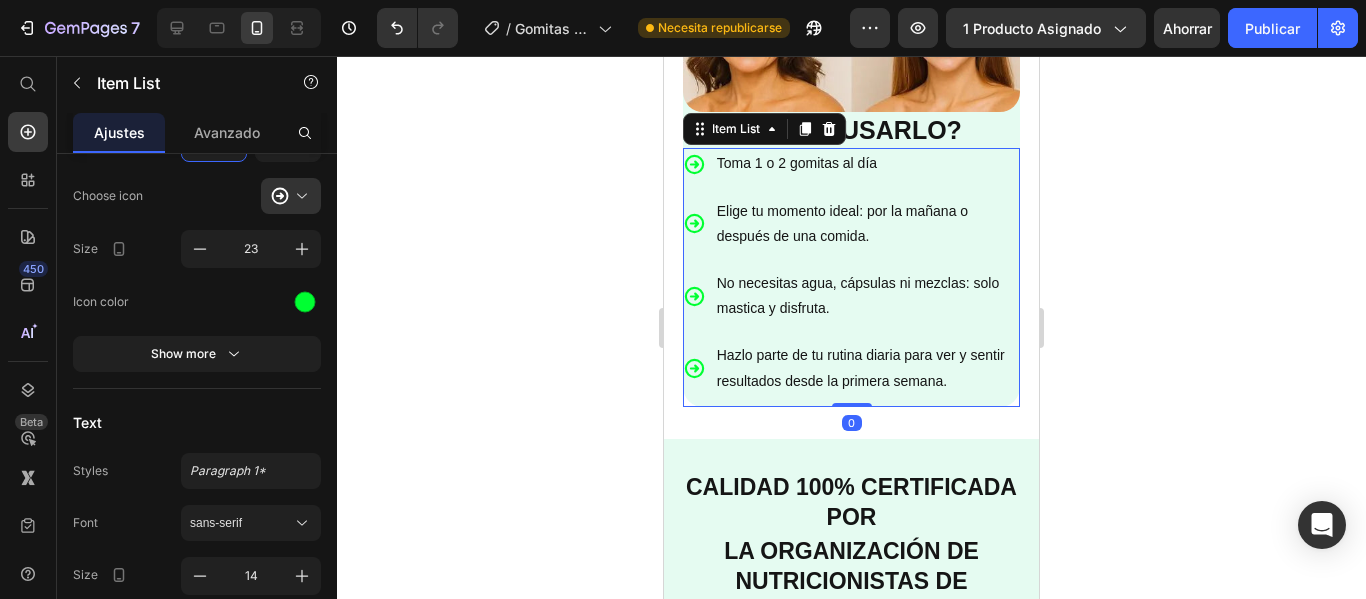 scroll, scrollTop: 0, scrollLeft: 0, axis: both 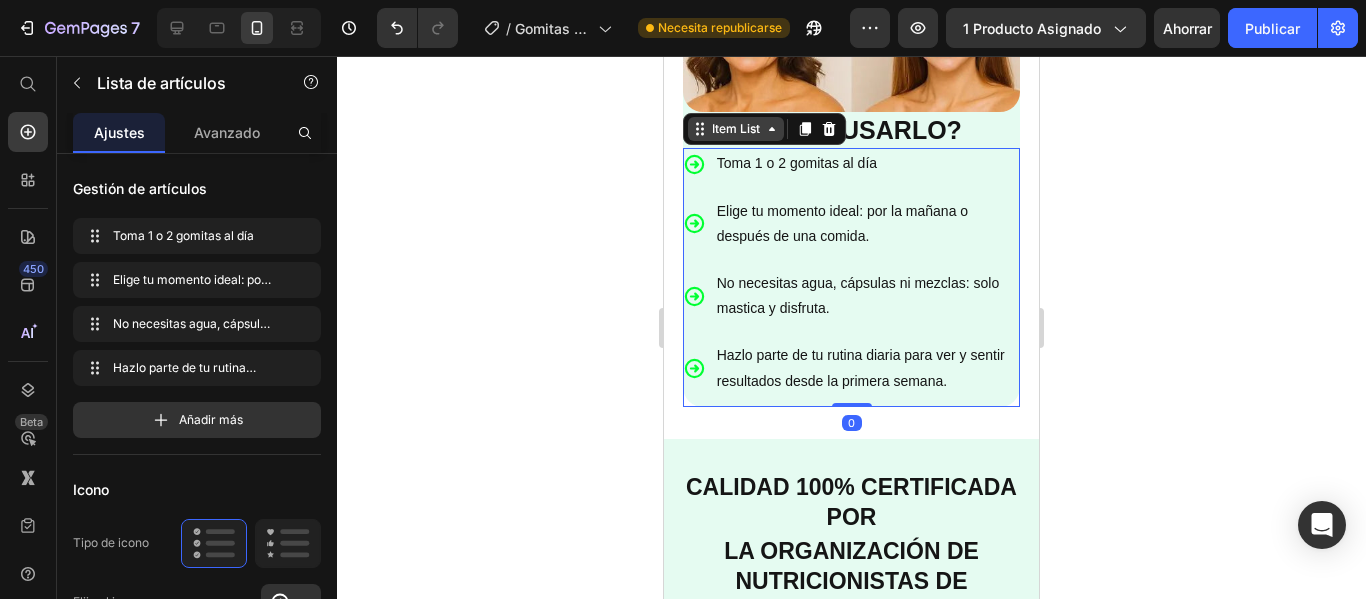 click on "Item List" at bounding box center [736, 129] 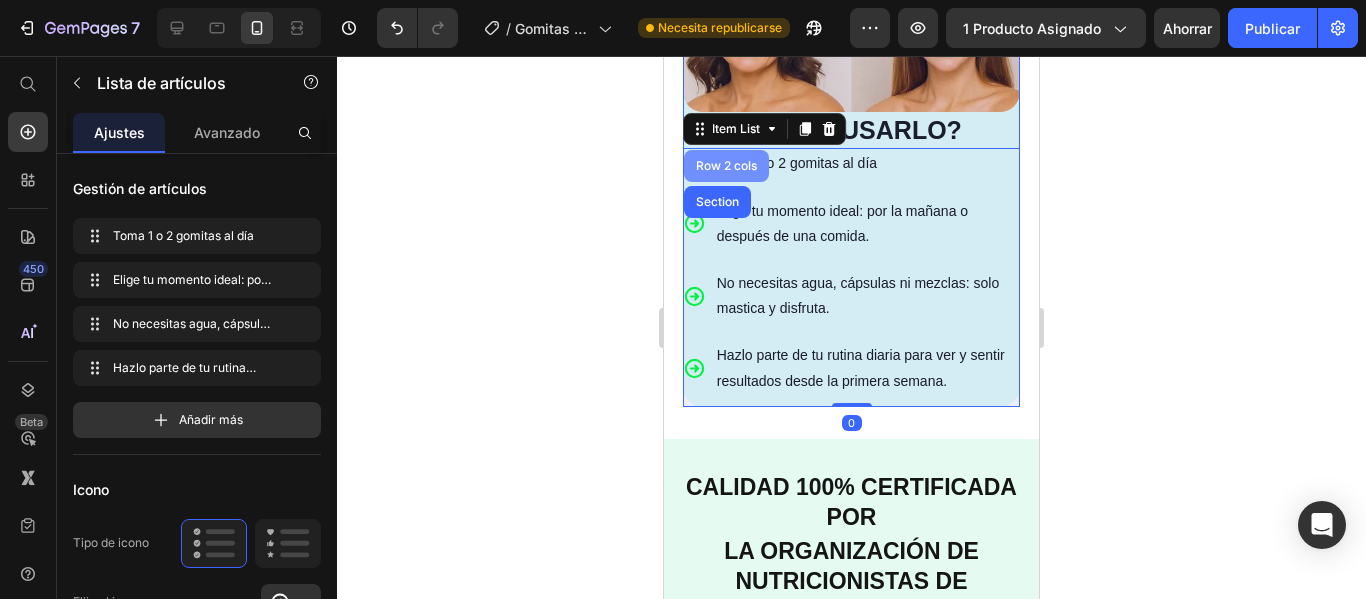 click on "Row 2 cols" at bounding box center [726, 166] 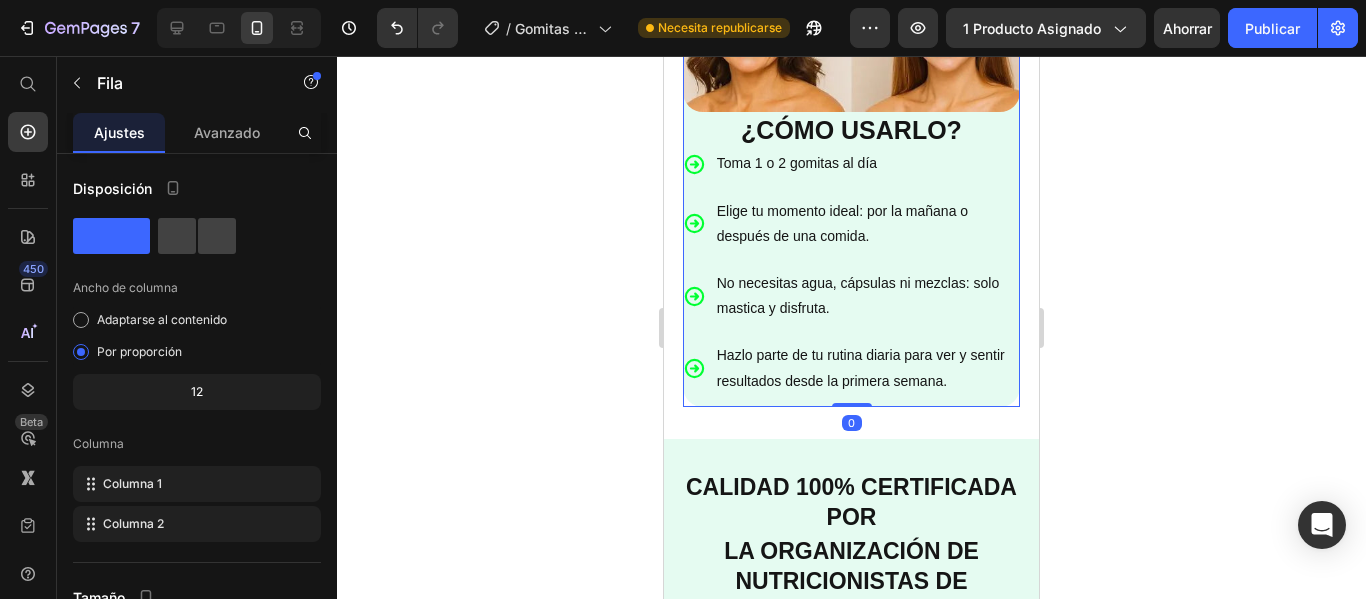 scroll, scrollTop: 406, scrollLeft: 0, axis: vertical 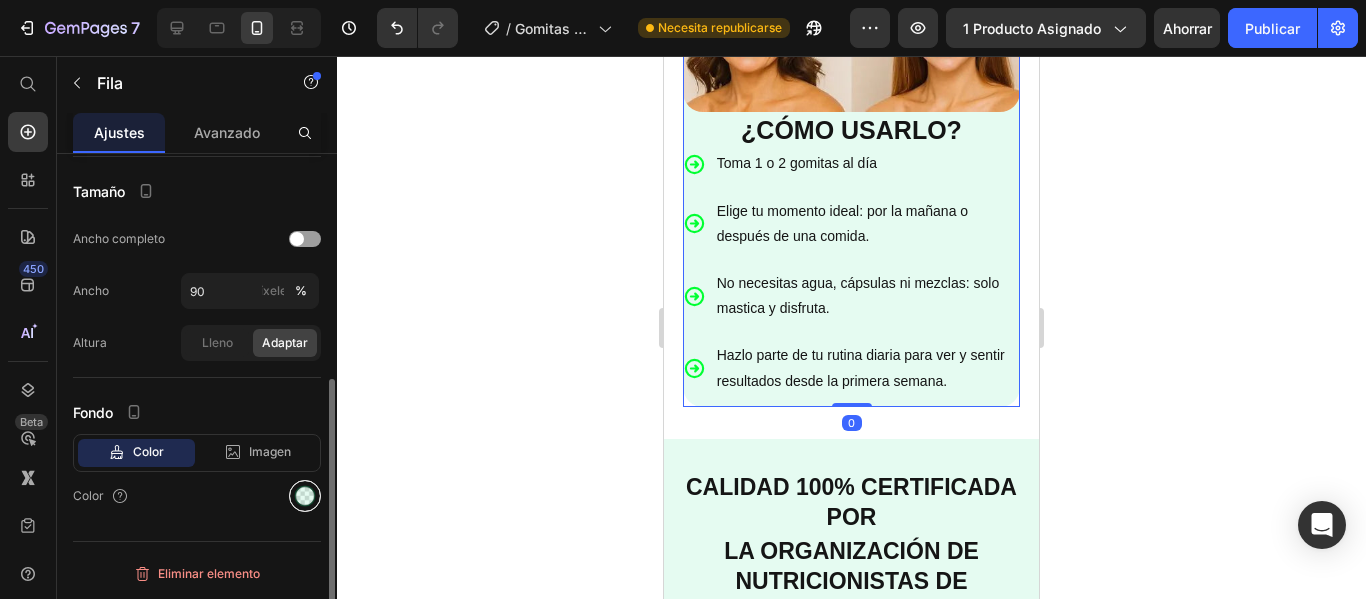 click at bounding box center [305, 496] 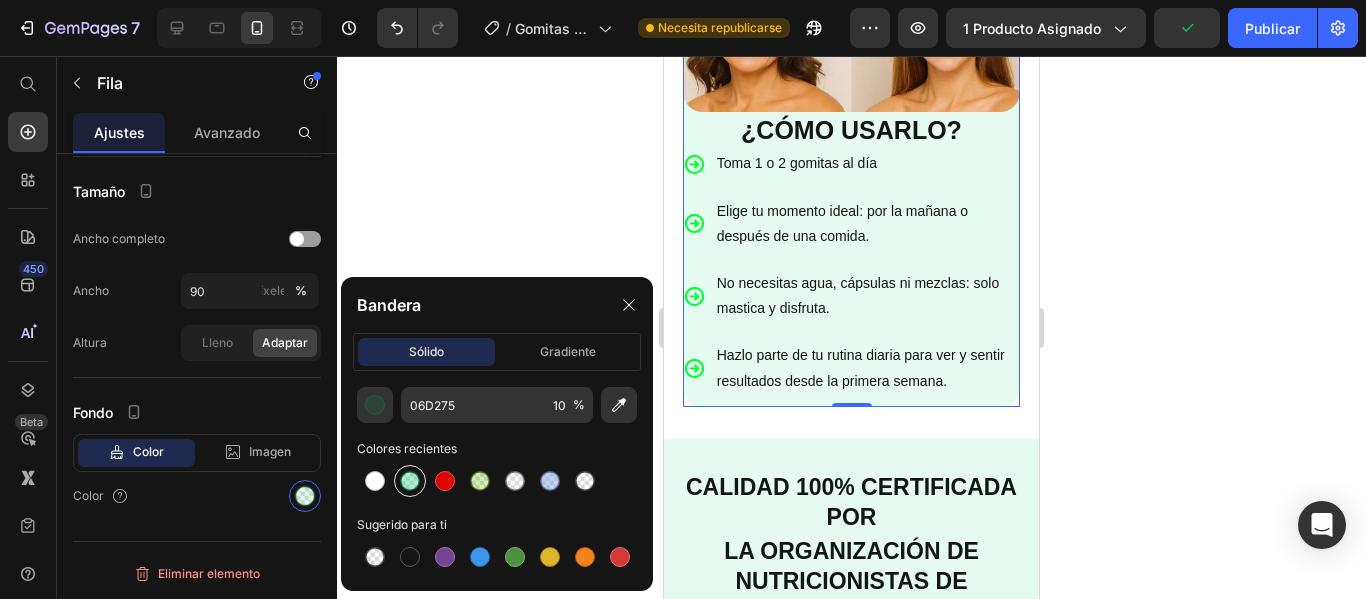click at bounding box center [410, 481] 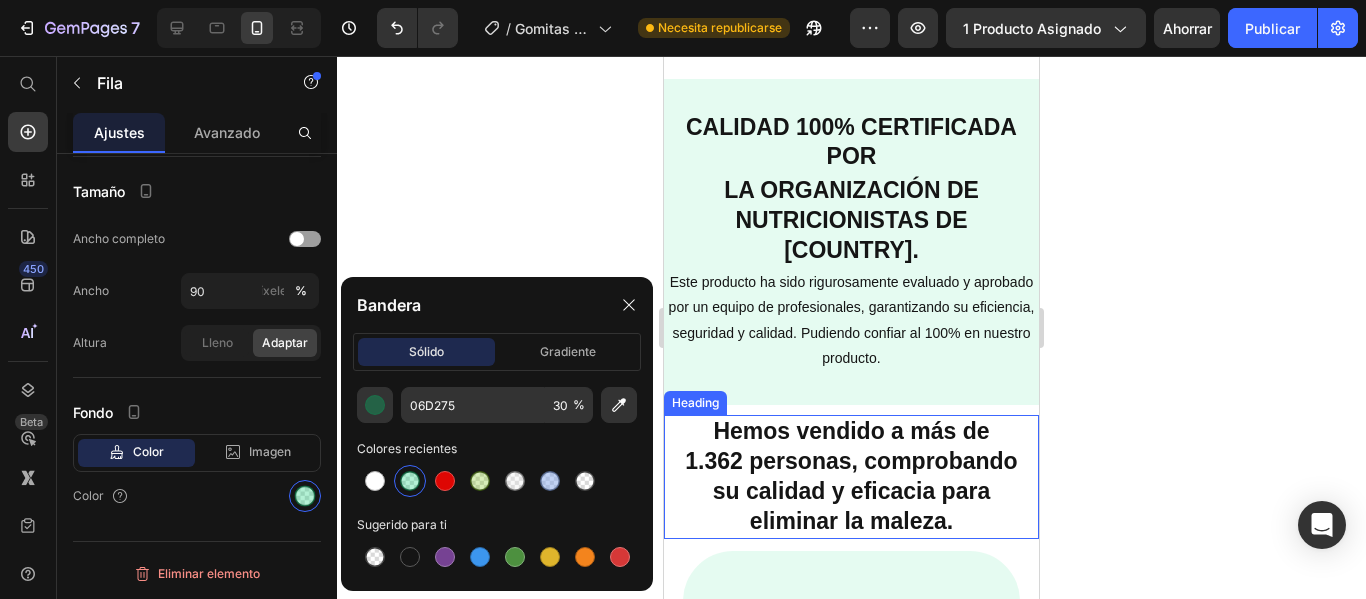 scroll, scrollTop: 4900, scrollLeft: 0, axis: vertical 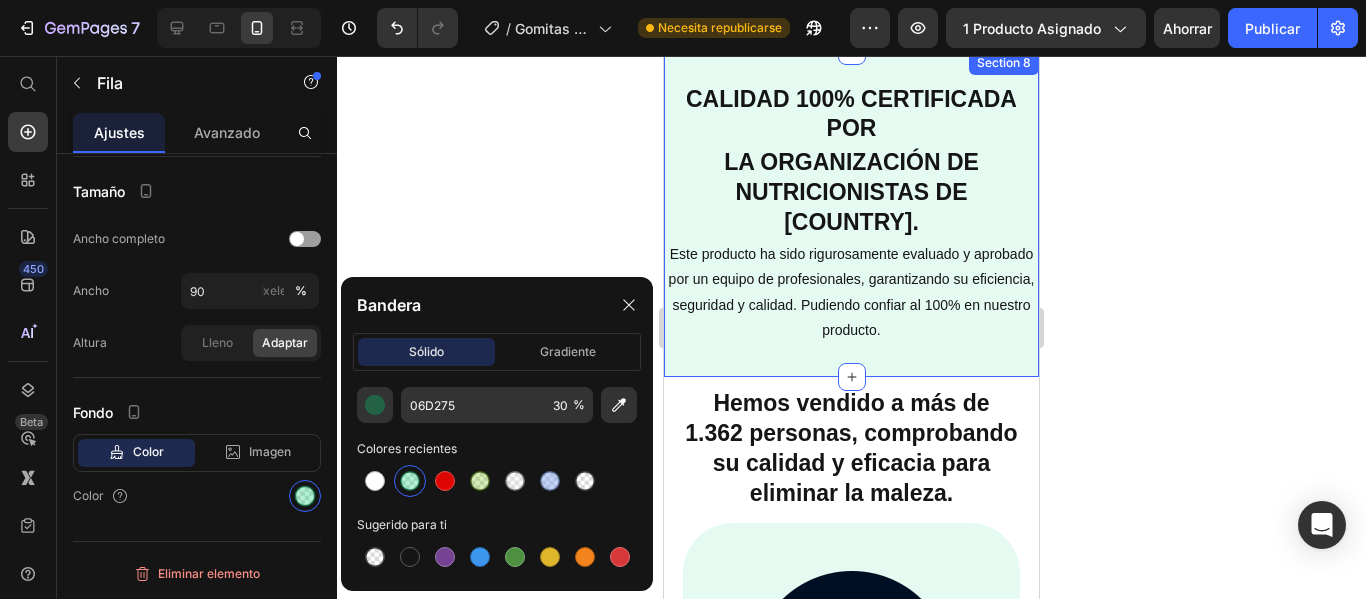 click on "CALIDAD 100% CERTIFICADA POR Heading La organización de Nutricionistas DE [COUNTRY]. Heading Este producto ha sido rigurosamente evaluado y aprobado por un equipo de profesionales, garantizando su eficiencia, seguridad y calidad. Pudiendo confiar al 100% en nuestro producto. Text Block Section 8" at bounding box center [851, 214] 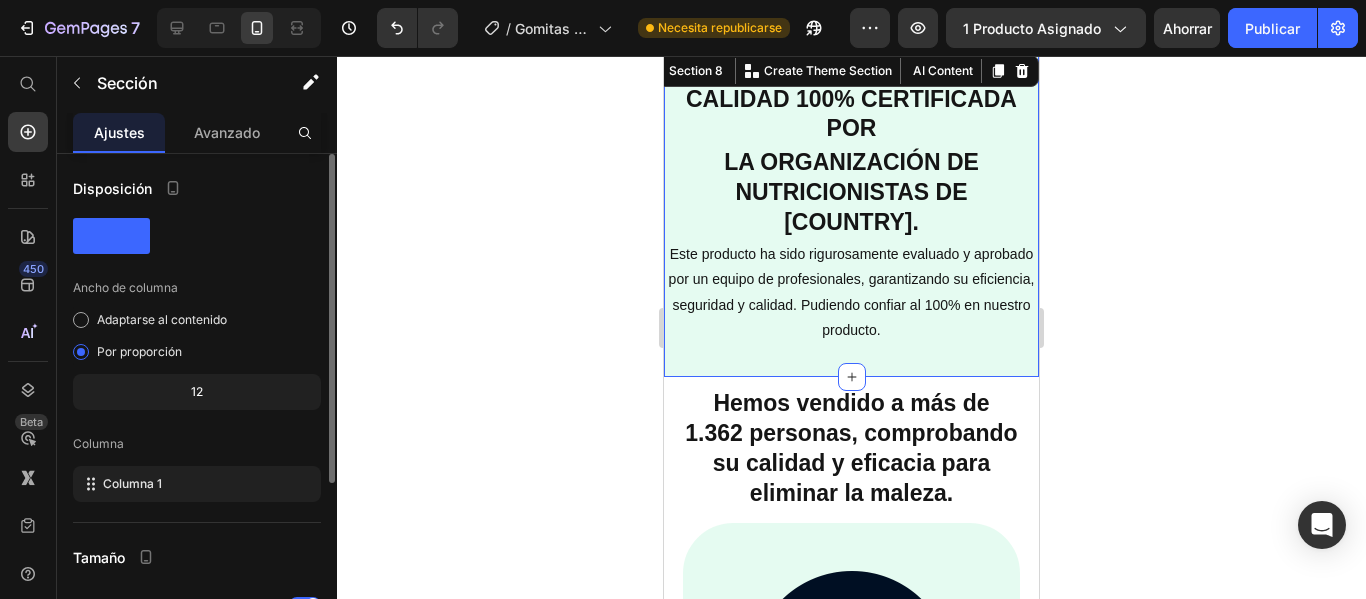 scroll, scrollTop: 262, scrollLeft: 0, axis: vertical 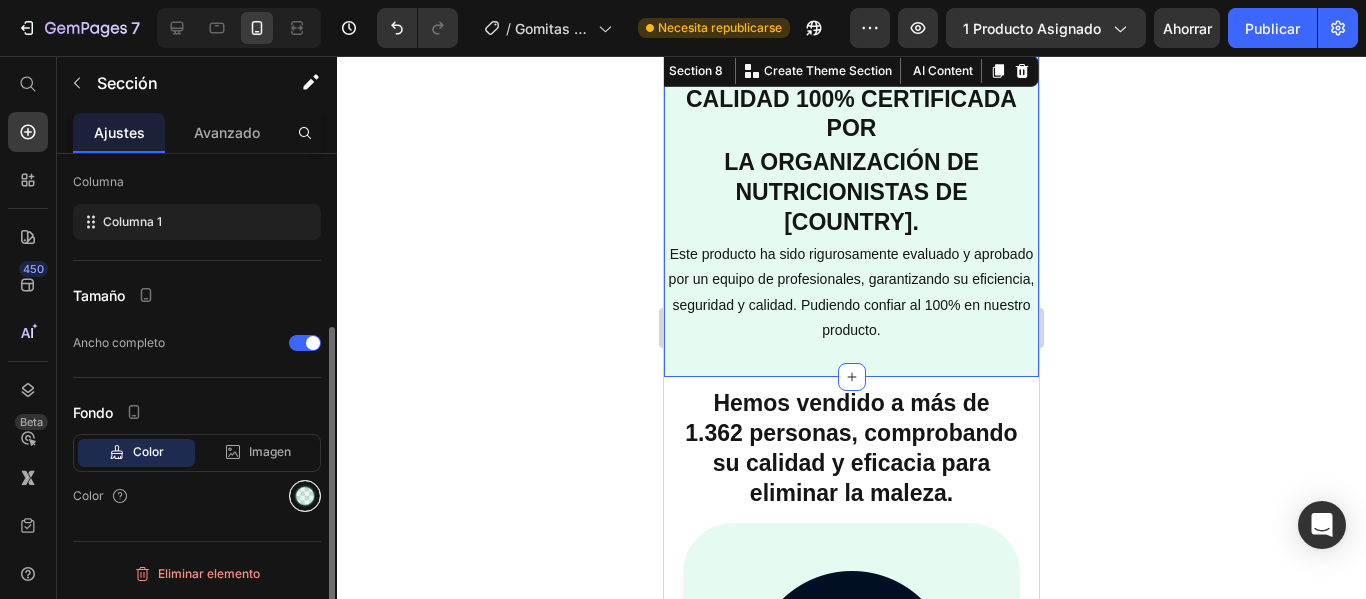 click at bounding box center [305, 496] 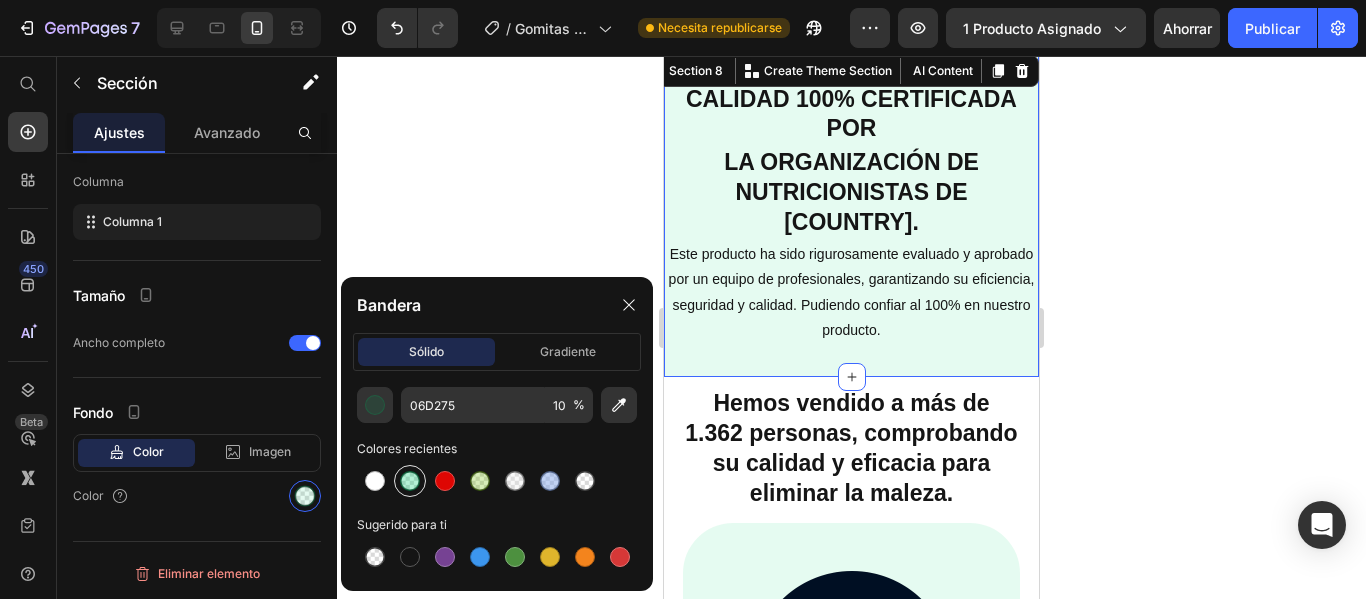 click at bounding box center (410, 481) 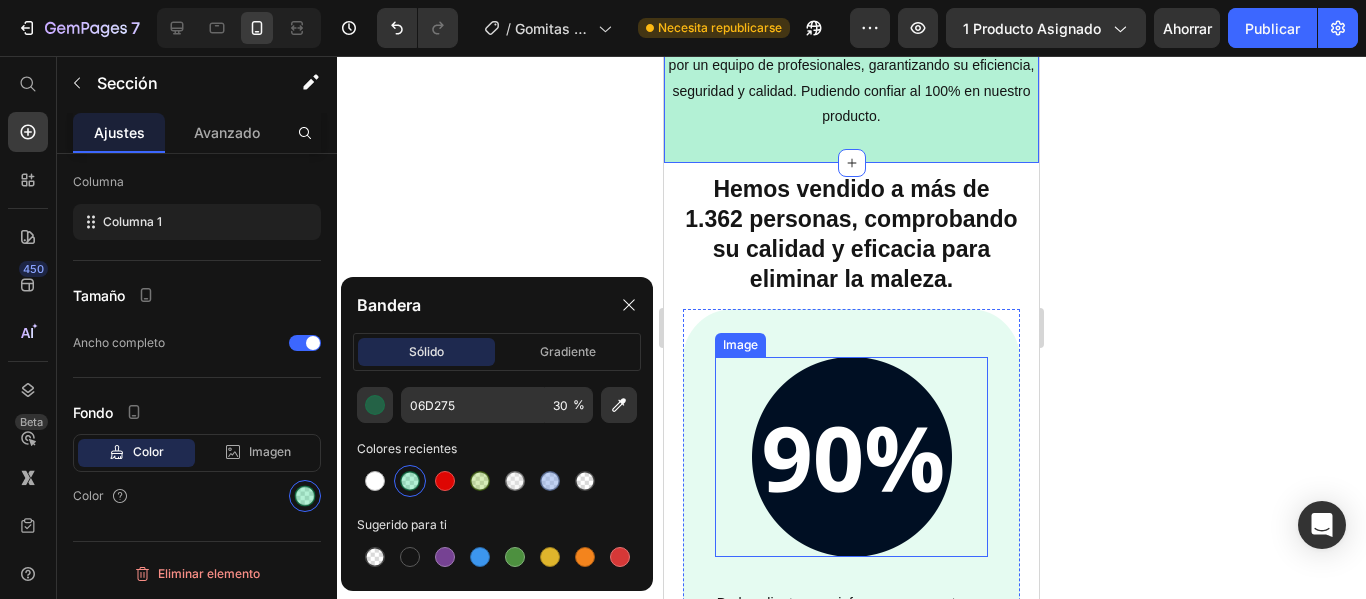 scroll, scrollTop: 5200, scrollLeft: 0, axis: vertical 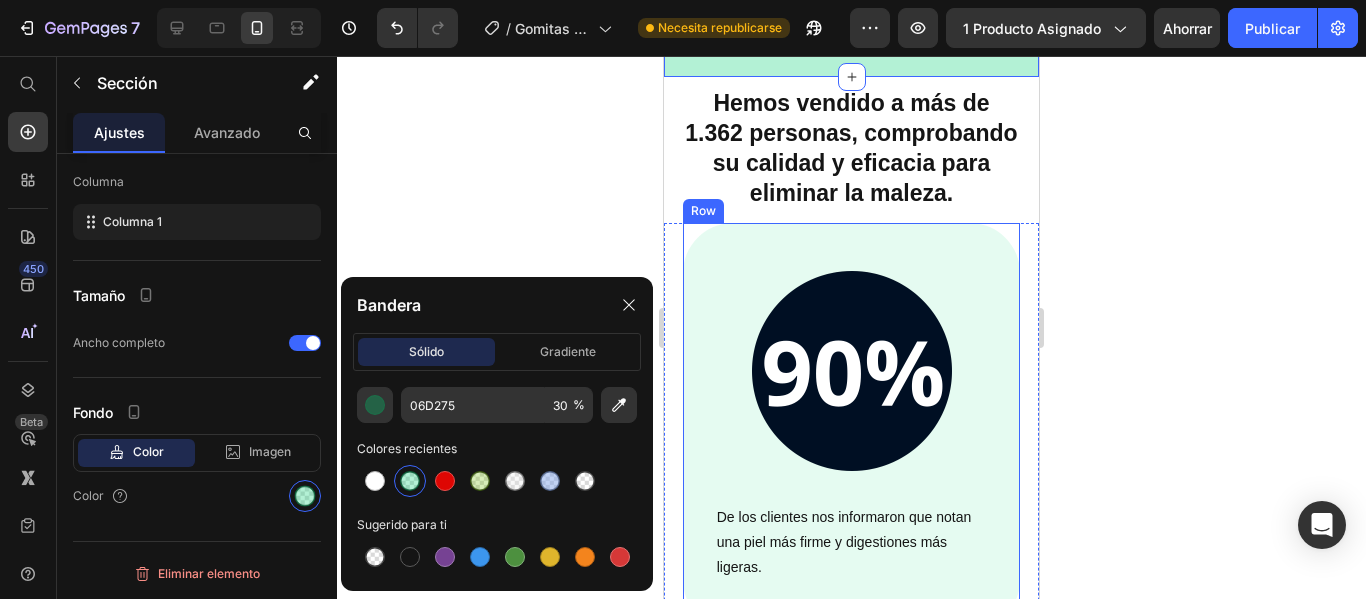 click on "Image De los clientes nos informaron que notan una piel más firme y digestiones más ligeras. Text block Row" at bounding box center (852, 427) 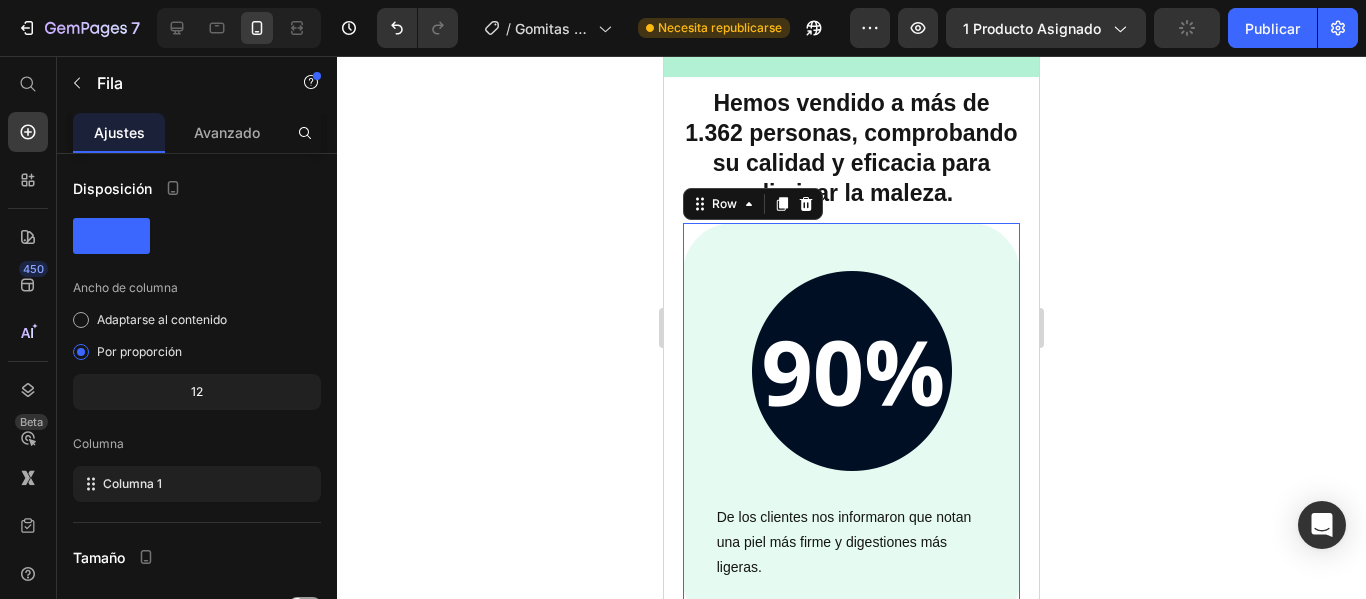 scroll, scrollTop: 366, scrollLeft: 0, axis: vertical 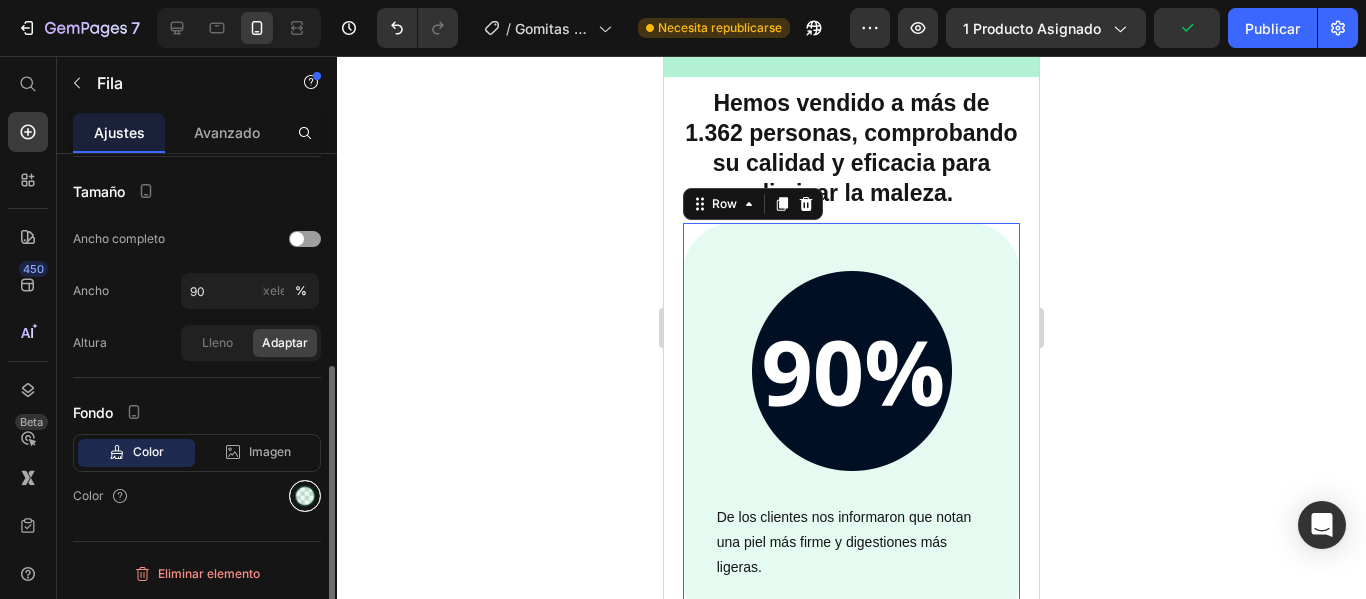 click at bounding box center [305, 496] 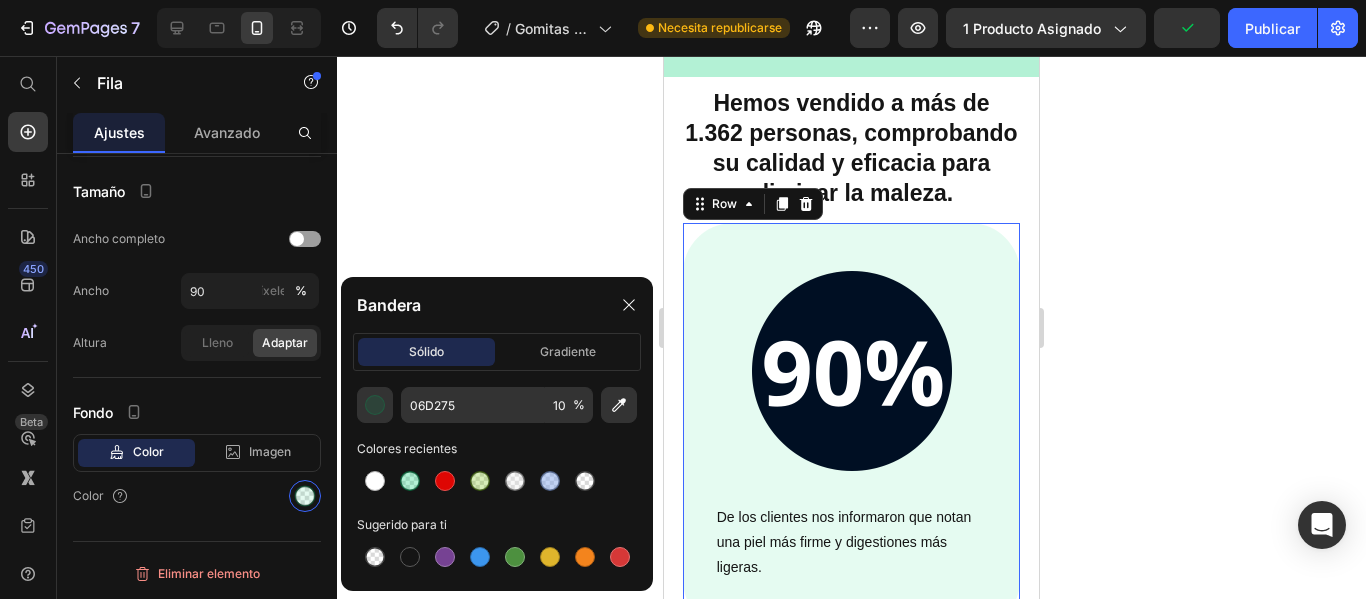 click at bounding box center (410, 481) 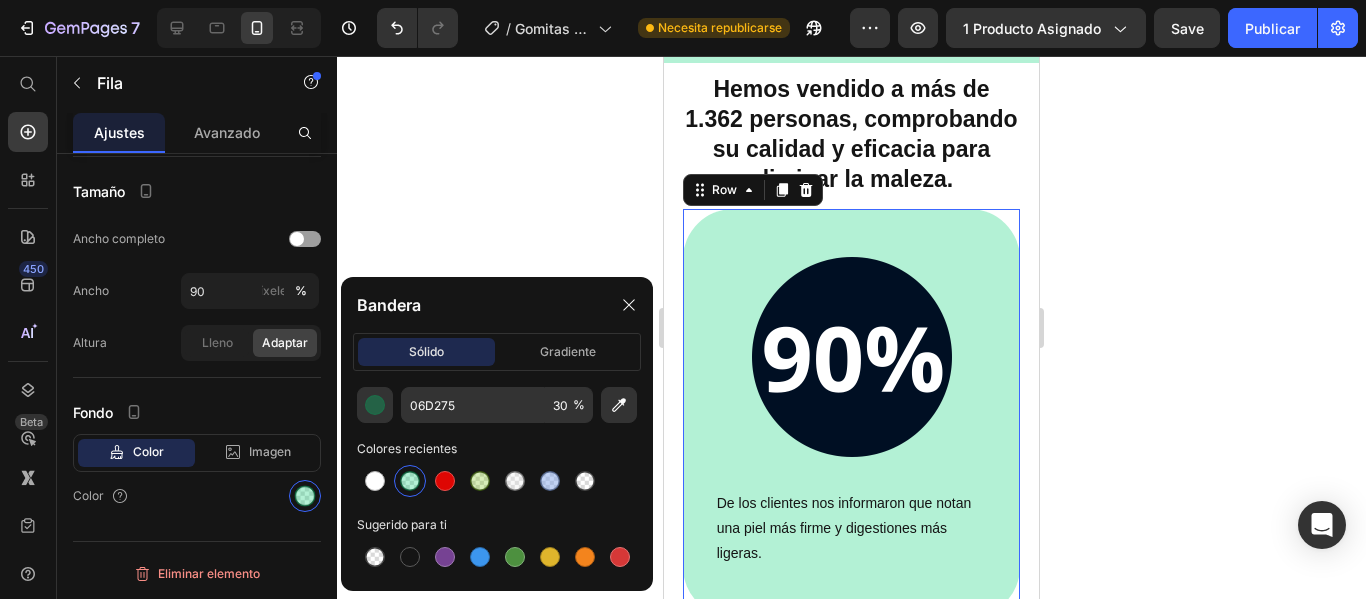 scroll, scrollTop: 5700, scrollLeft: 0, axis: vertical 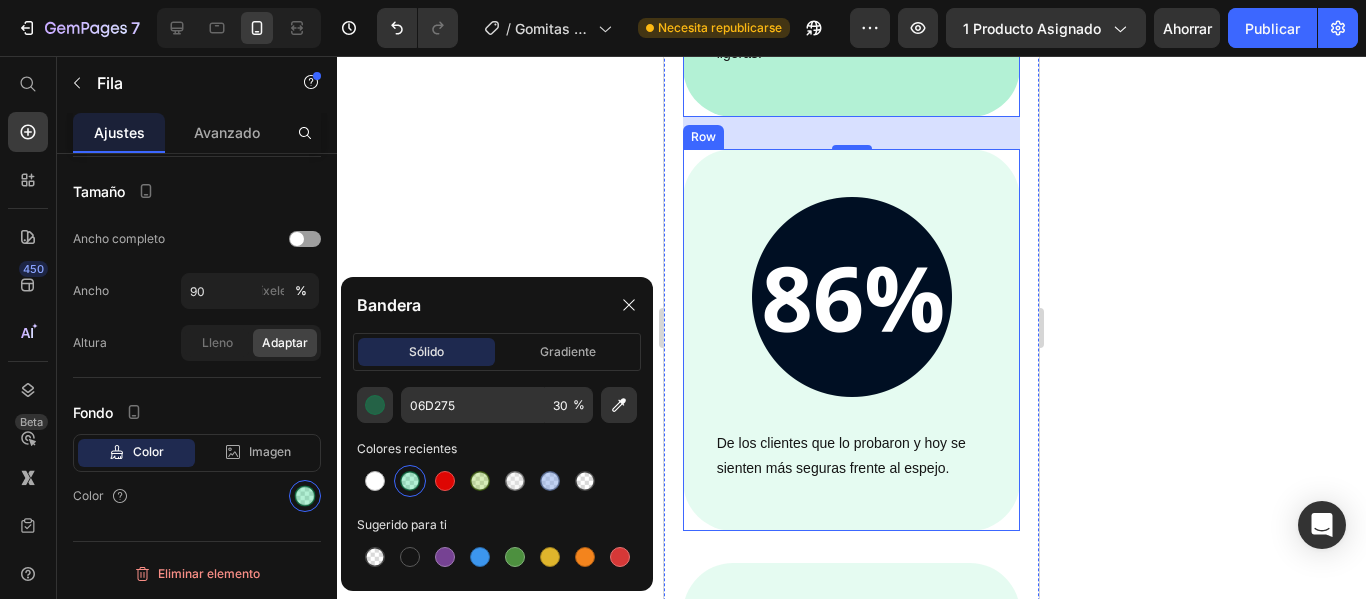 click on "Image De los clientes que lo probaron y hoy se sienten más seguras frente al espejo. Text block Row" at bounding box center [852, 340] 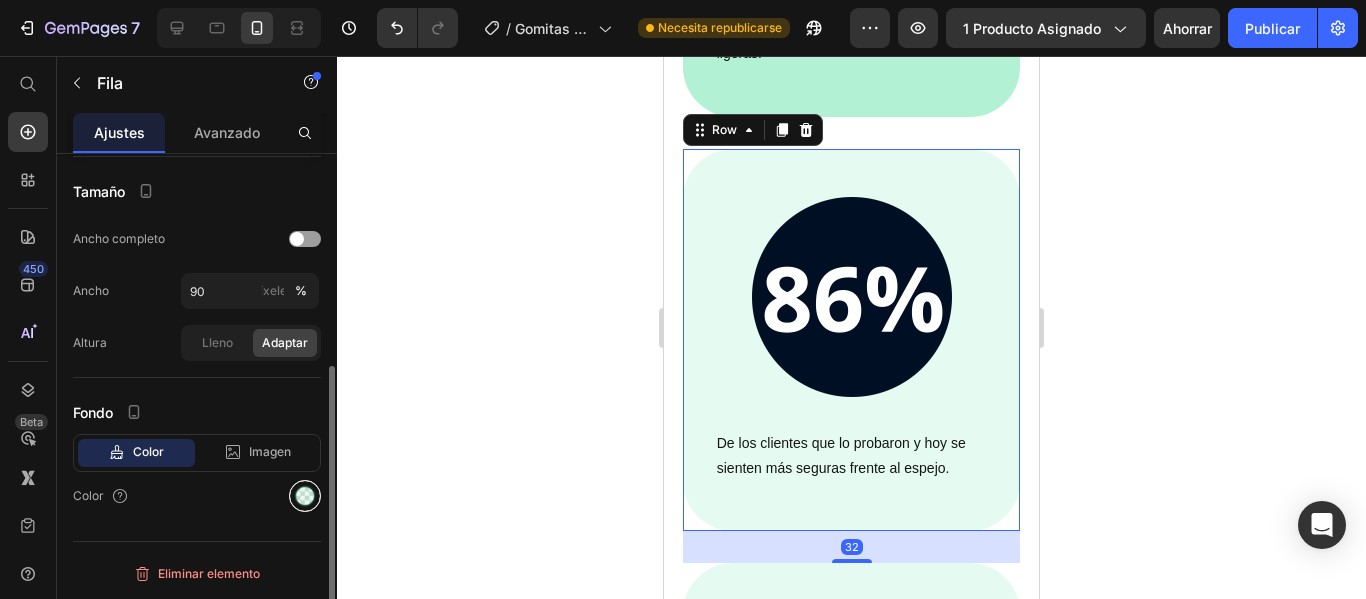 click at bounding box center (305, 496) 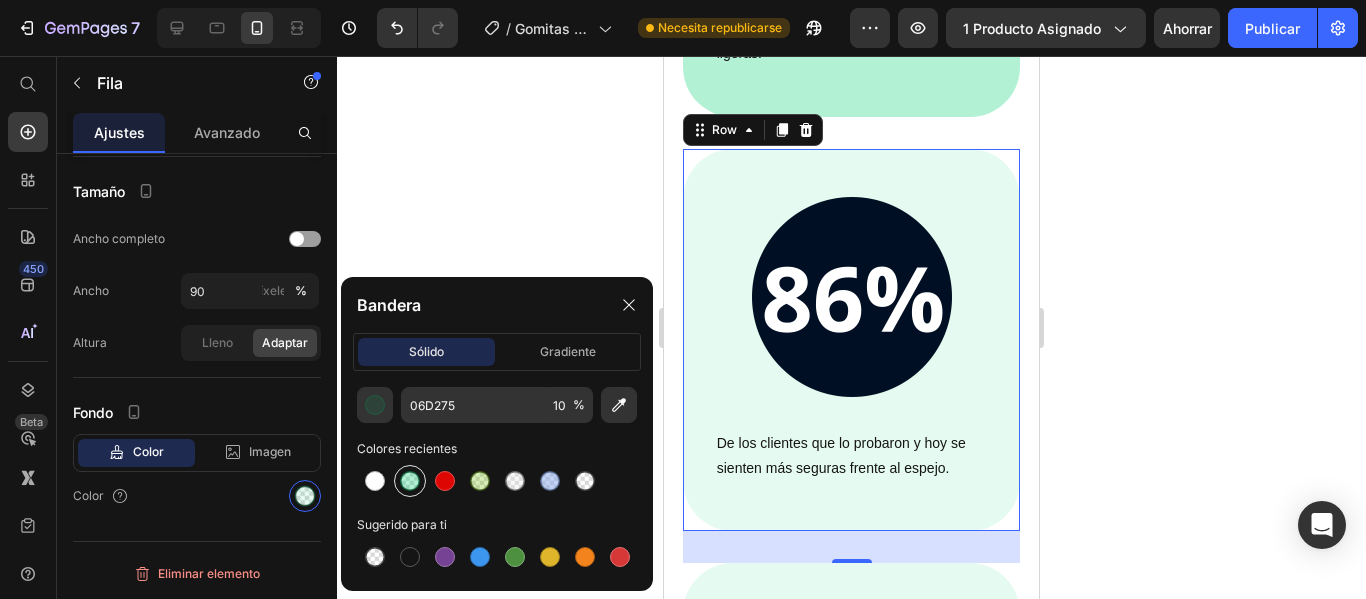 click at bounding box center [410, 481] 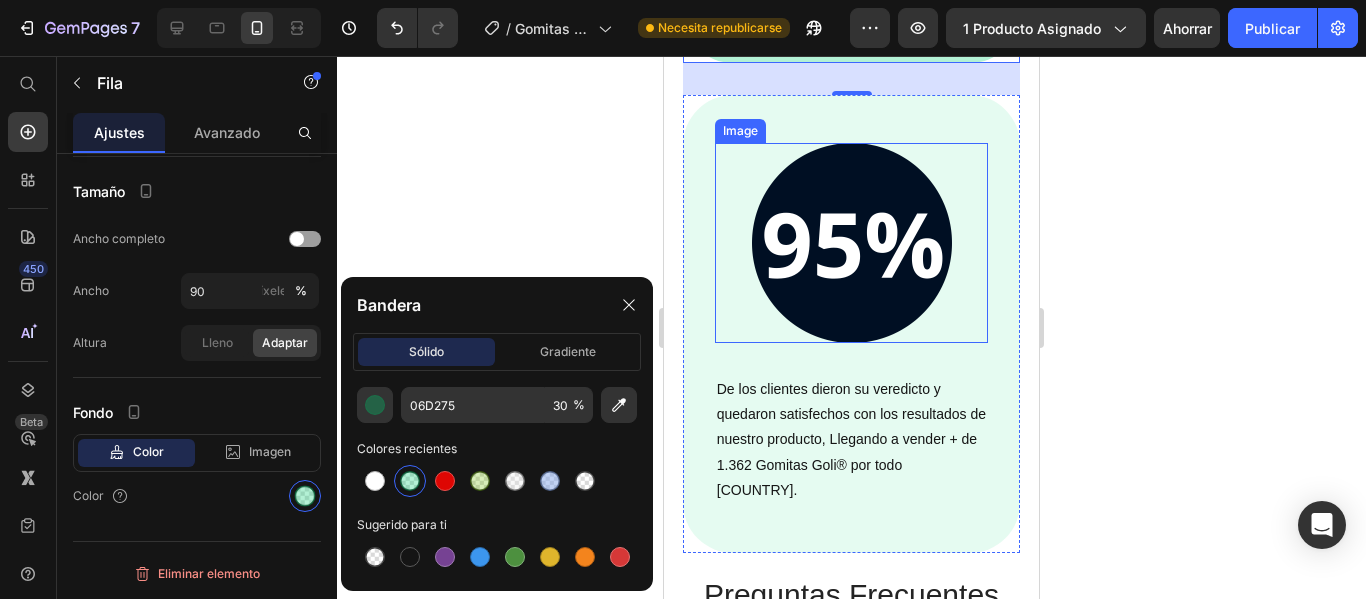 scroll, scrollTop: 6200, scrollLeft: 0, axis: vertical 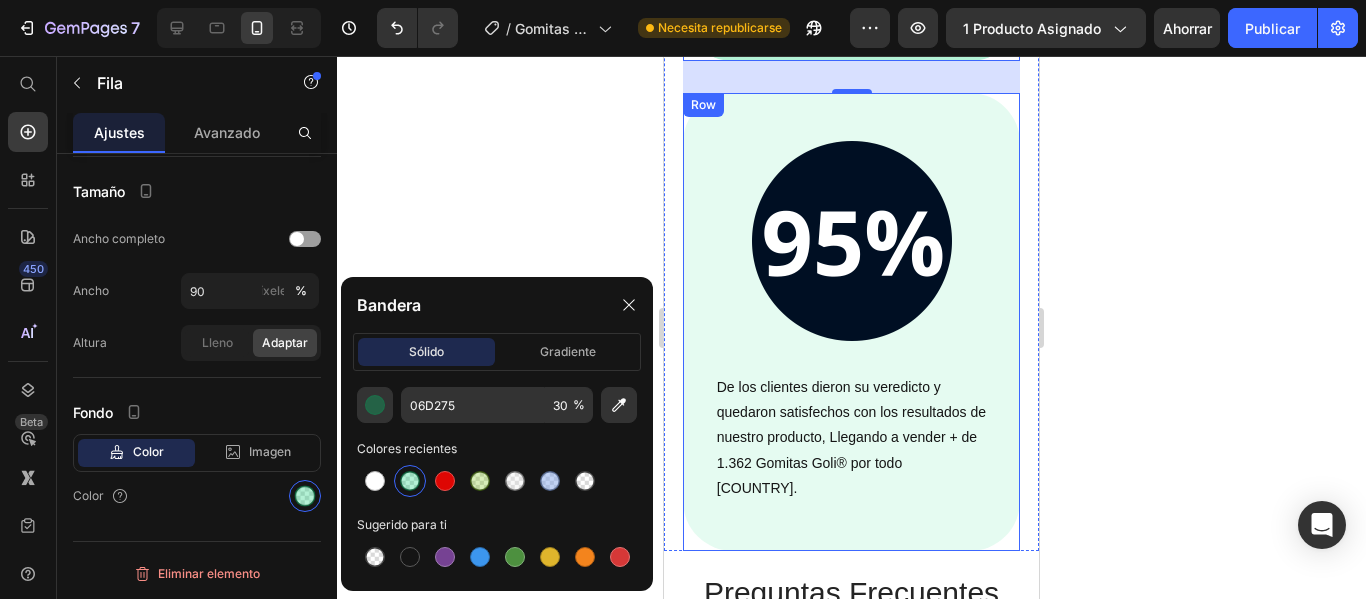 click on "Image De los clientes dieron su veredicto y quedaron satisfechos con los resultados de nuestro producto, Llegando a vender + de 1.362 Gomitas Goli® por todo [COUNTRY]. Text block Row" at bounding box center (852, 322) 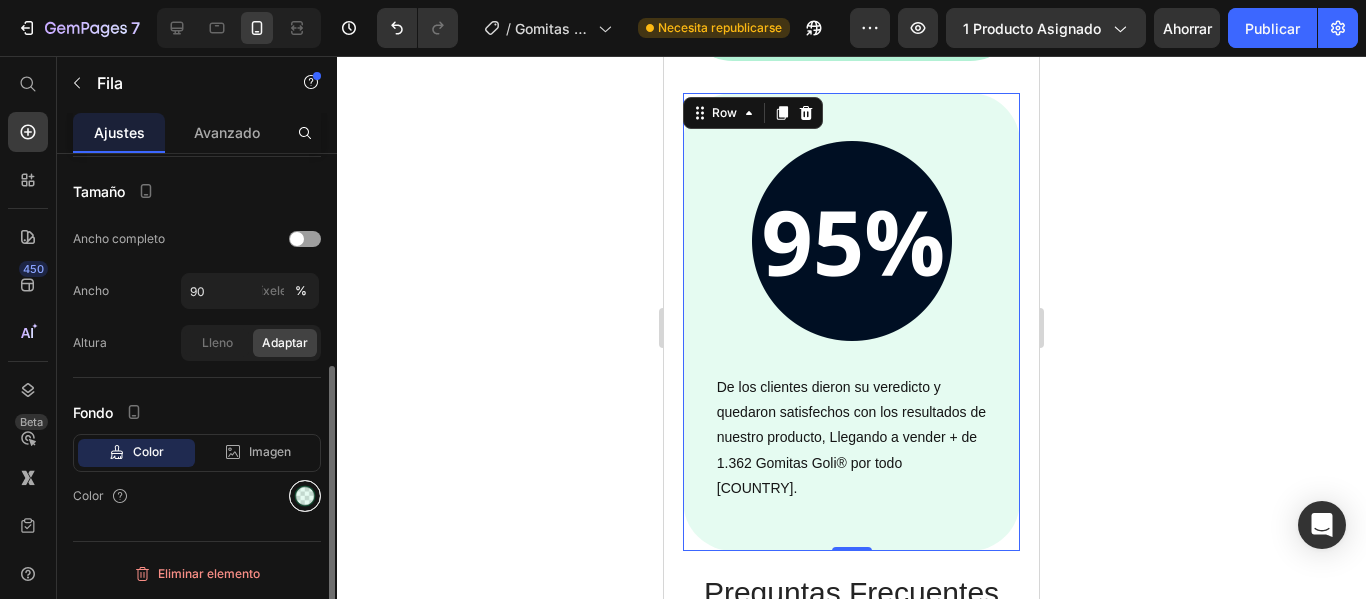 click at bounding box center (305, 496) 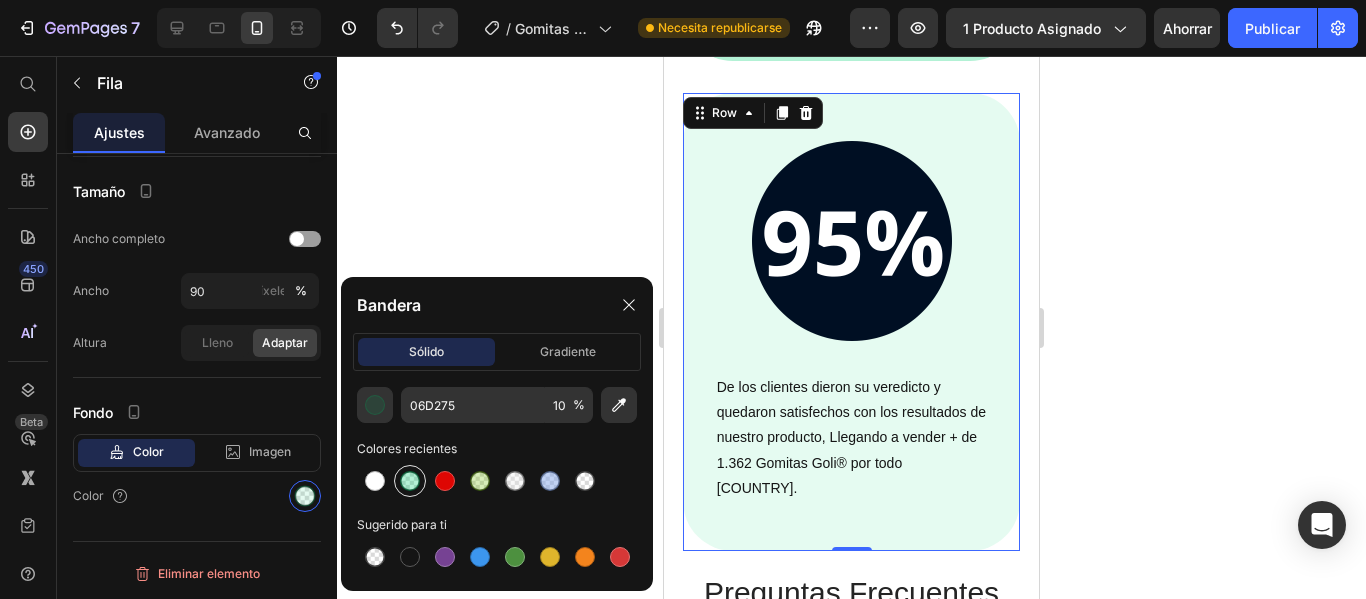 click at bounding box center (410, 481) 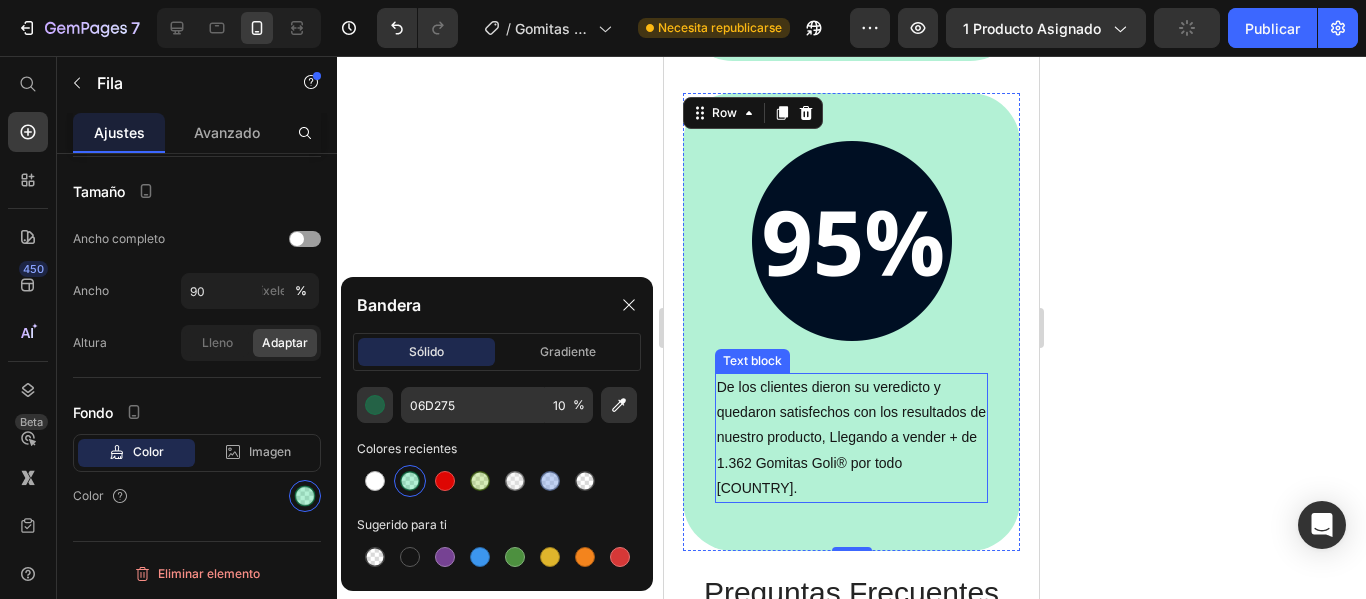 type on "30" 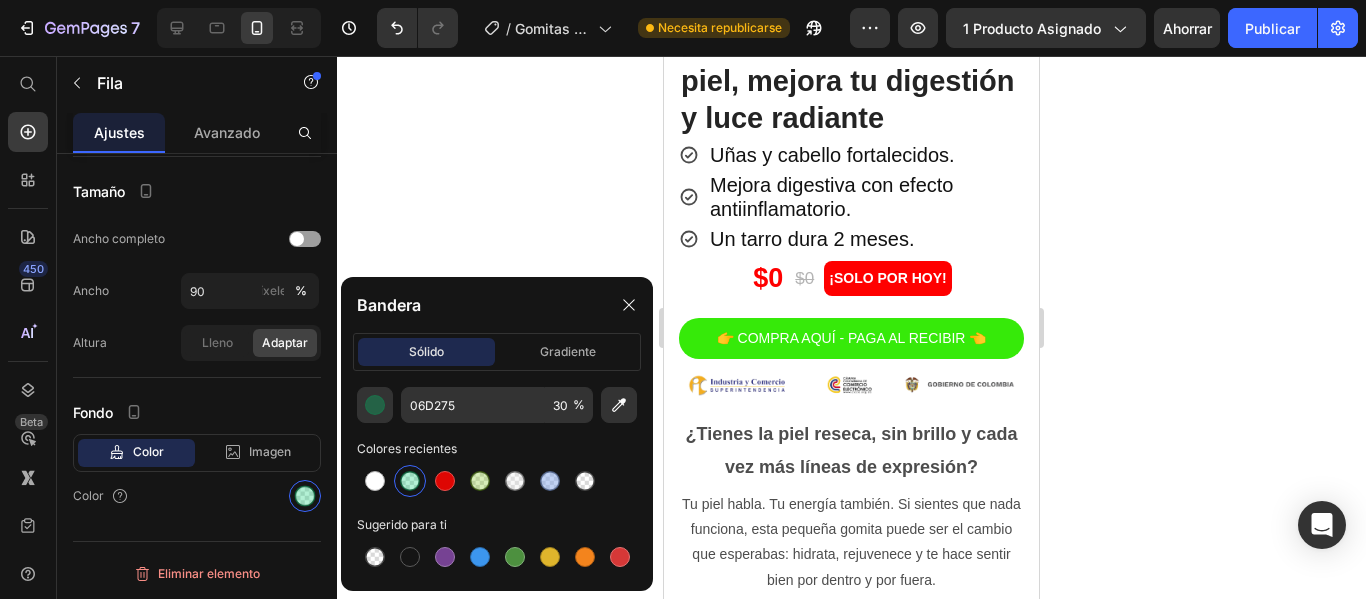 scroll, scrollTop: 0, scrollLeft: 0, axis: both 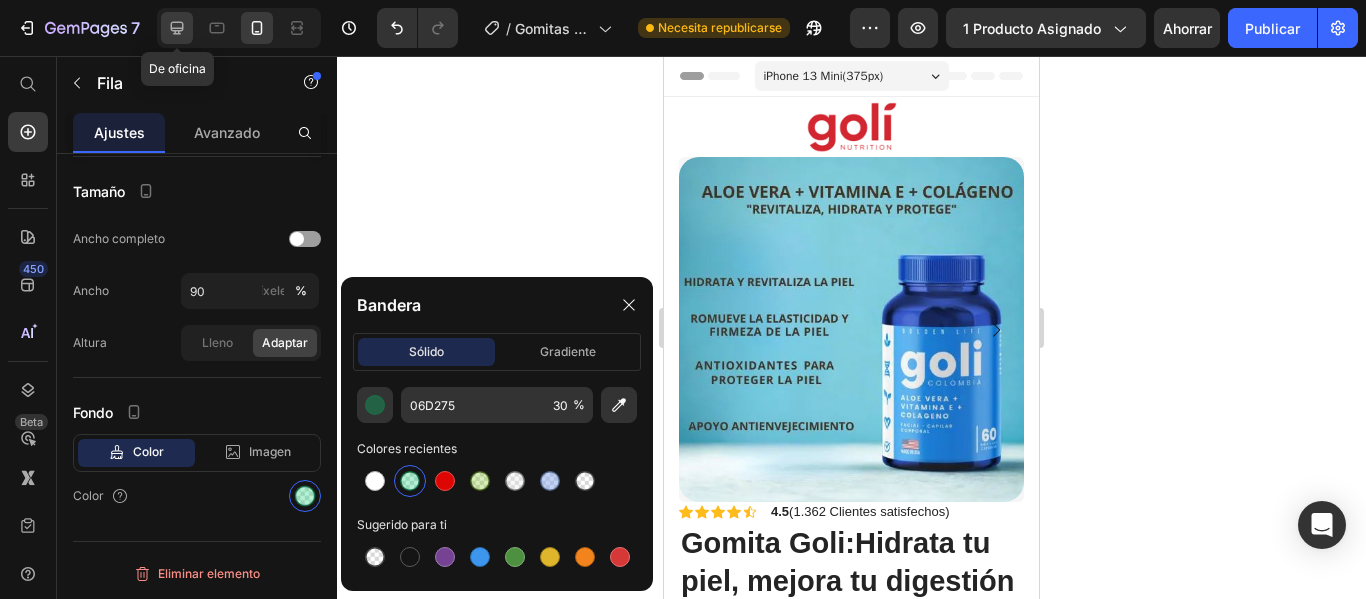 click 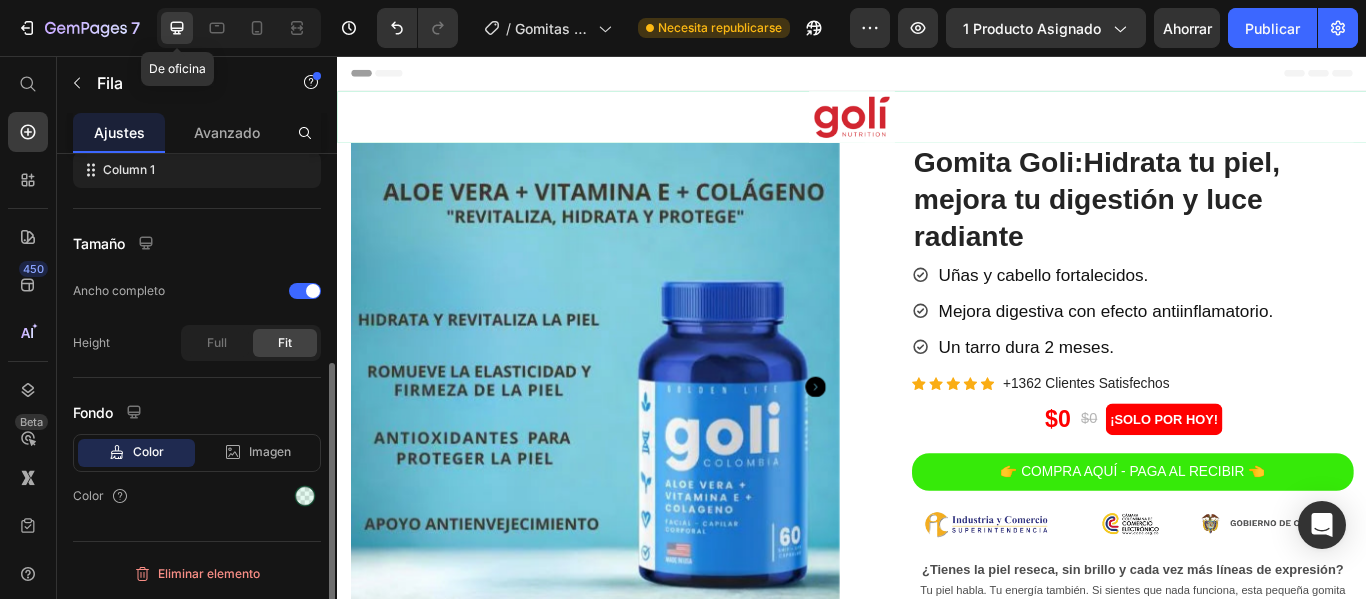 scroll, scrollTop: 358, scrollLeft: 0, axis: vertical 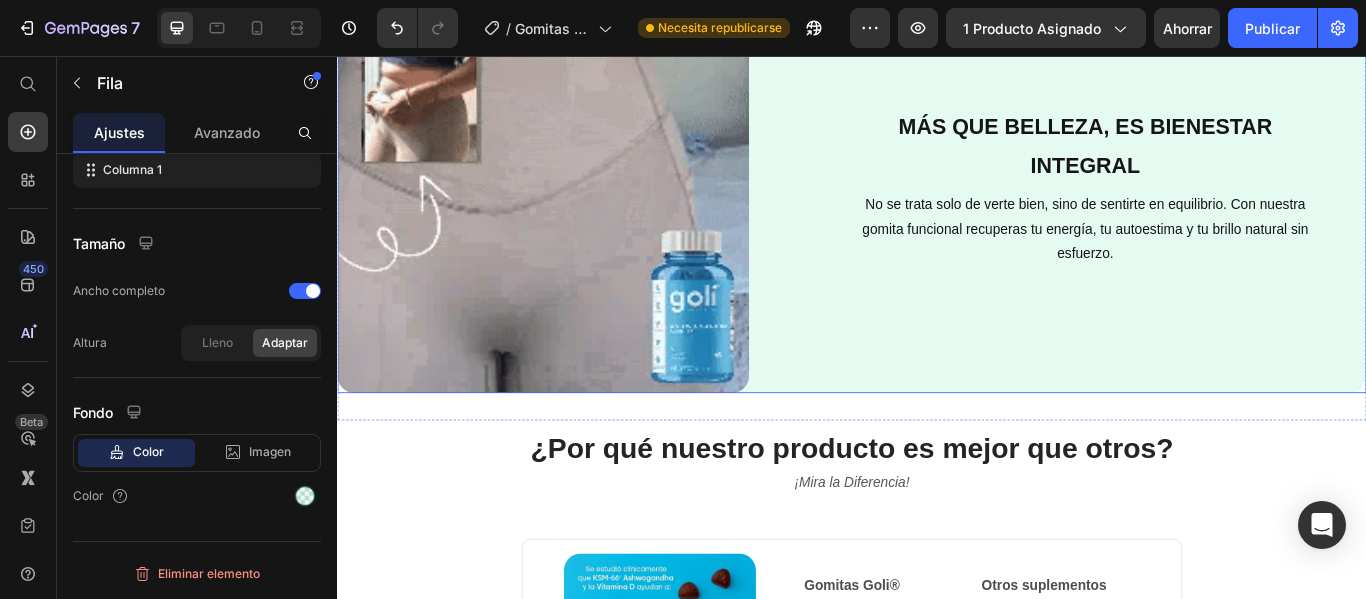 click on "Más que belleza, es bienestar integral Heading No se trata solo de verte bien, sino de sentirte en equilibrio. Con nuestra gomita funcional recuperas tu energía, tu autoestima y tu brillo natural sin esfuerzo. Text Block" at bounding box center (1239, 209) 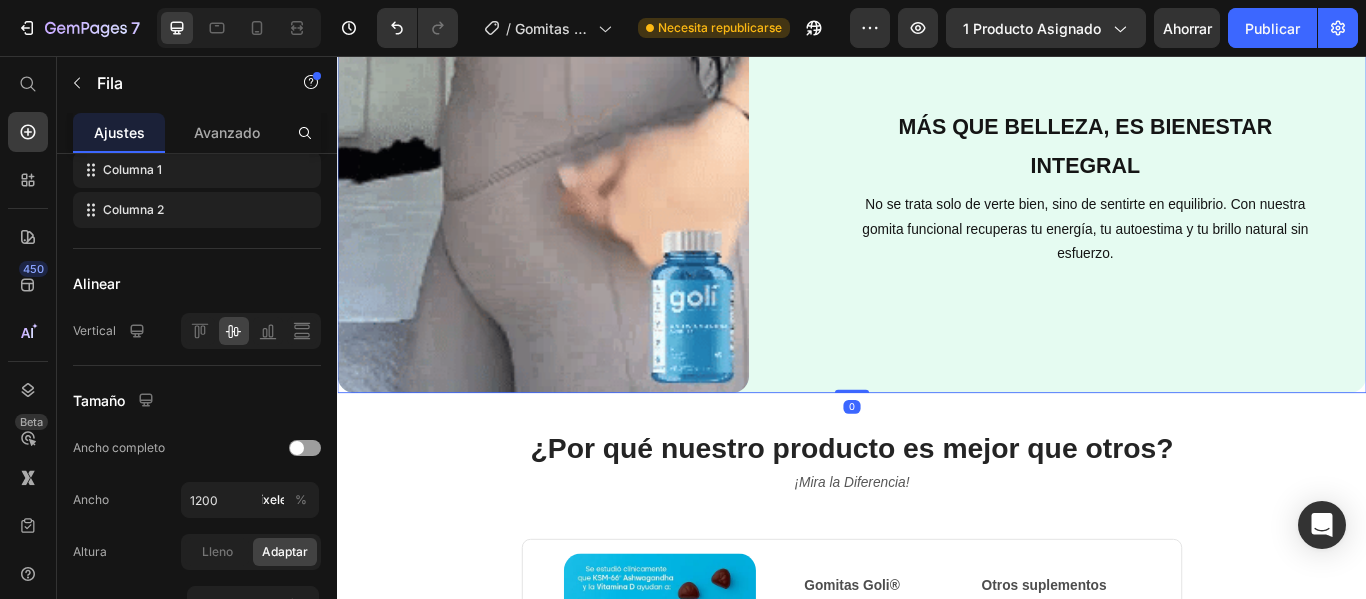 scroll, scrollTop: 619, scrollLeft: 0, axis: vertical 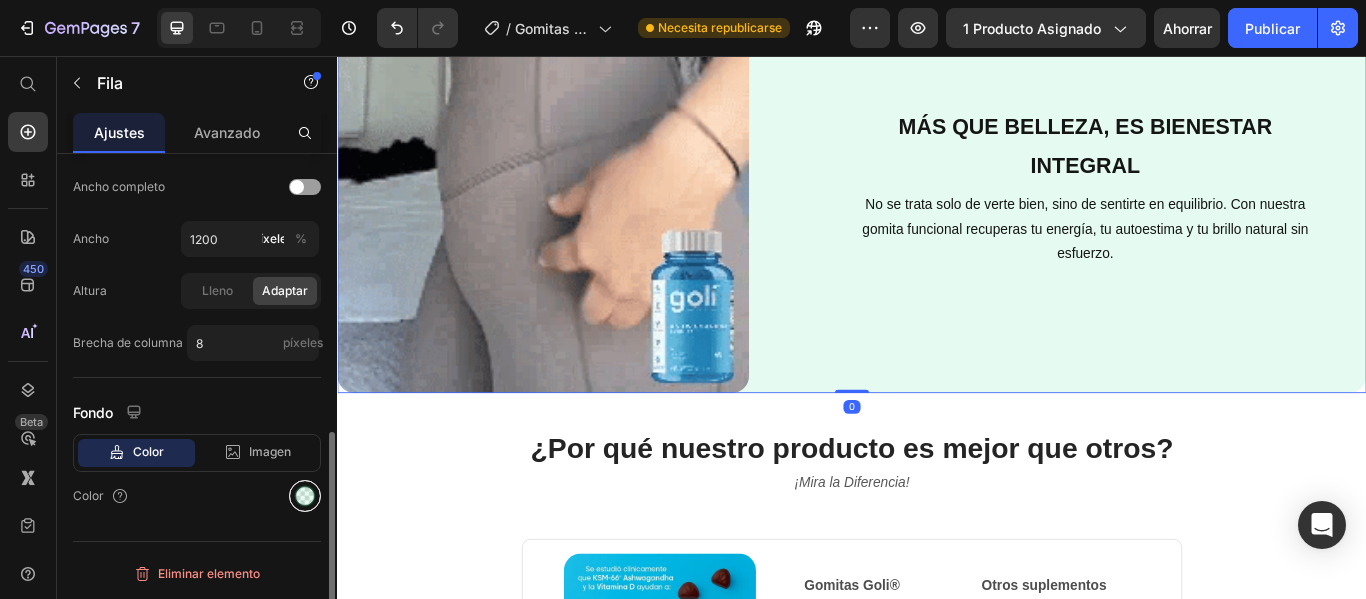 click at bounding box center [305, 496] 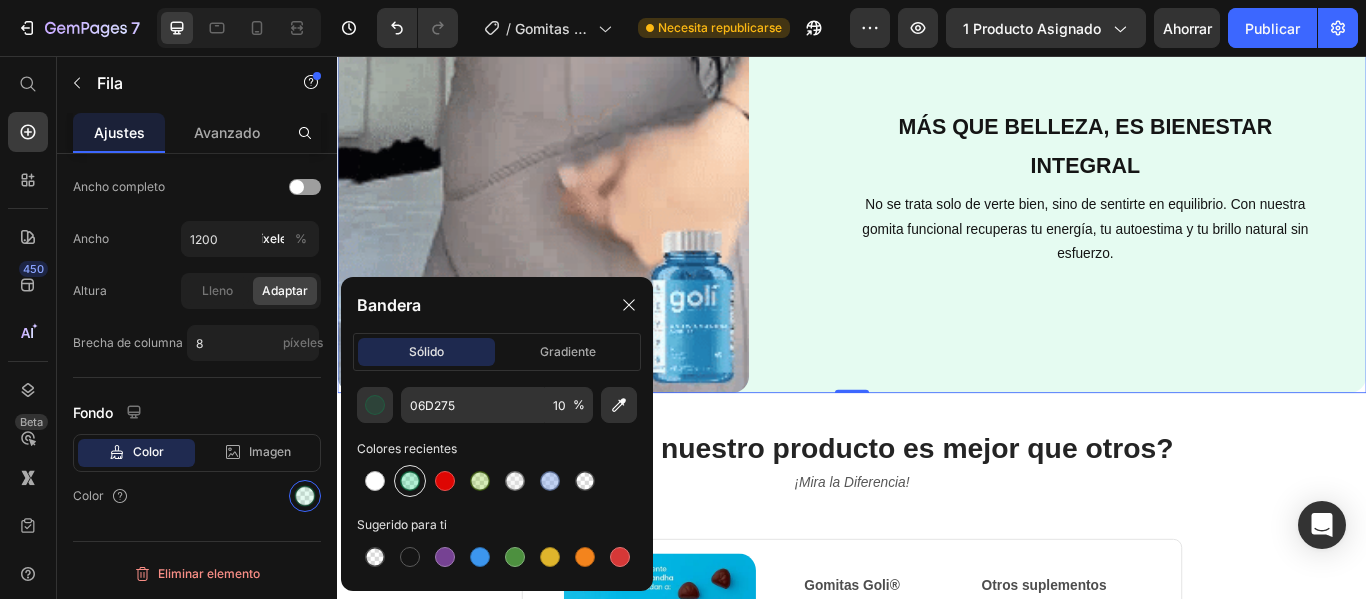 drag, startPoint x: 397, startPoint y: 478, endPoint x: 820, endPoint y: 493, distance: 423.26587 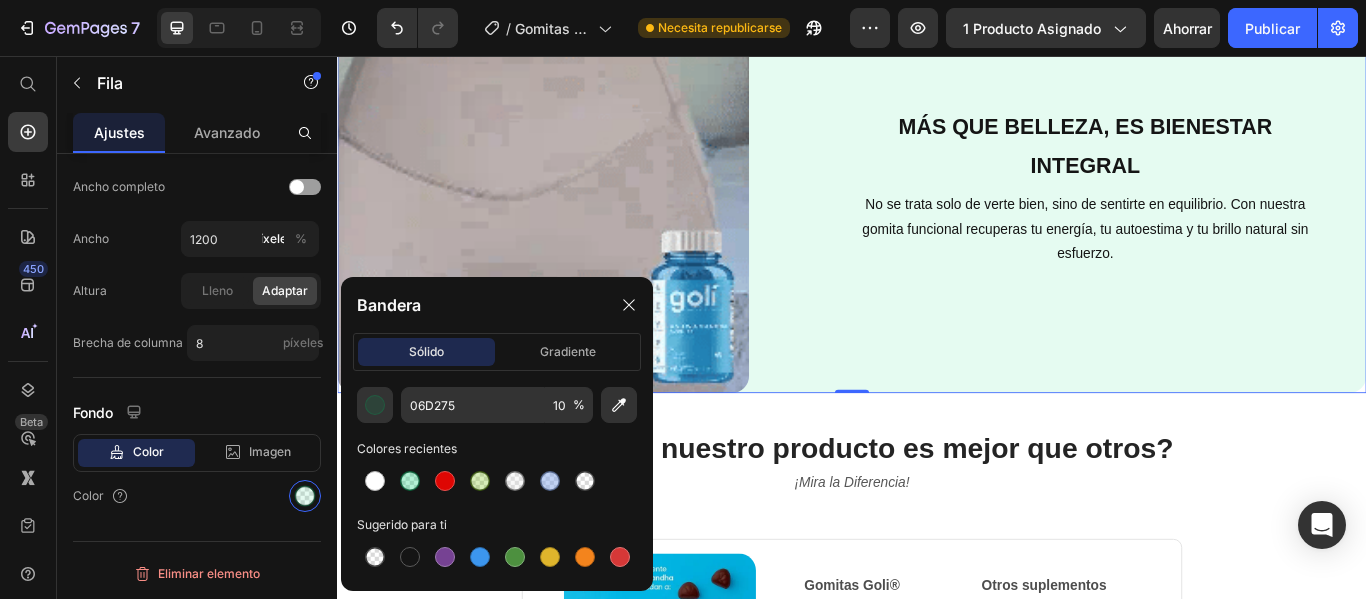 type on "30" 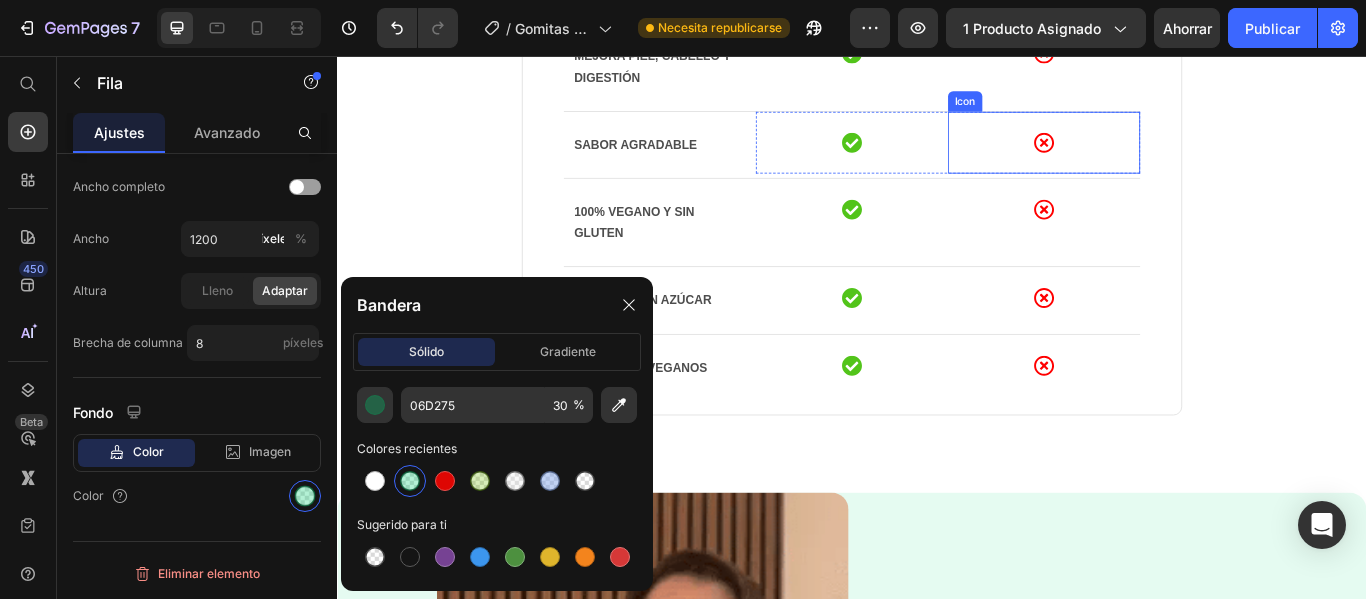 scroll, scrollTop: 1800, scrollLeft: 0, axis: vertical 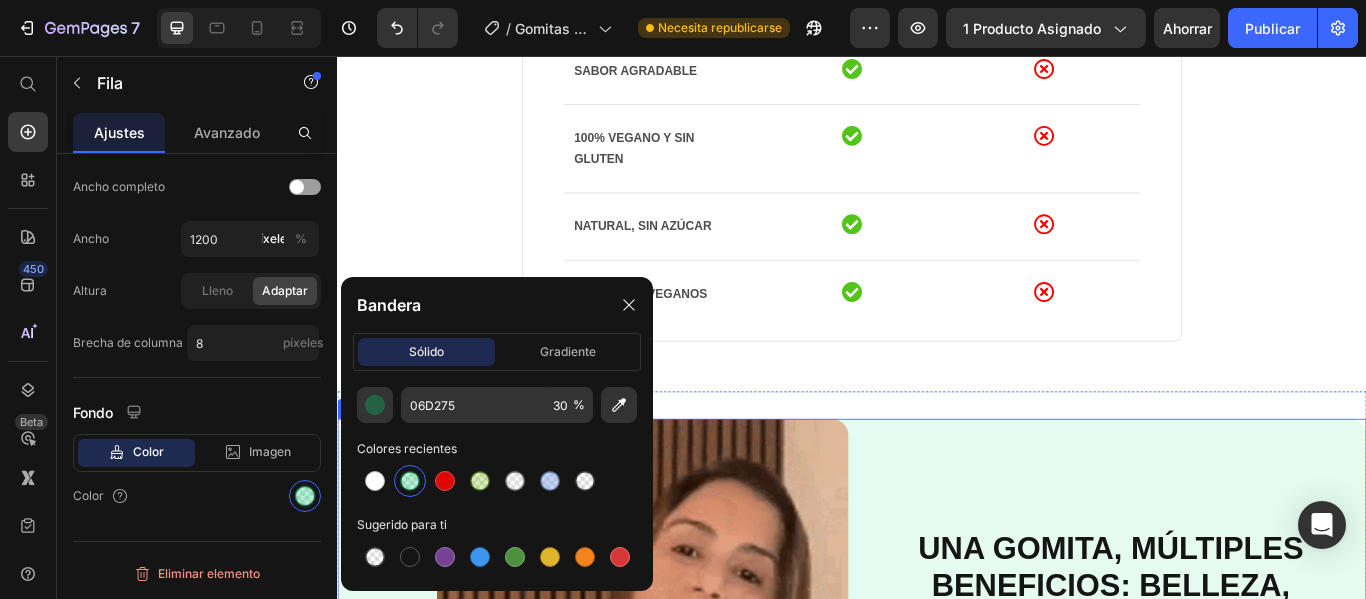 click on "Una gomita, múltiples beneficios: belleza, energía y salud digestiva Heading Revoluciona tu rutina diaria con un suplemento natural en forma de gomita que sabe bien y te hace sentir mejor. Aloe Vera, Vitamina E y Colágeno unidos para transformar tu piel y tu bienestar. Text Block" at bounding box center (1239, 719) 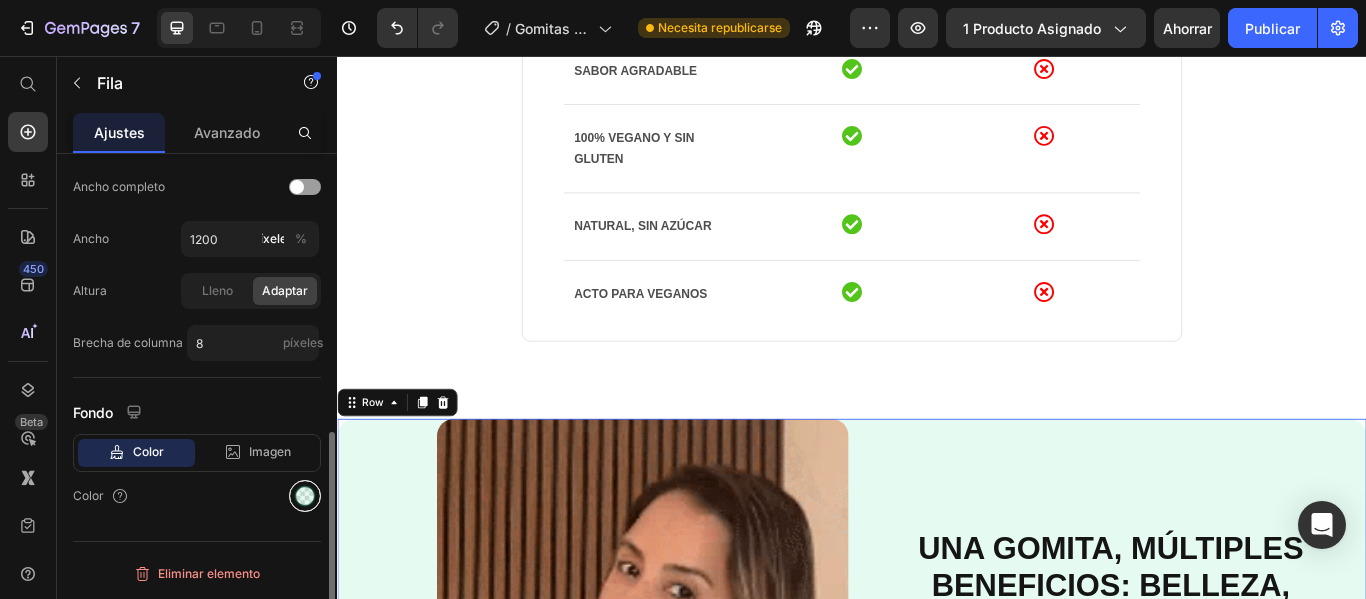 click at bounding box center [305, 496] 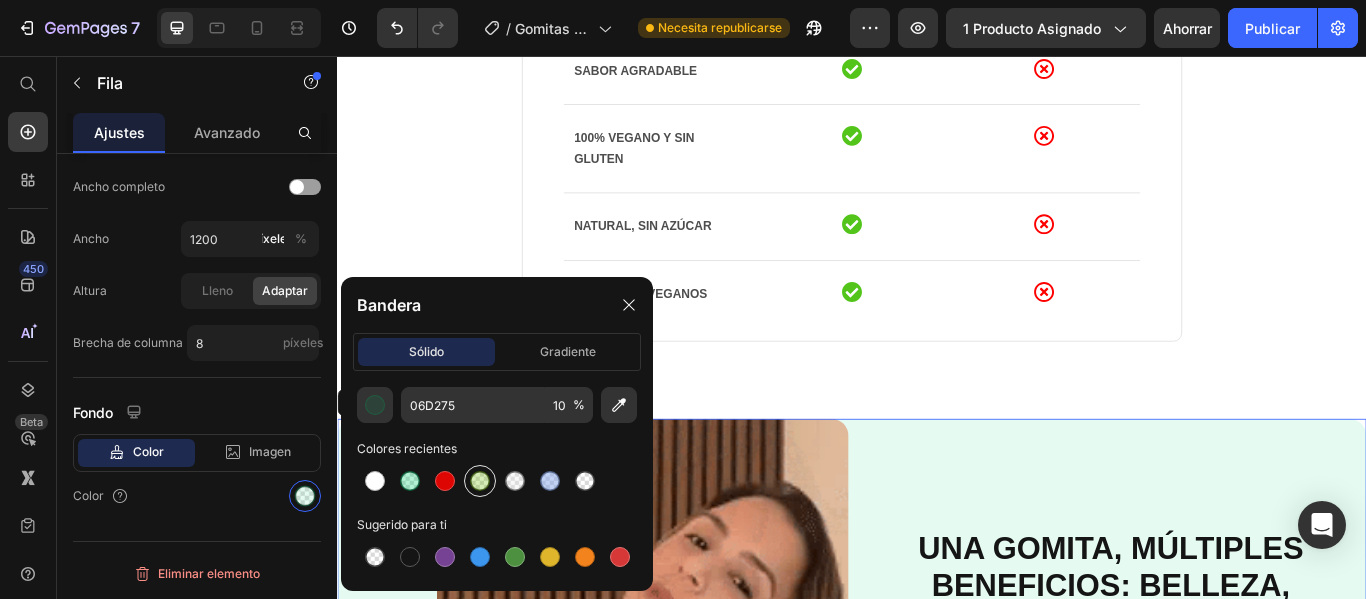 drag, startPoint x: 411, startPoint y: 486, endPoint x: 463, endPoint y: 477, distance: 52.773098 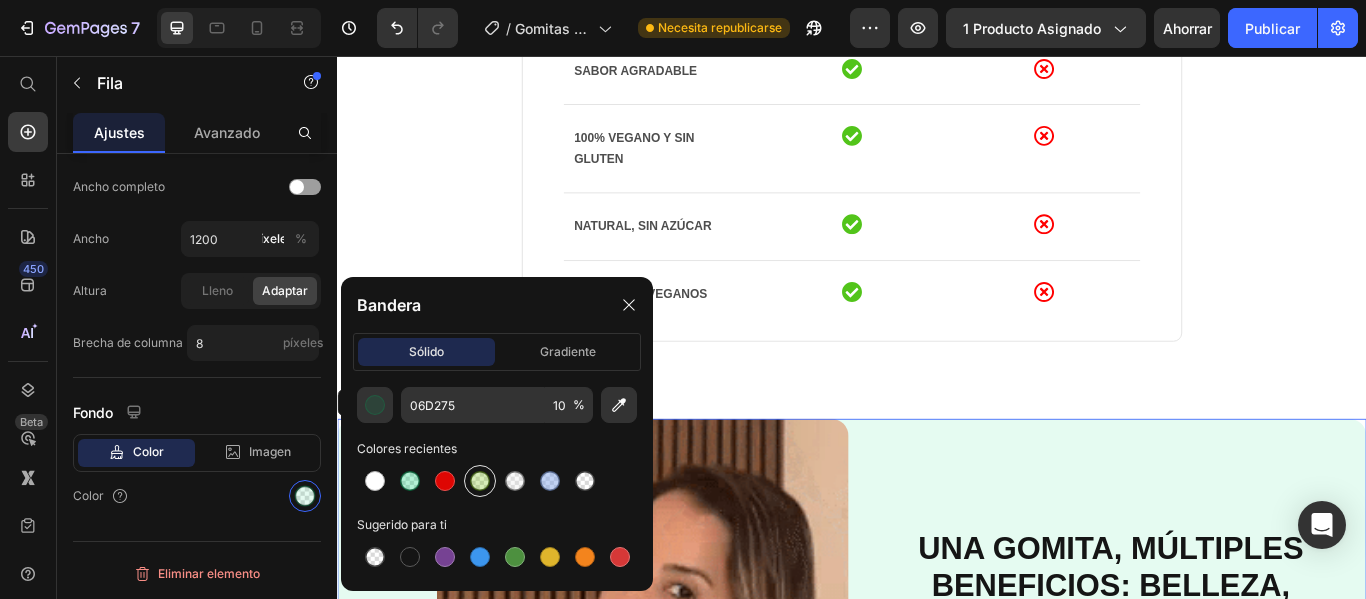 click at bounding box center [410, 481] 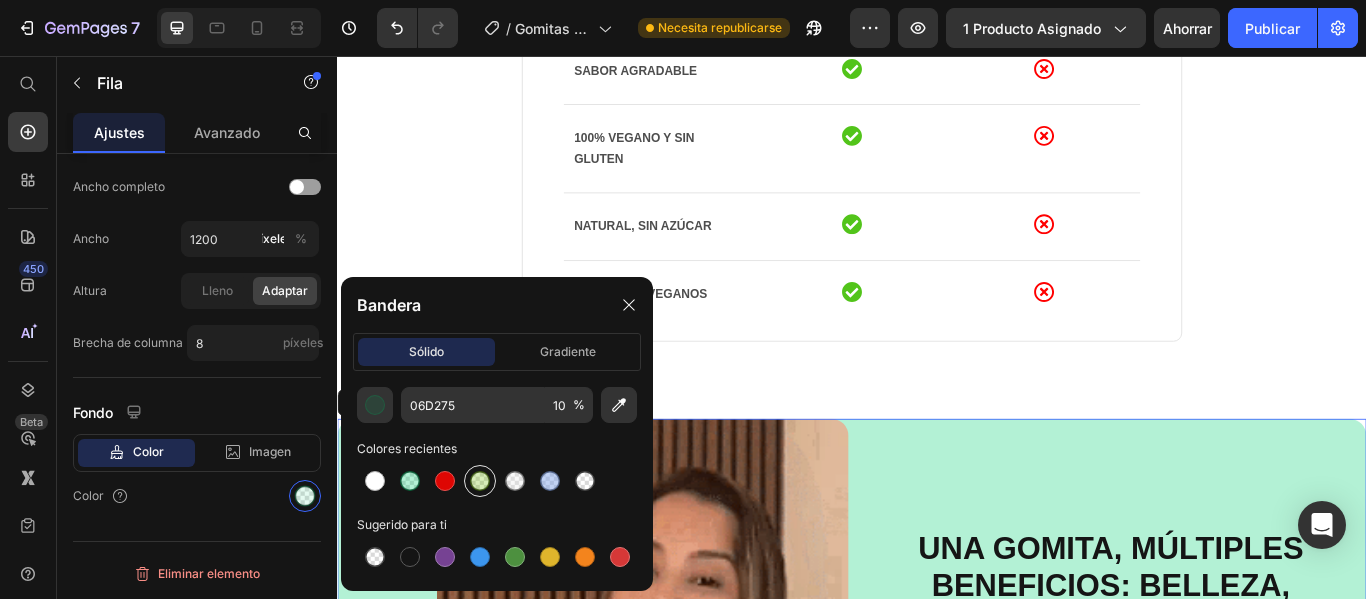 type on "30" 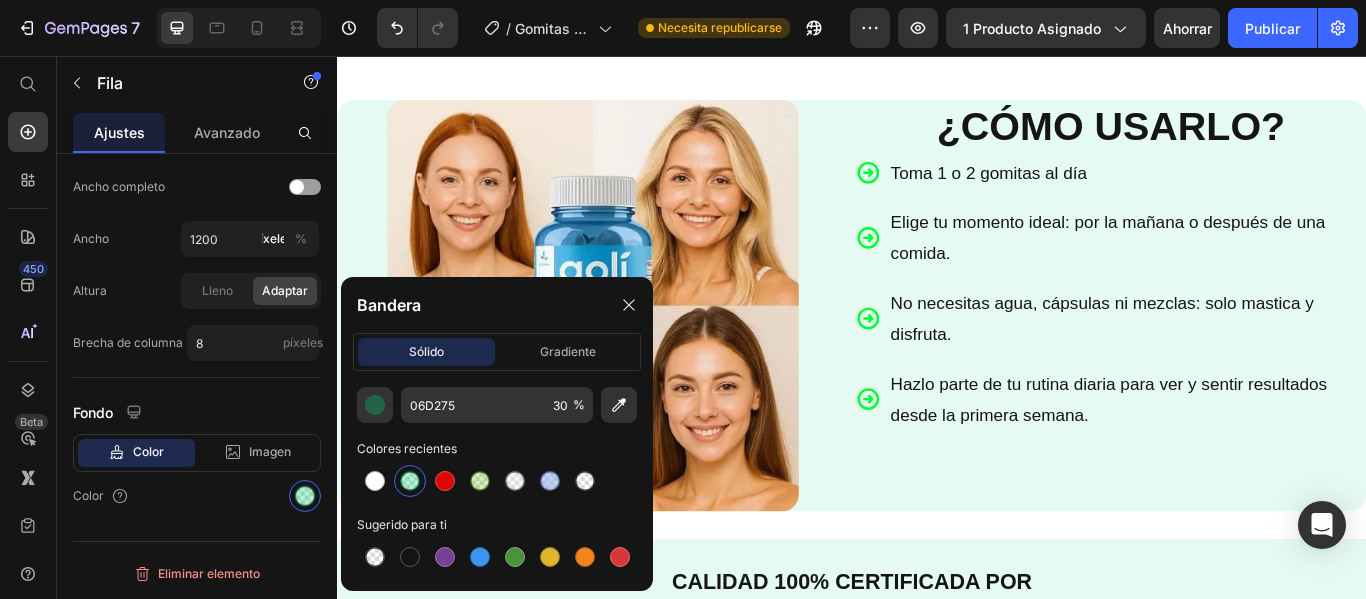 scroll, scrollTop: 3300, scrollLeft: 0, axis: vertical 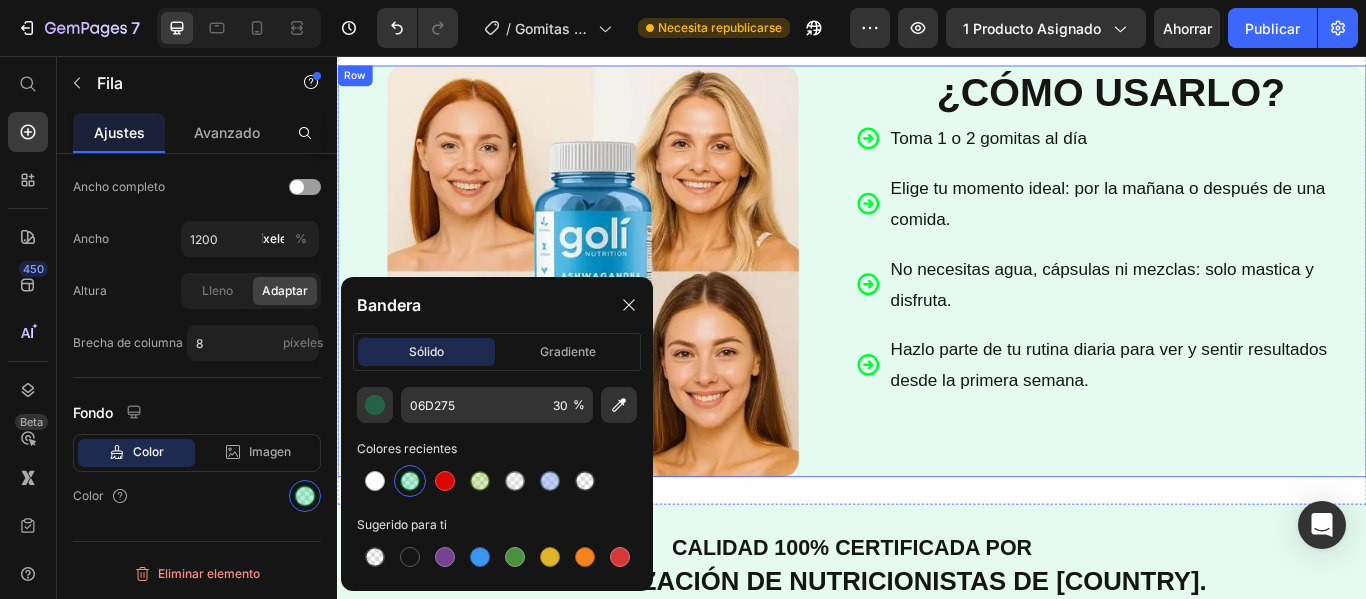click on "¿Cómo Usarlo? Heading
Toma 1 o 2 gomitas al día
Elige tu momento ideal: por la mañana o después de una comida.
No necesitas agua, cápsulas ni mezclas: solo mastica y disfruta.
Hazlo parte de tu rutina diaria para ver y sentir resultados desde la primera semana. Item List" at bounding box center [1239, 307] 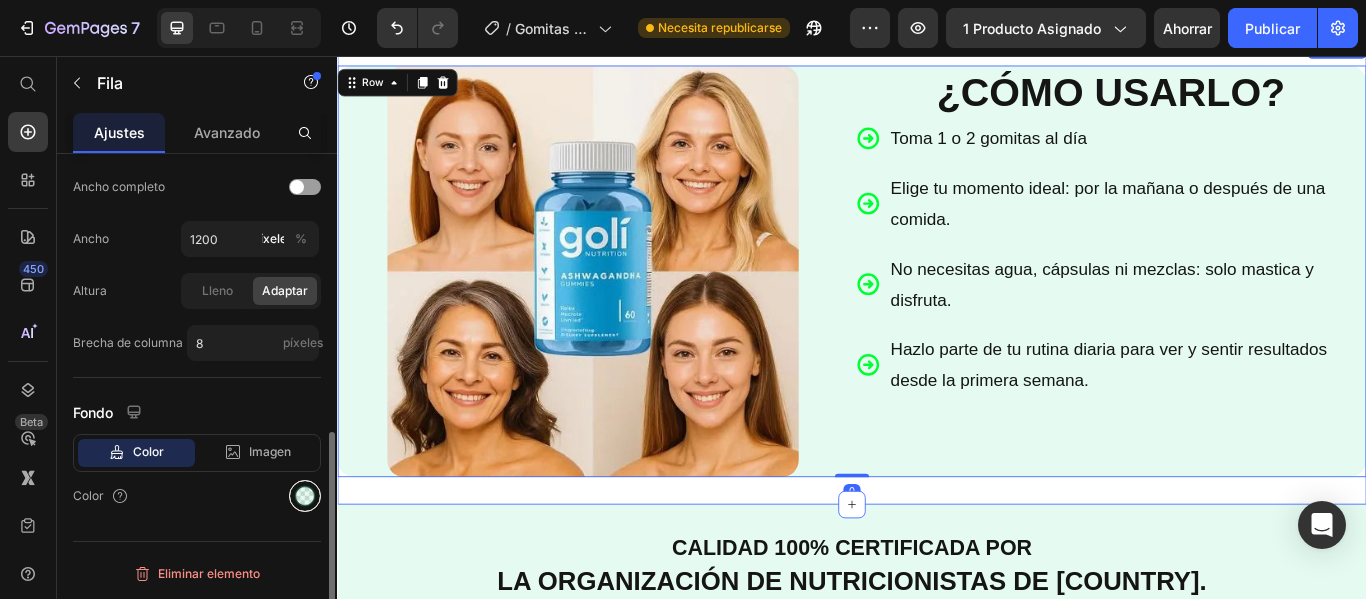 click at bounding box center (305, 496) 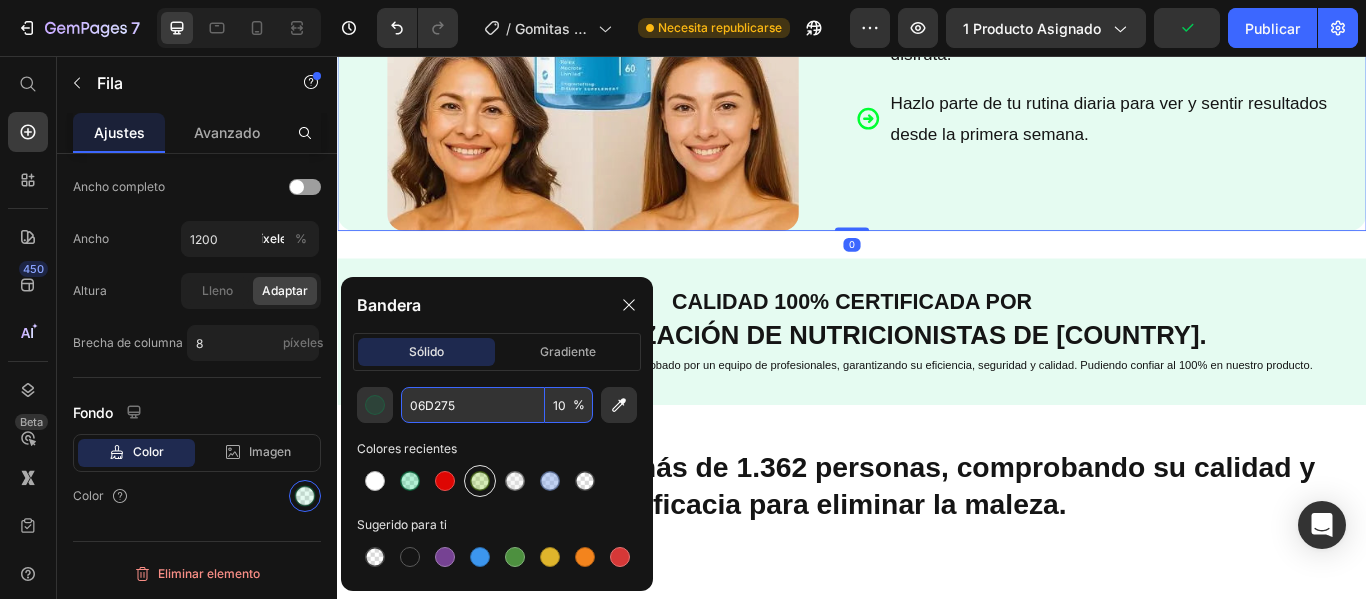 scroll, scrollTop: 3600, scrollLeft: 0, axis: vertical 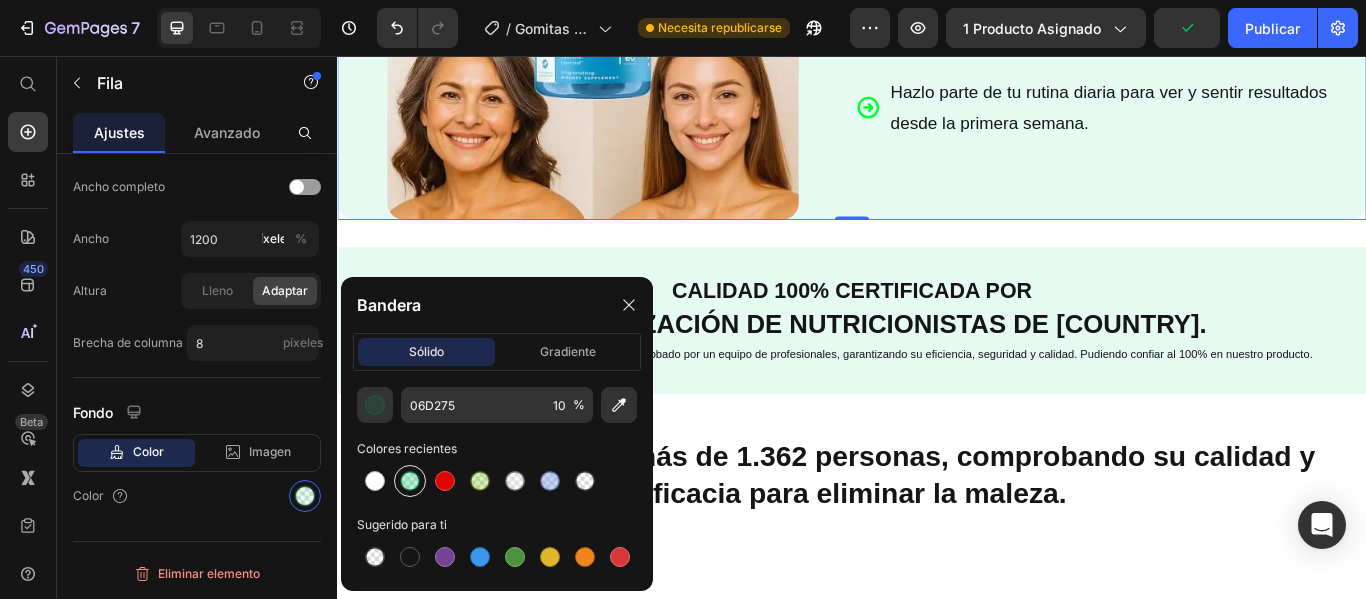 click at bounding box center (410, 481) 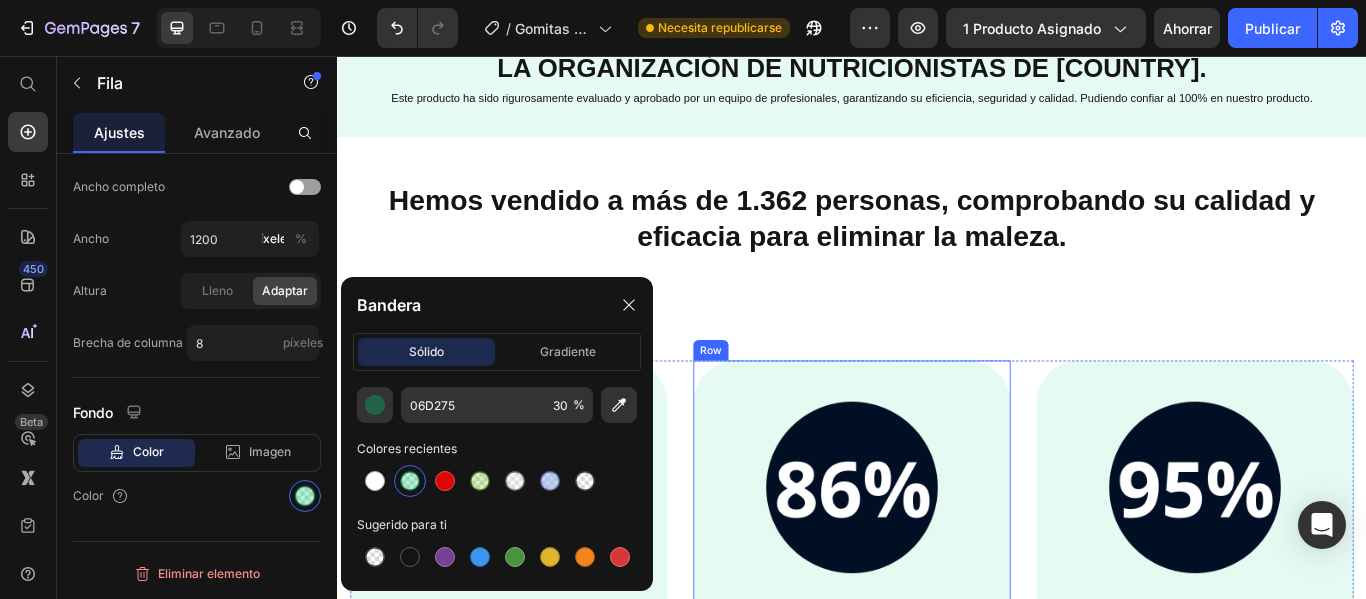 scroll, scrollTop: 3700, scrollLeft: 0, axis: vertical 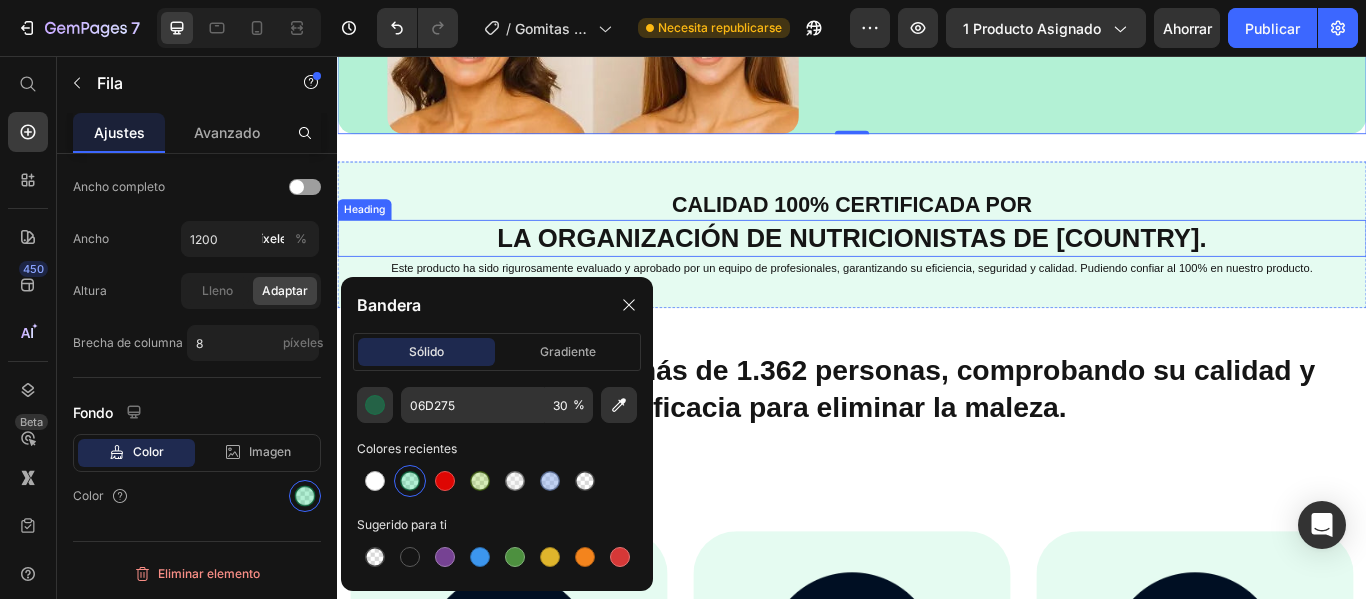 click on "La organización de Nutricionistas DE [COUNTRY]." at bounding box center (937, 268) 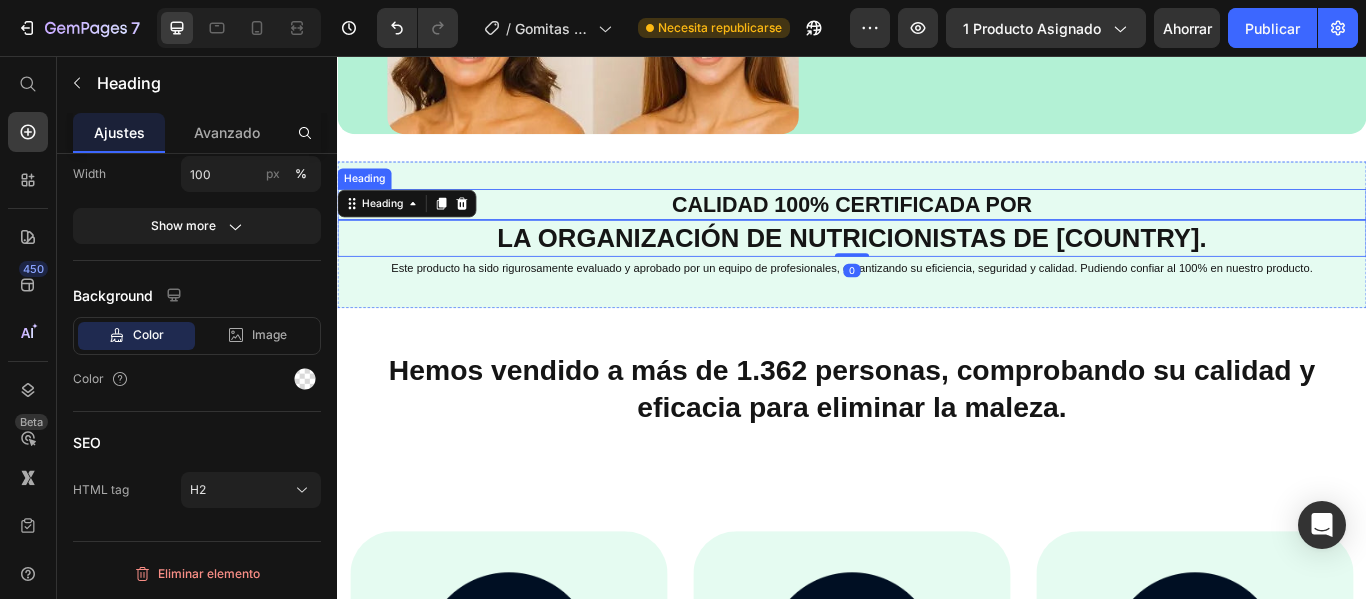 scroll, scrollTop: 0, scrollLeft: 0, axis: both 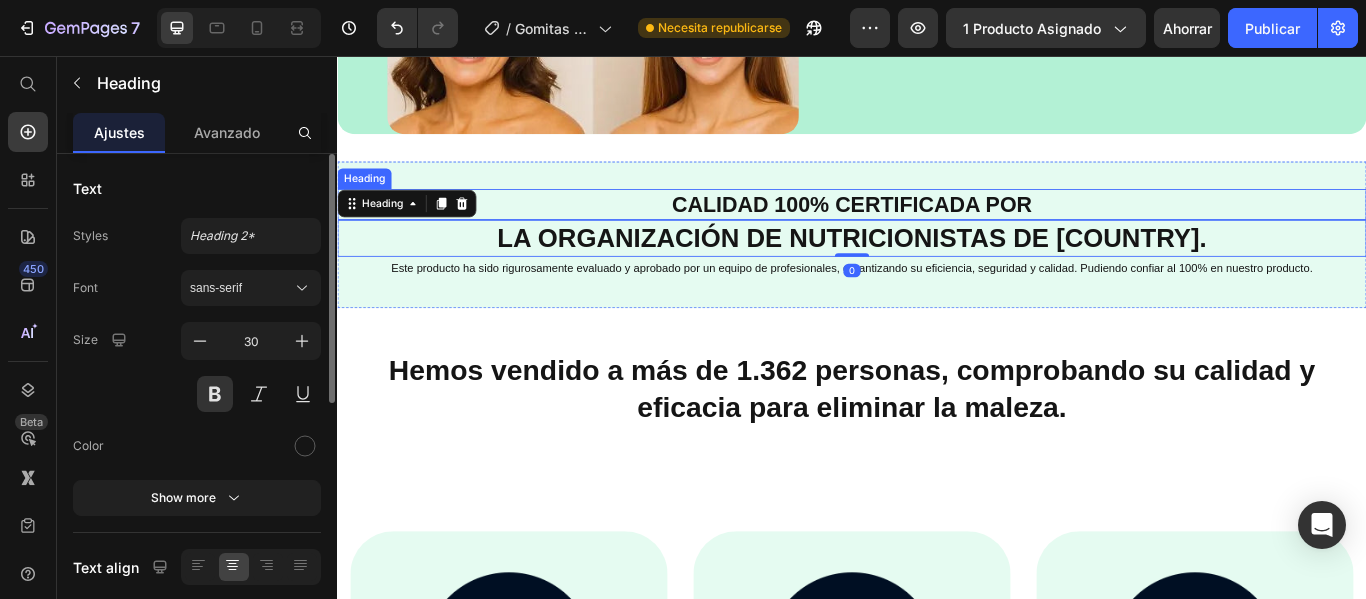 click on "CALIDAD 100% CERTIFICADA POR" at bounding box center [937, 229] 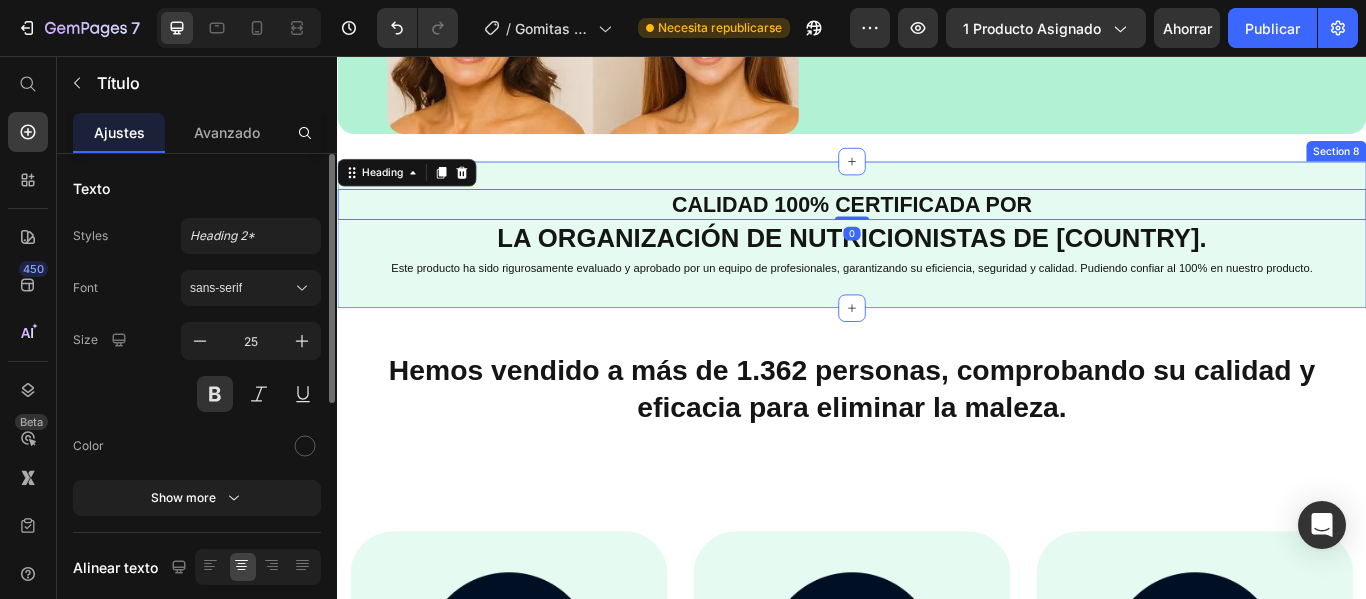 click on "CALIDAD 100% CERTIFICADA POR Heading   0 La organización de Nutricionistas DE [COUNTRY]. Heading Este producto ha sido rigurosamente evaluado y aprobado por un equipo de profesionales, garantizando su eficiencia, seguridad y calidad. Pudiendo confiar al 100% en nuestro producto. Text Block Section 8" at bounding box center [937, 264] 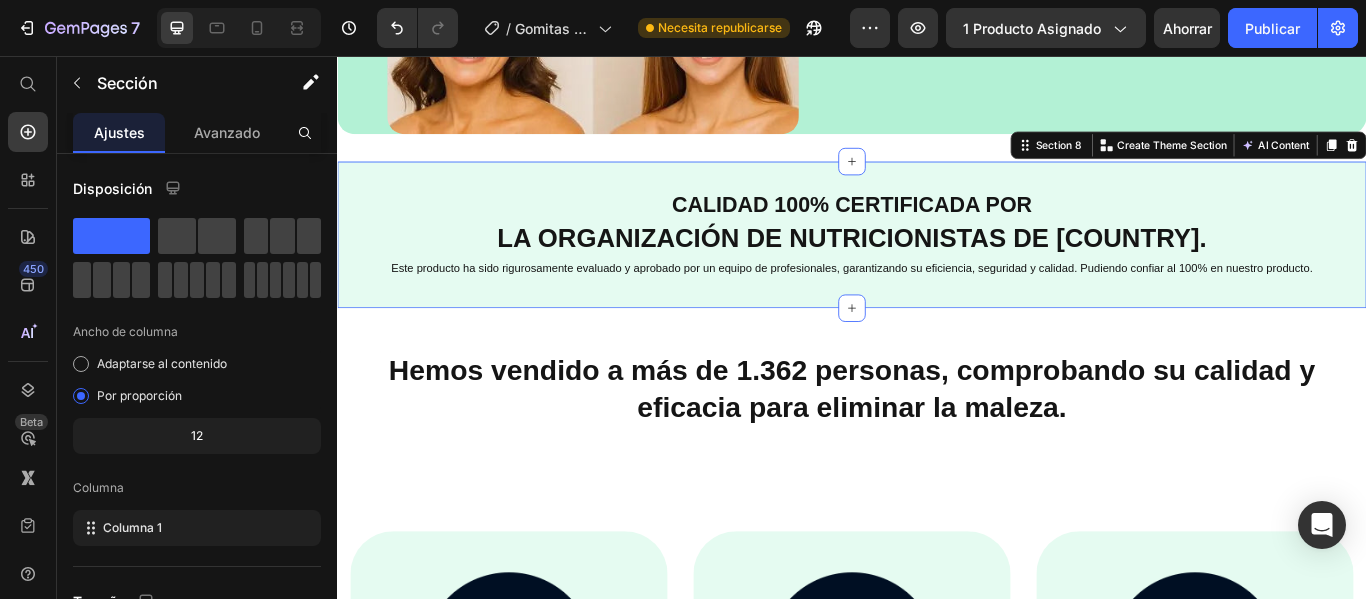 scroll, scrollTop: 306, scrollLeft: 0, axis: vertical 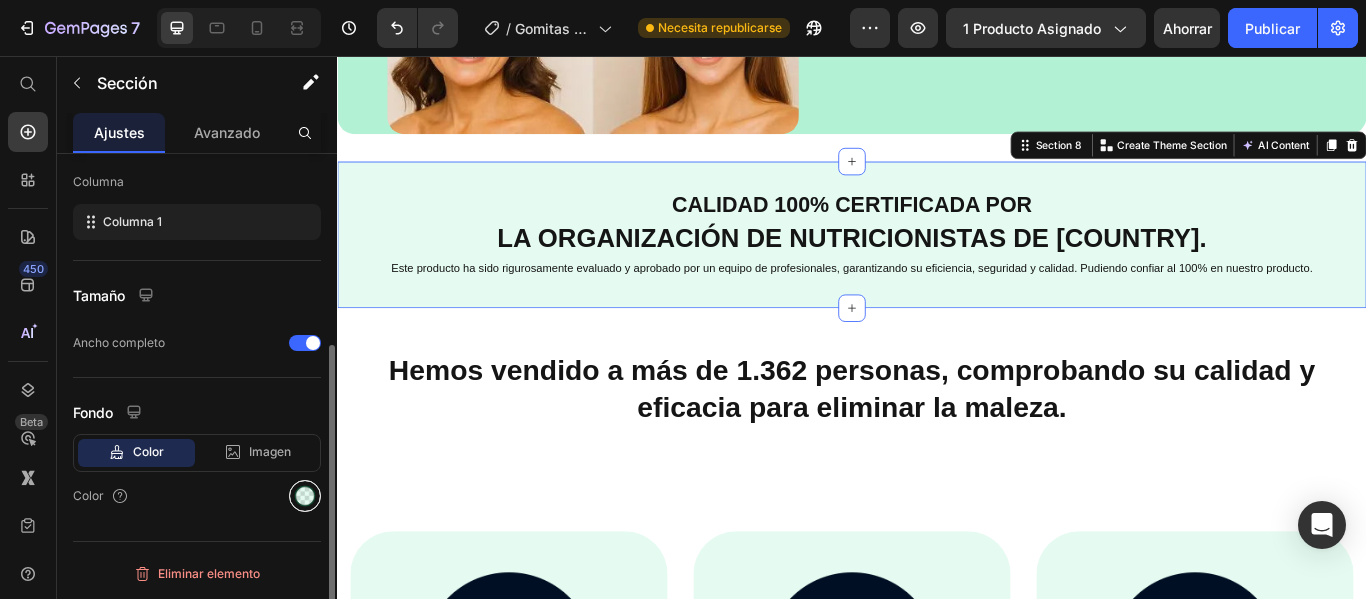 click at bounding box center (305, 496) 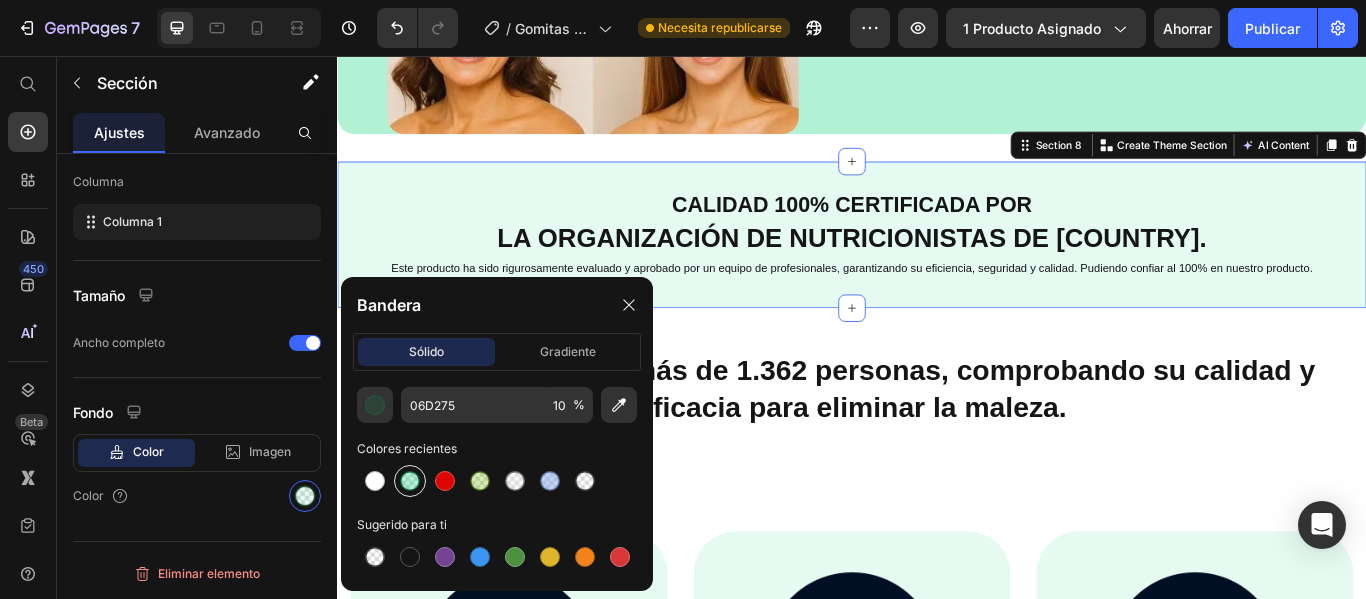drag, startPoint x: 417, startPoint y: 479, endPoint x: 531, endPoint y: 515, distance: 119.54916 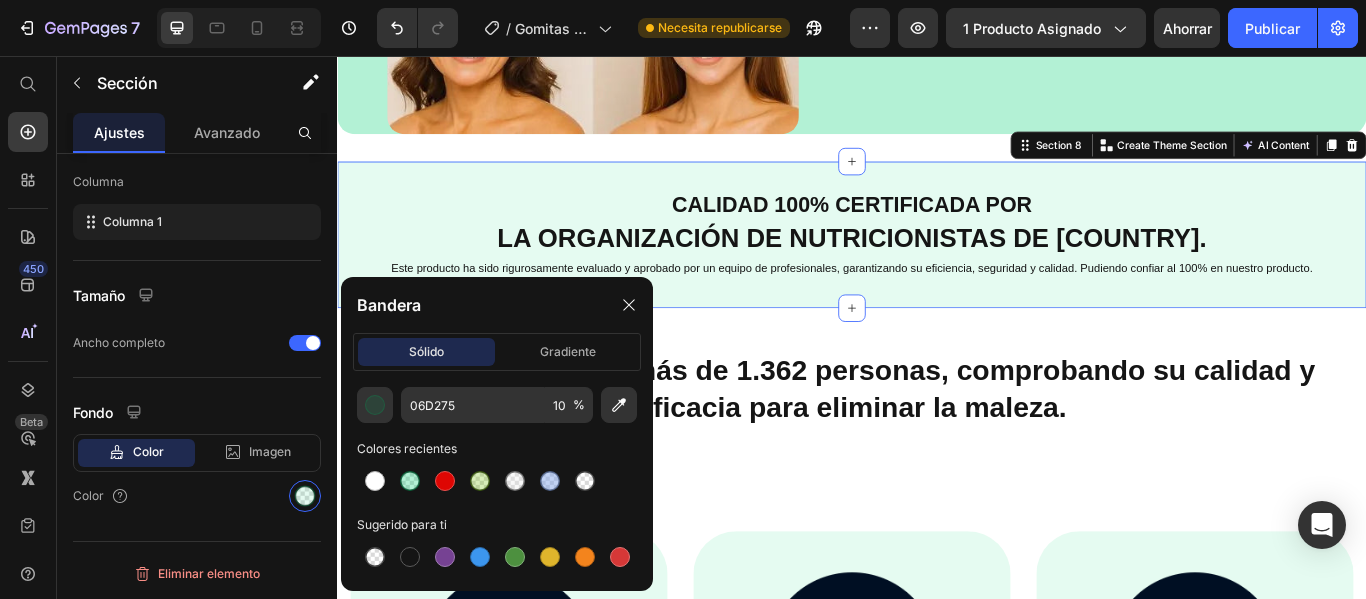 type on "30" 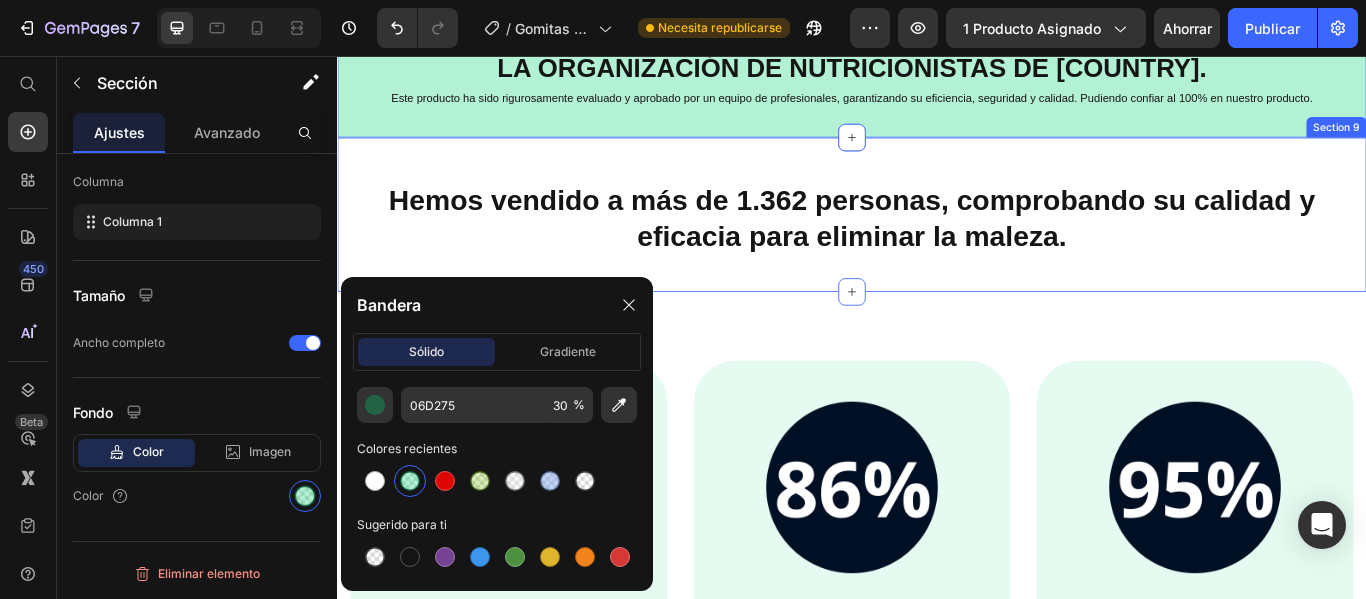 scroll, scrollTop: 3900, scrollLeft: 0, axis: vertical 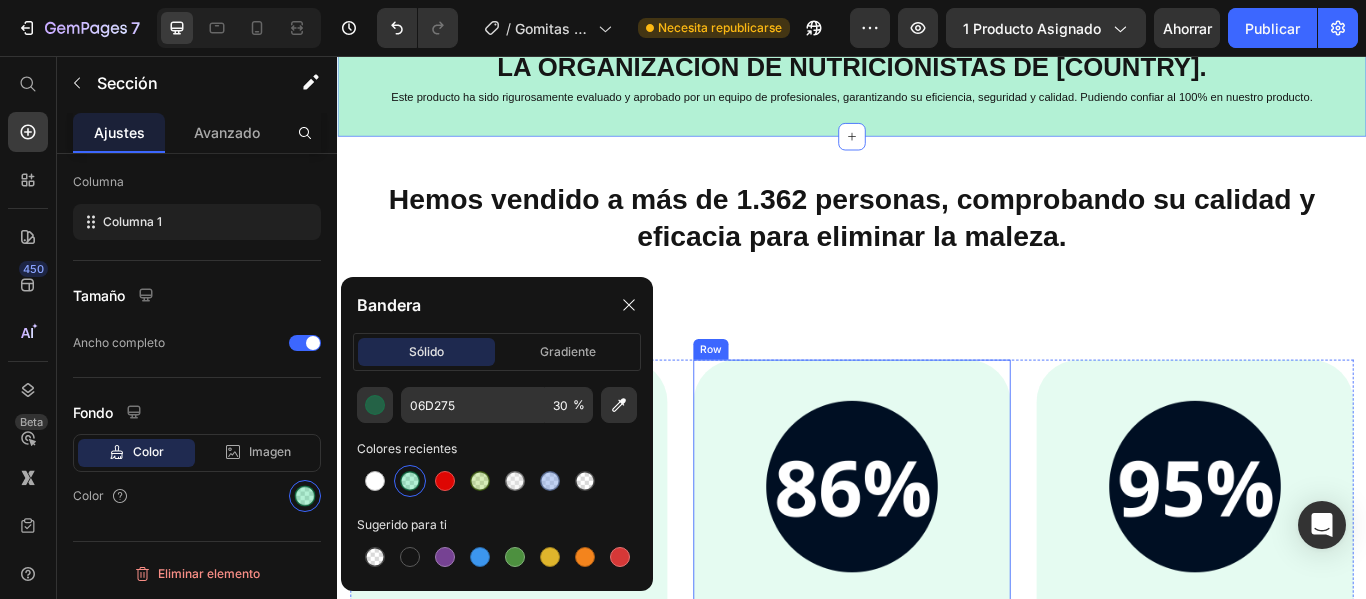 click on "Image De los clientes que lo probaron y hoy se sienten más seguras frente al espejo. Text block Row" at bounding box center [937, 605] 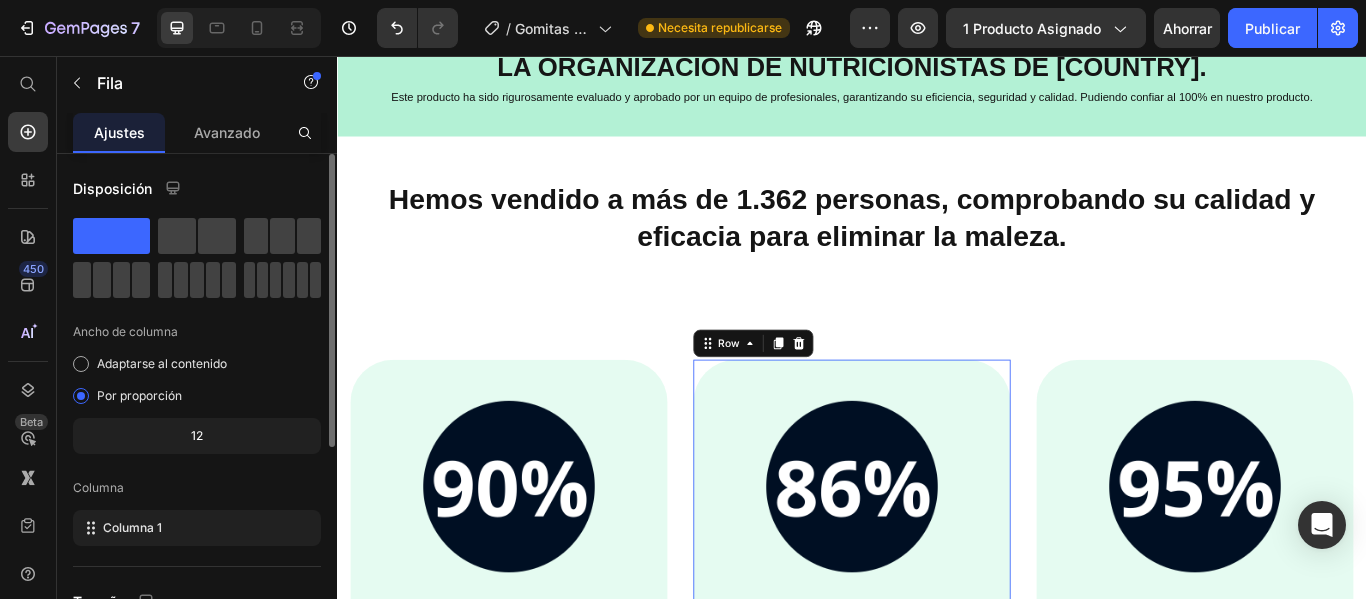 scroll, scrollTop: 358, scrollLeft: 0, axis: vertical 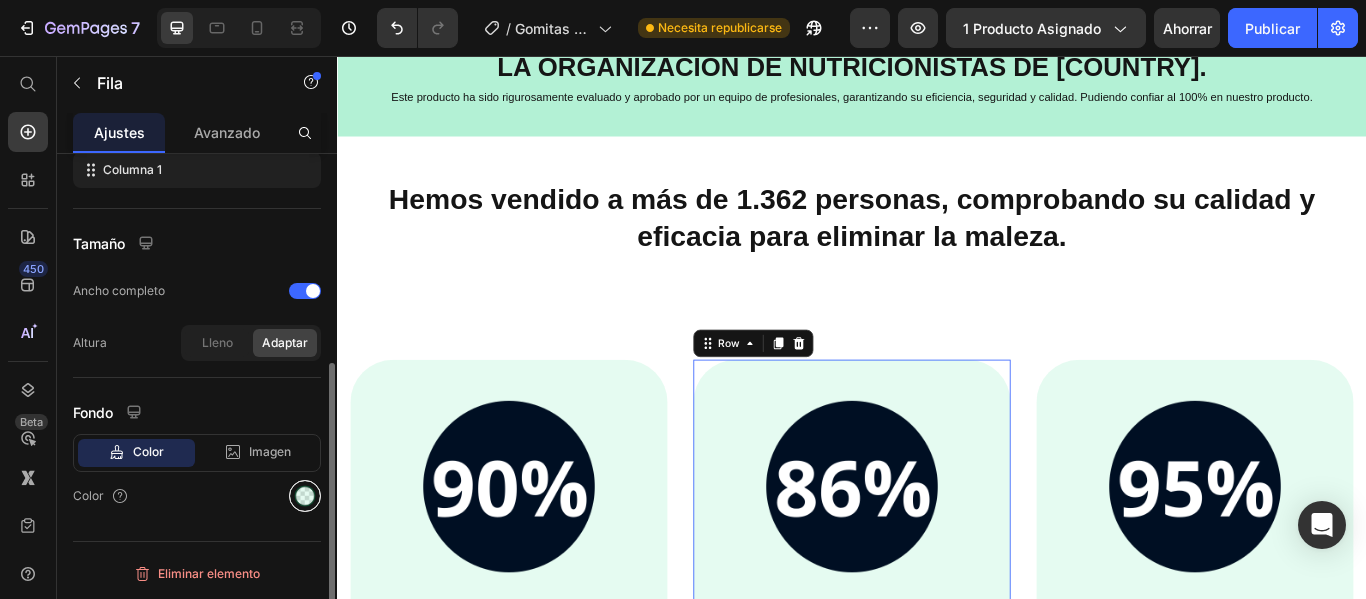 click at bounding box center (305, 496) 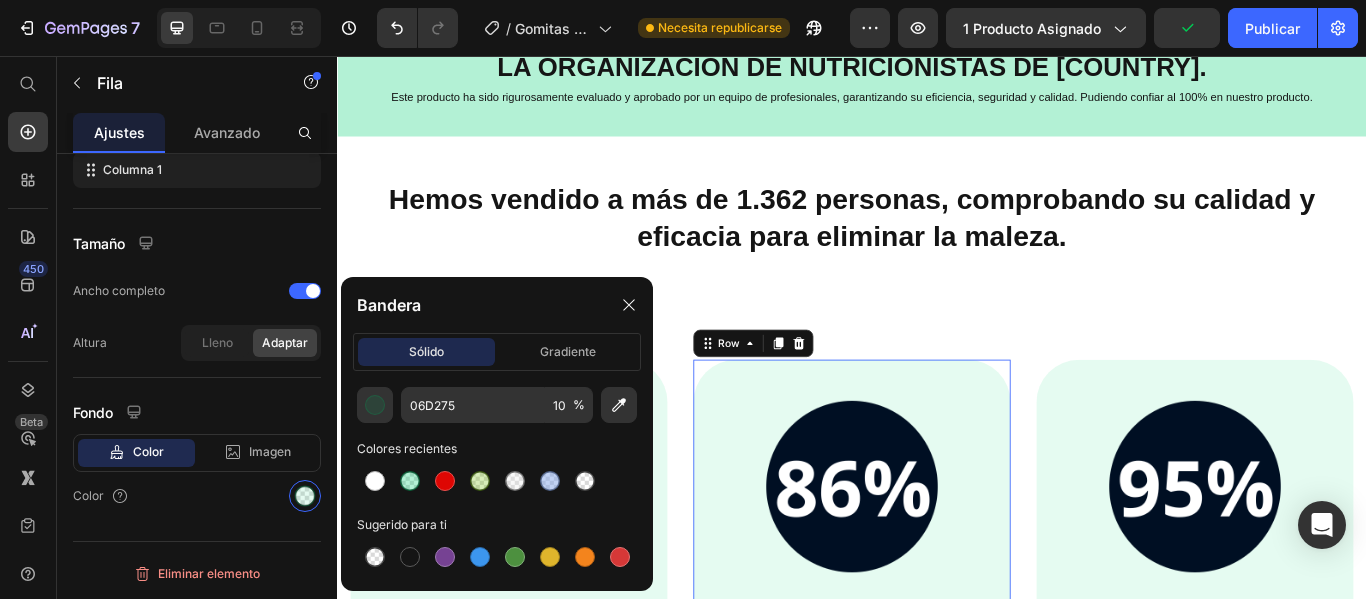 drag, startPoint x: 409, startPoint y: 477, endPoint x: 402, endPoint y: 577, distance: 100.2447 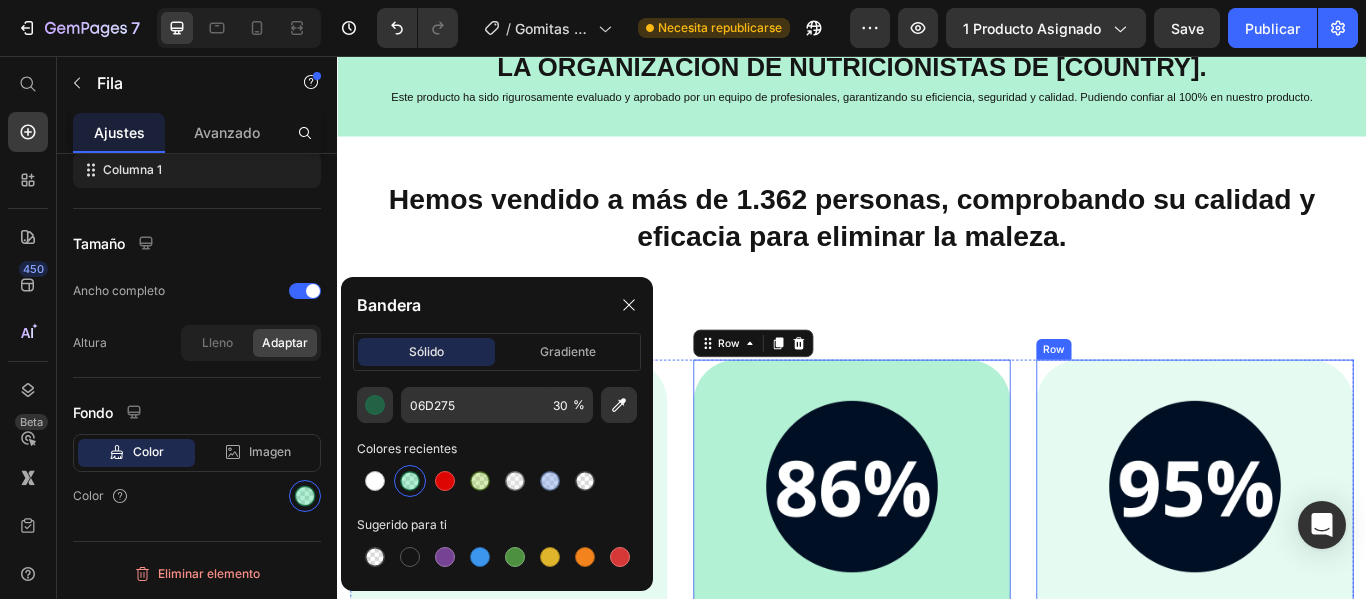 drag, startPoint x: 1481, startPoint y: 429, endPoint x: 1391, endPoint y: 438, distance: 90.44888 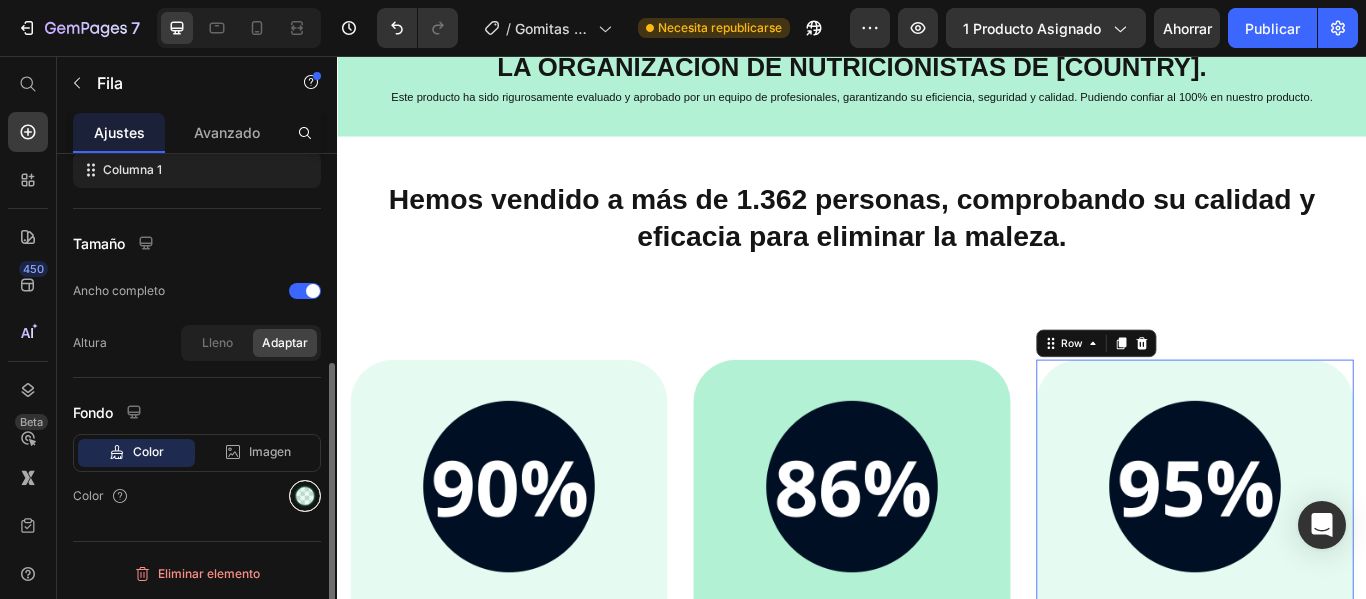 click at bounding box center (305, 496) 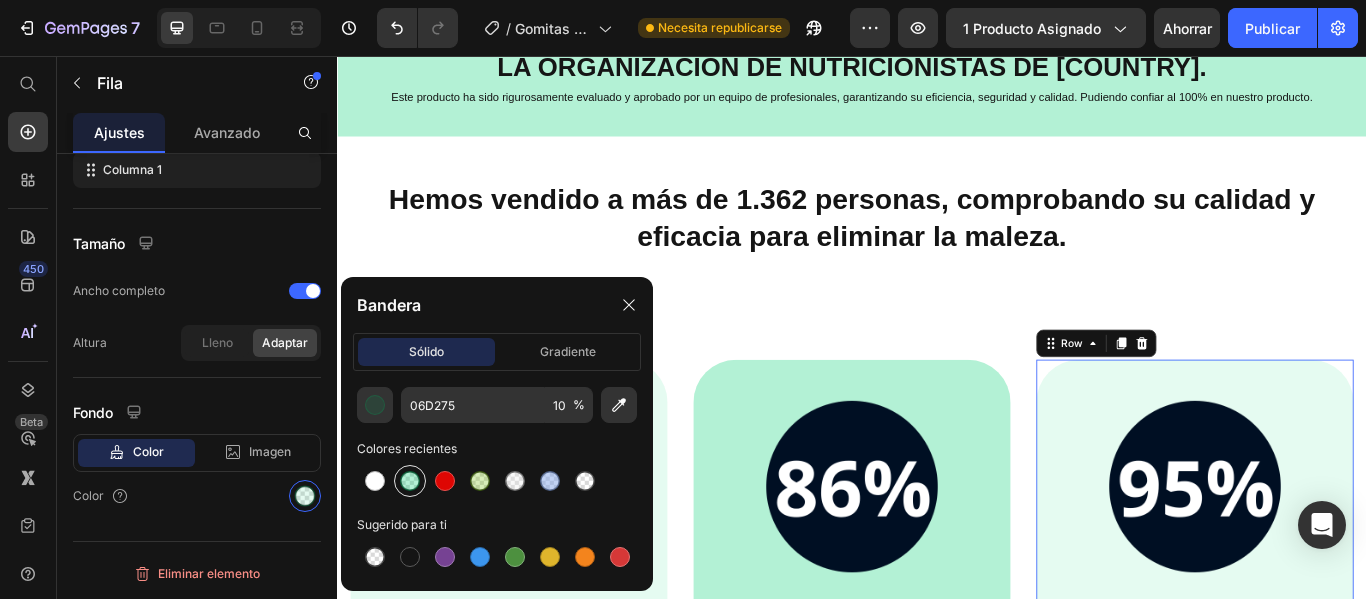 click at bounding box center [410, 481] 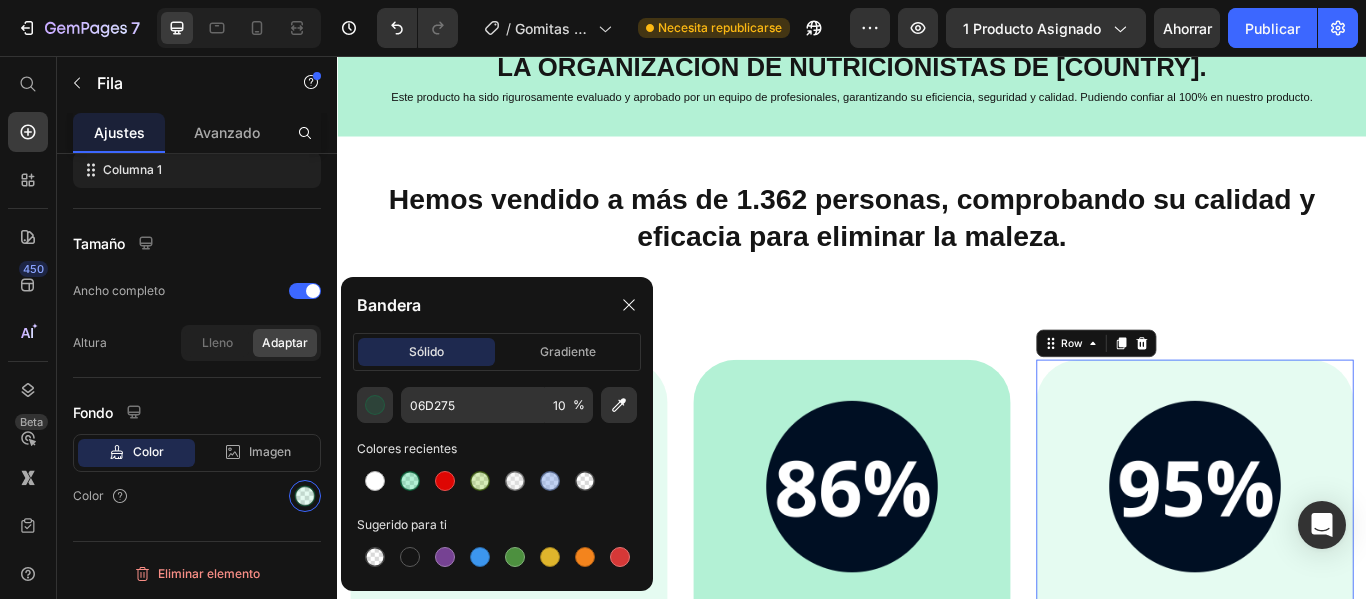 type on "30" 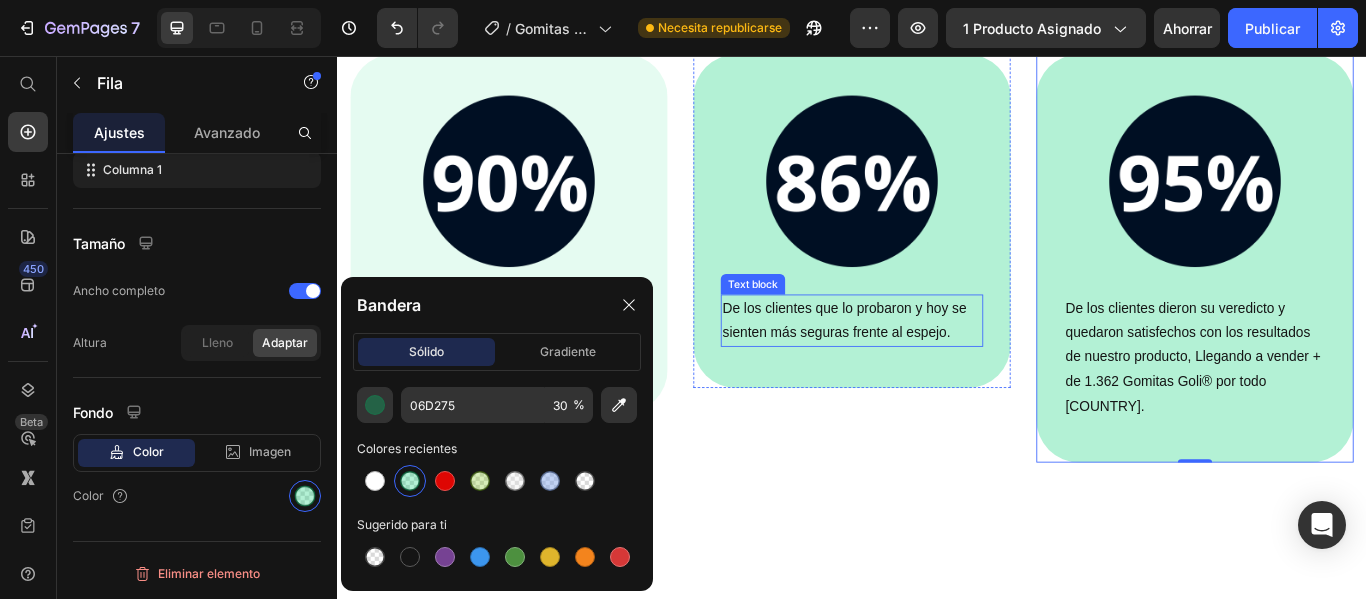 scroll, scrollTop: 4300, scrollLeft: 0, axis: vertical 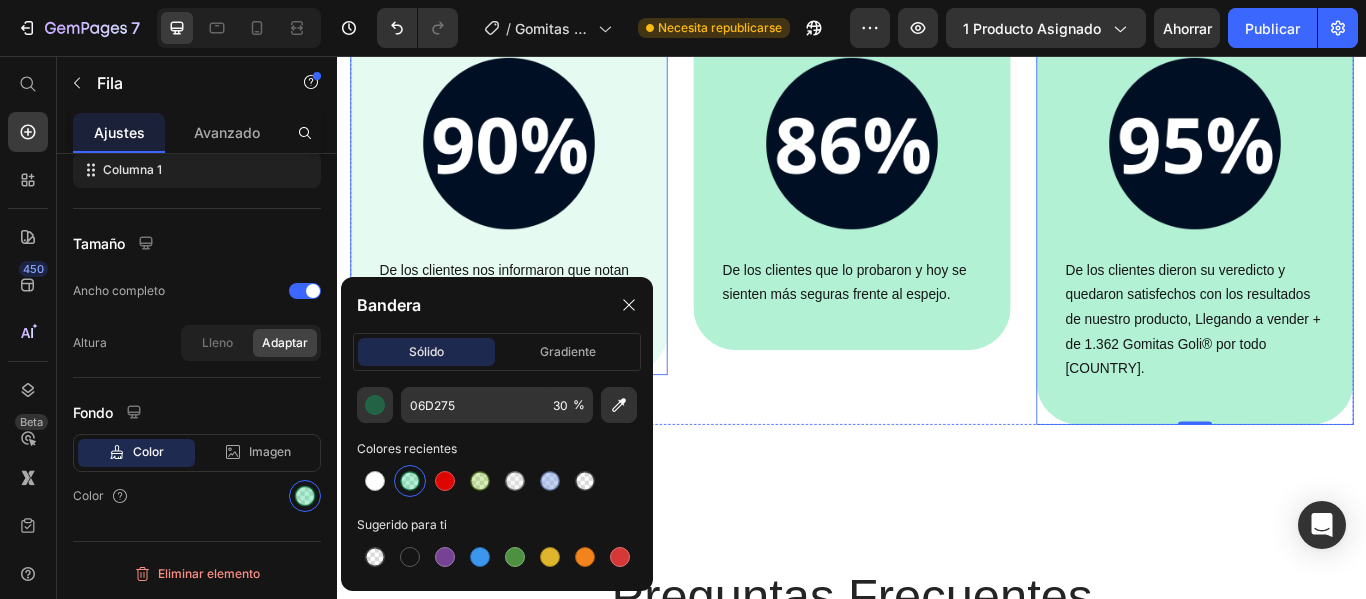 click on "Image De los clientes nos informaron que notan una piel más firme y digestiones más ligeras. Text block Row" at bounding box center (537, 219) 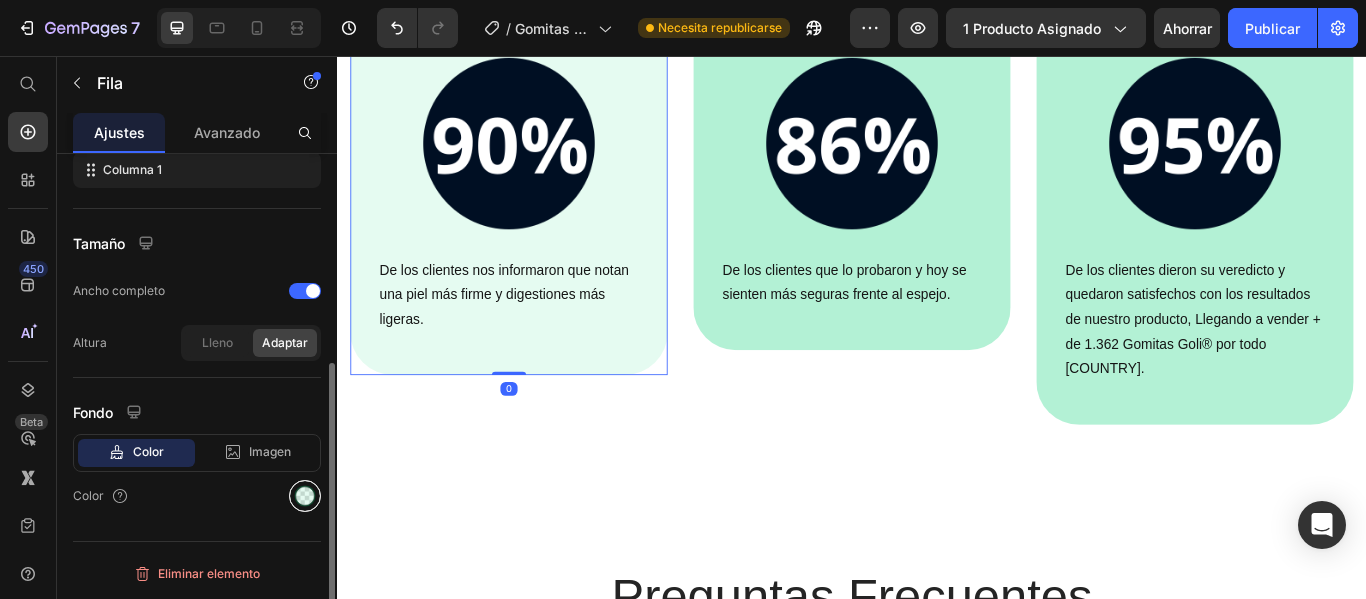 click at bounding box center [305, 496] 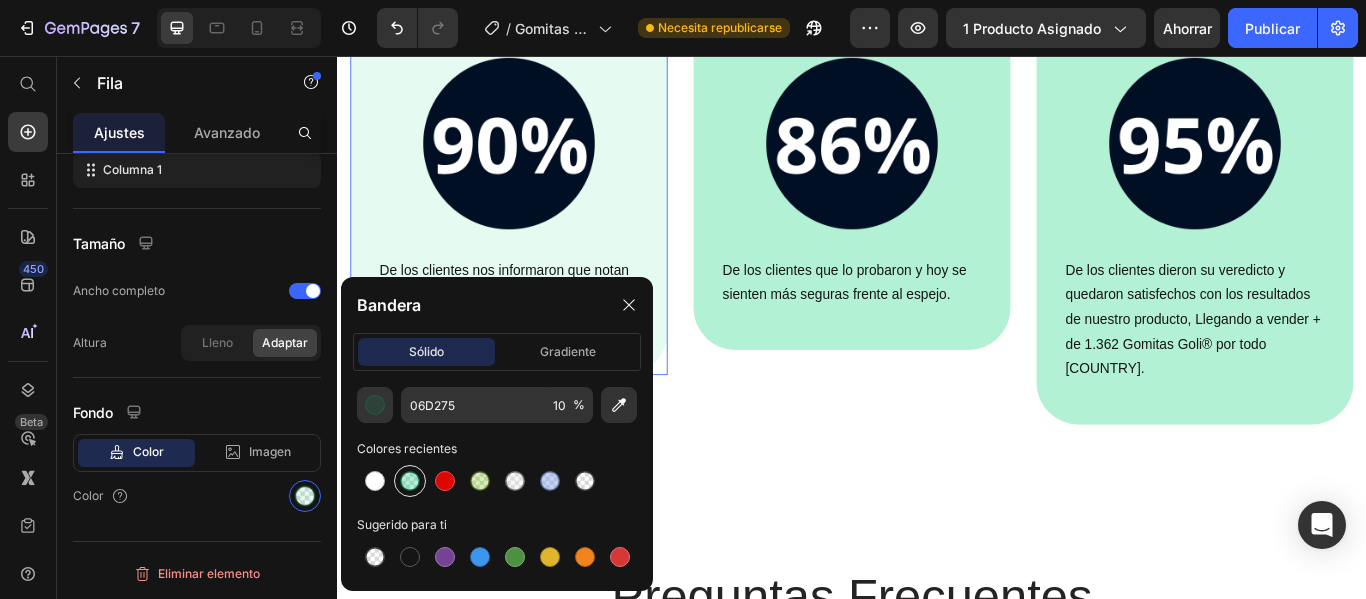 click at bounding box center [410, 481] 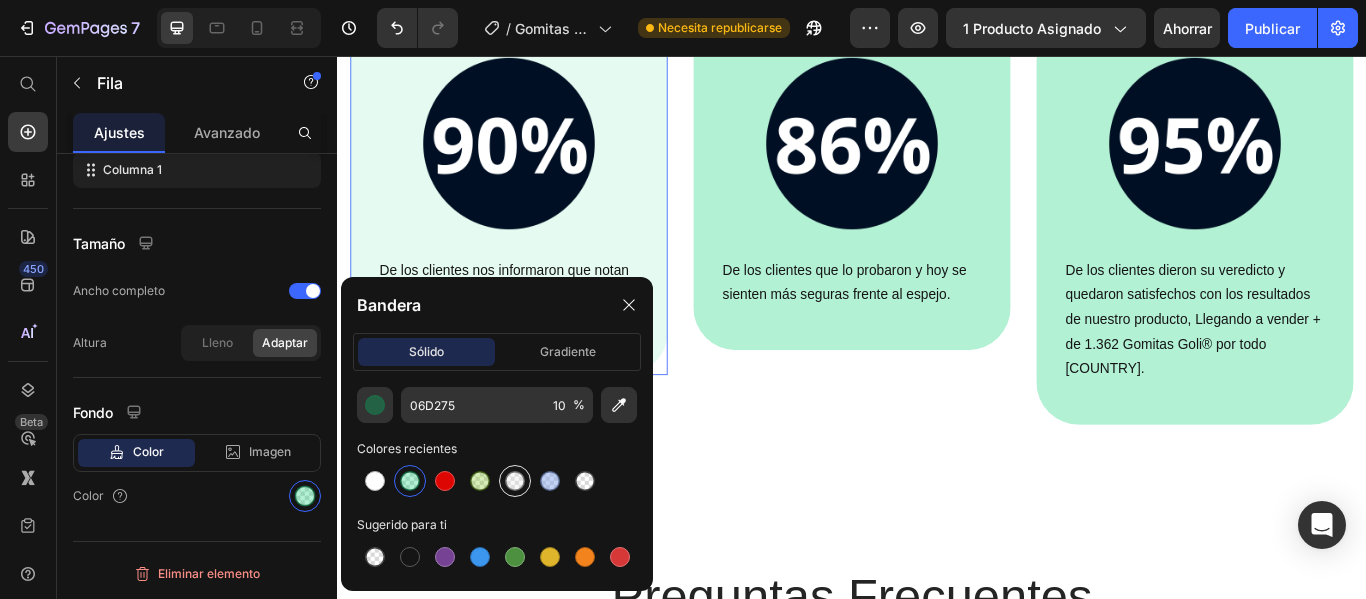 type on "30" 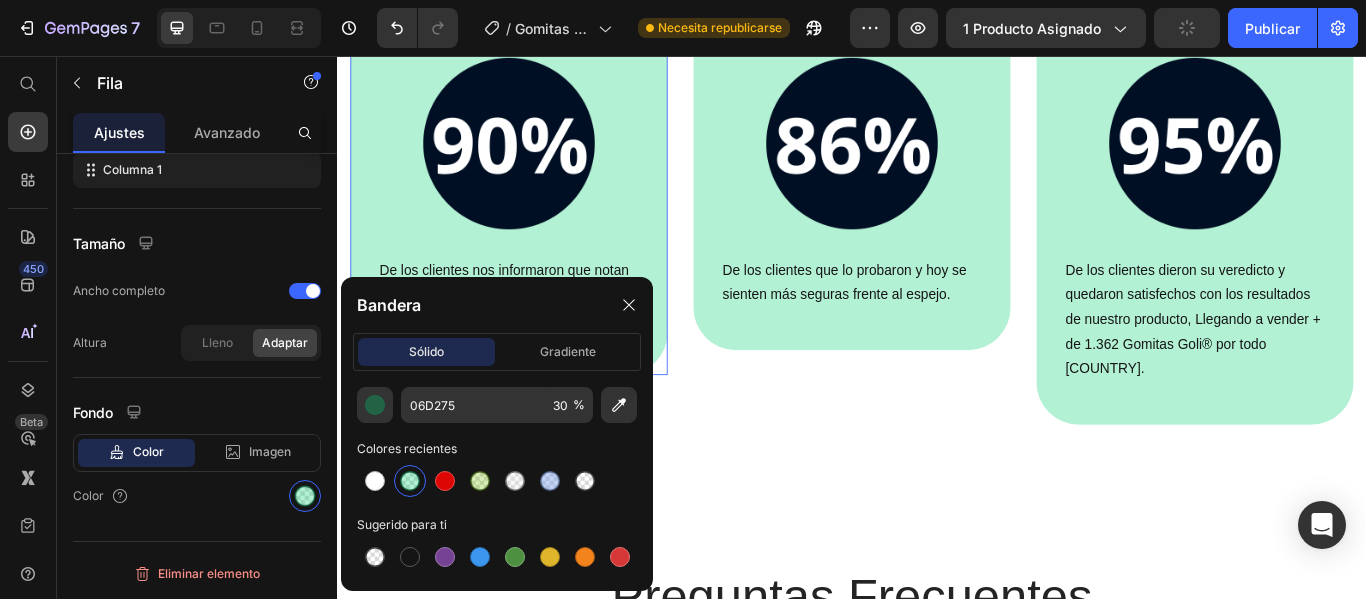 scroll, scrollTop: 3200, scrollLeft: 0, axis: vertical 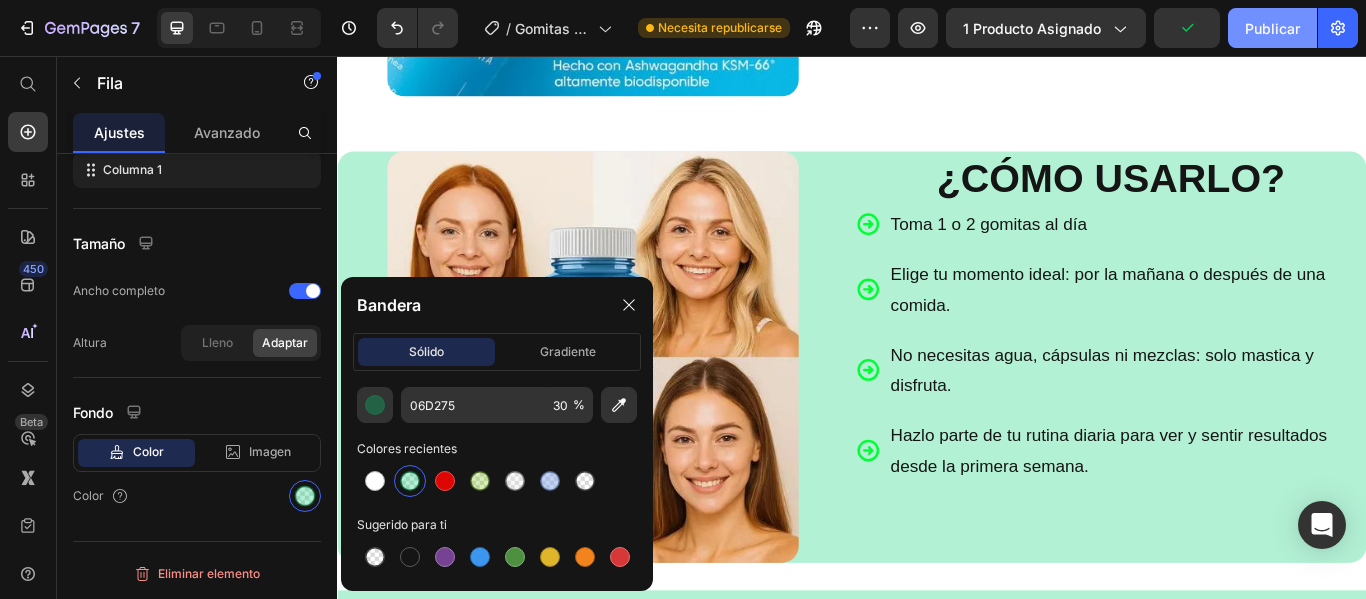 click on "Publicar" at bounding box center (1272, 28) 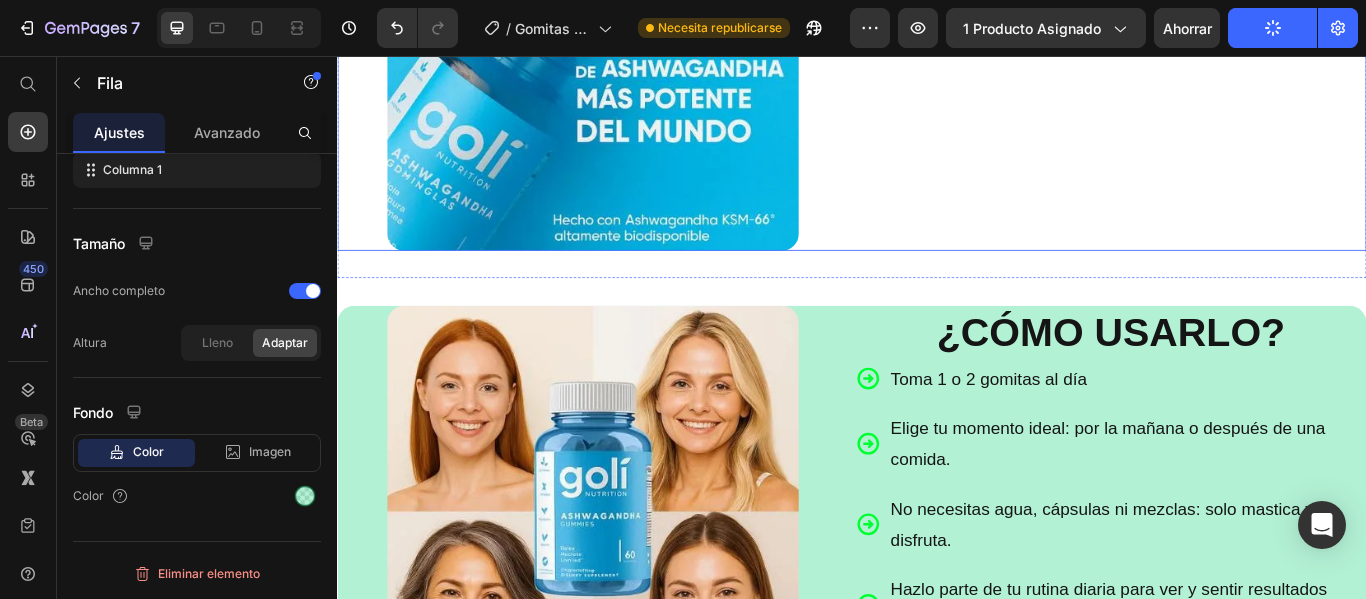 scroll, scrollTop: 3000, scrollLeft: 0, axis: vertical 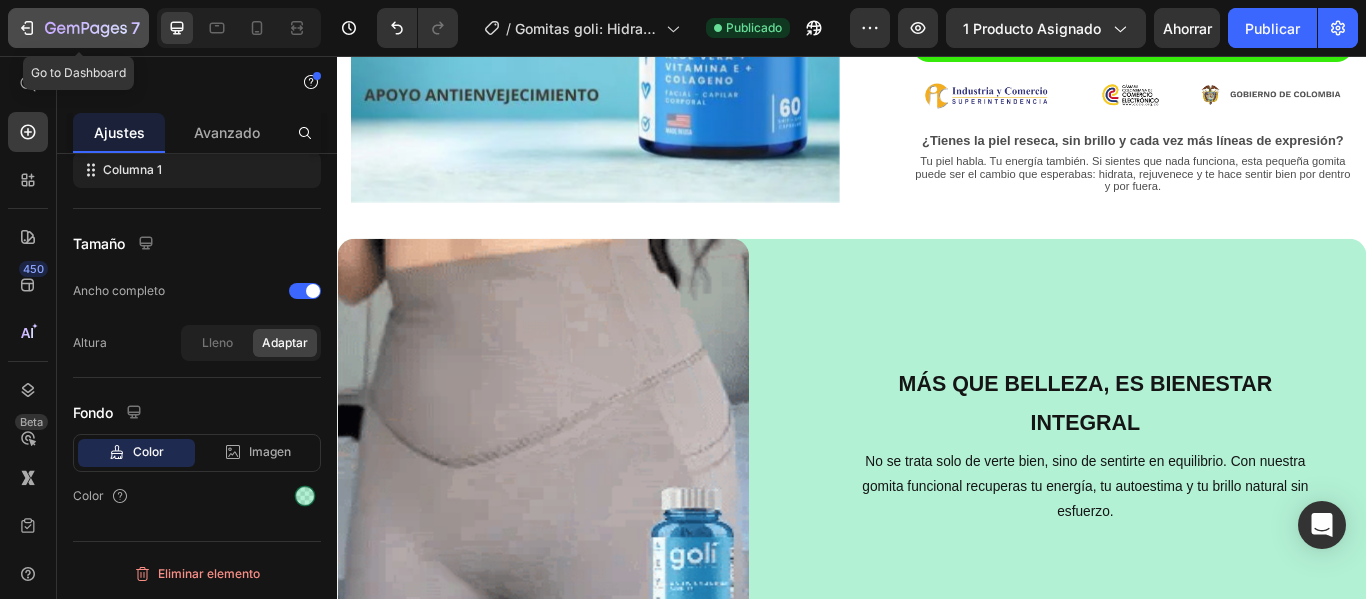 click 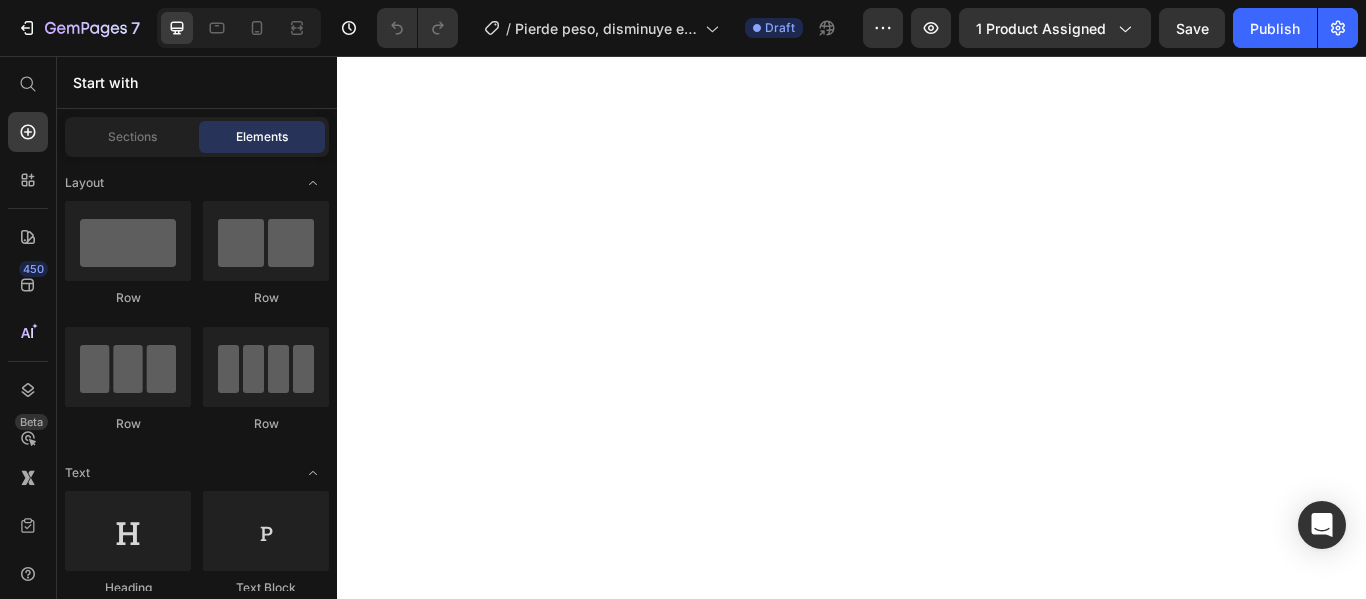scroll, scrollTop: 0, scrollLeft: 0, axis: both 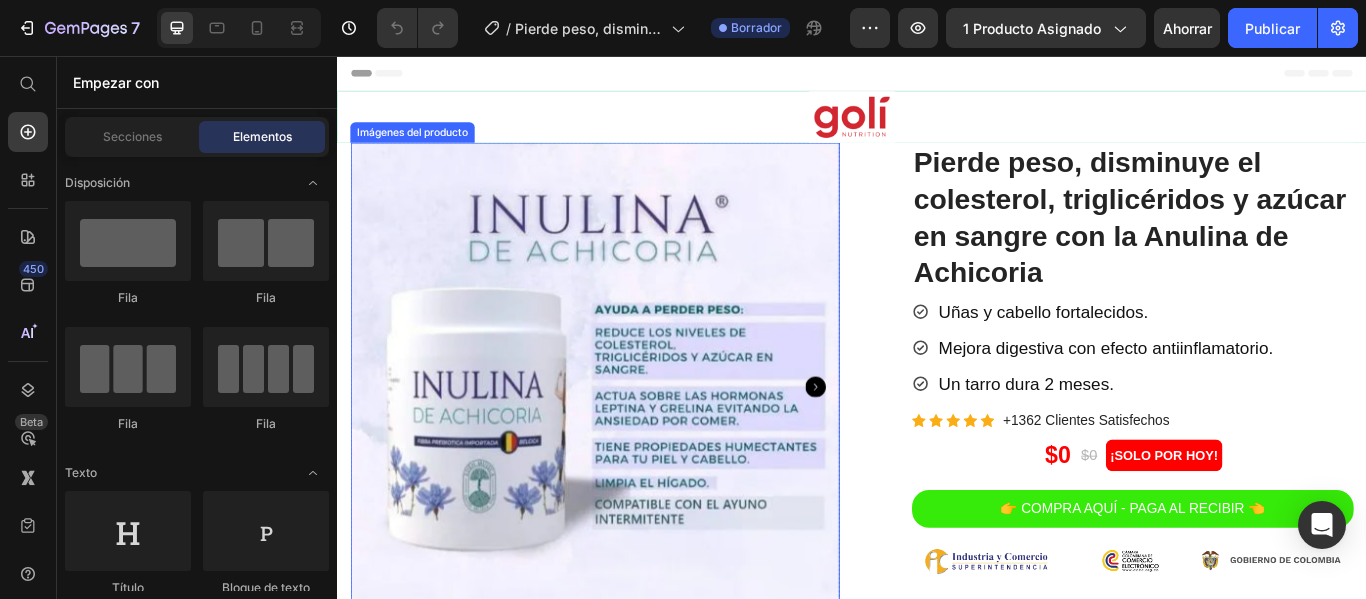 click 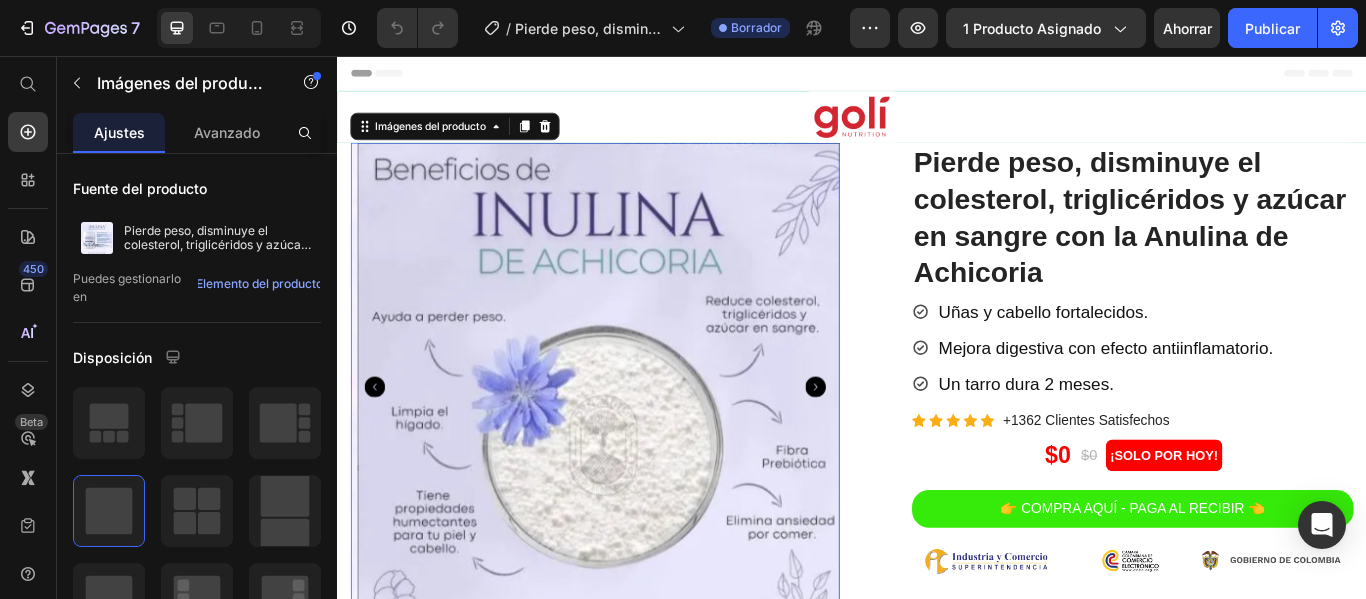 click 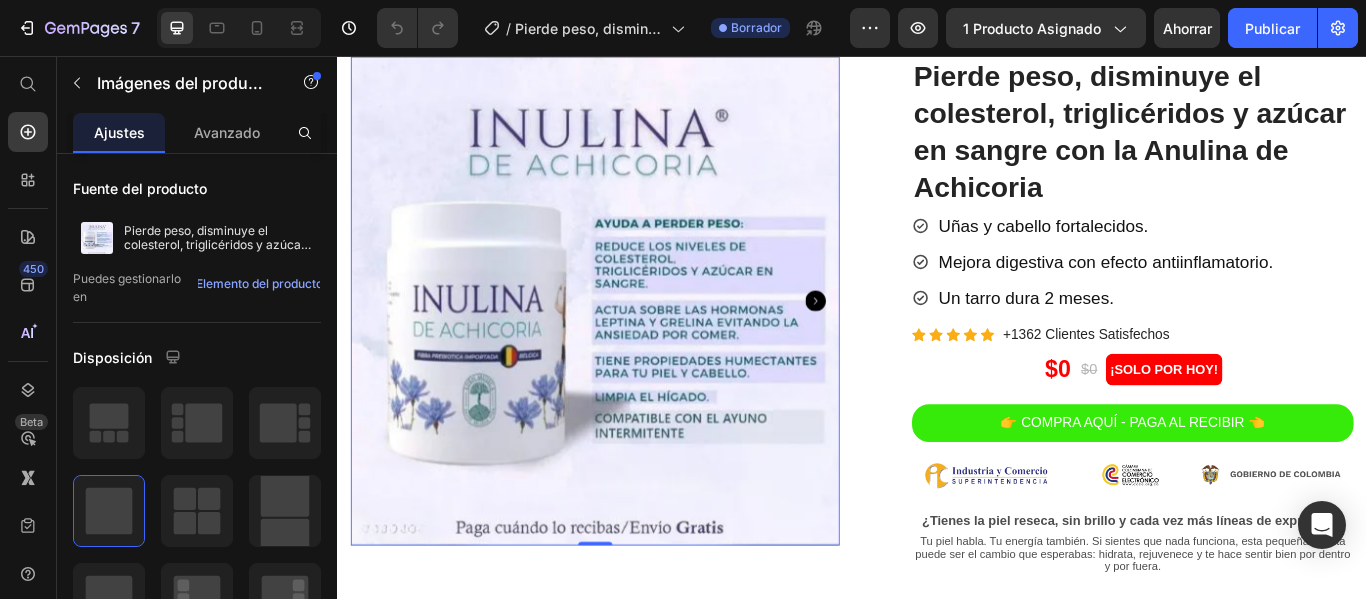 scroll, scrollTop: 0, scrollLeft: 0, axis: both 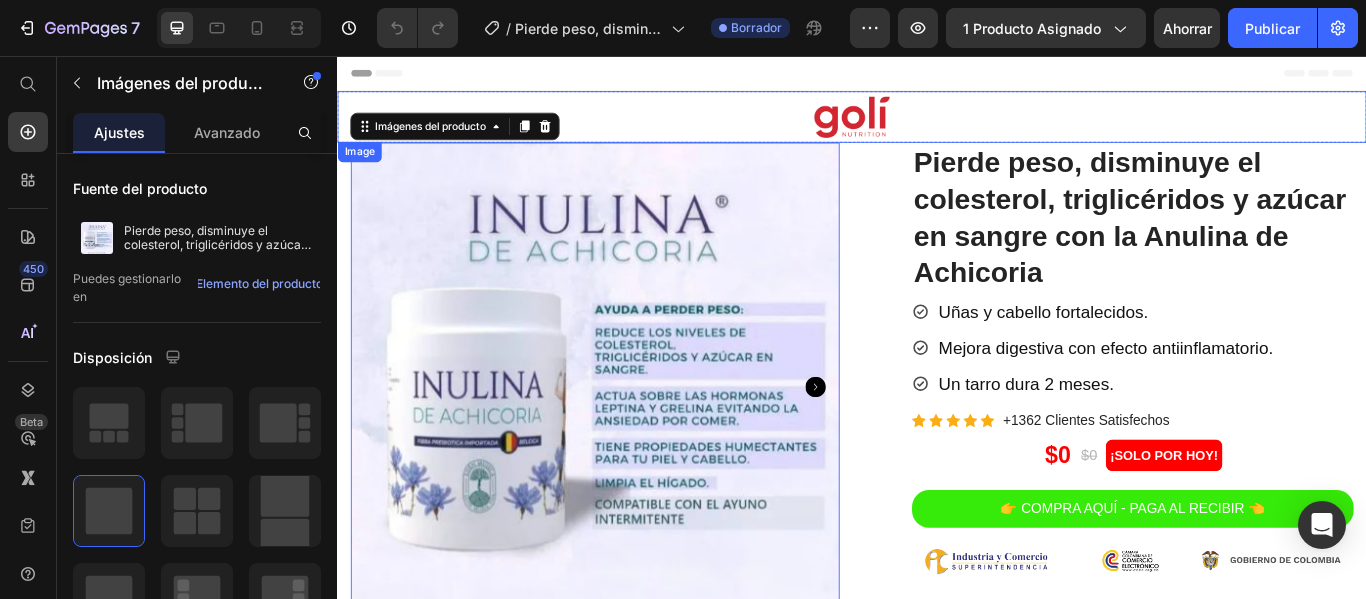 click at bounding box center (937, 127) 